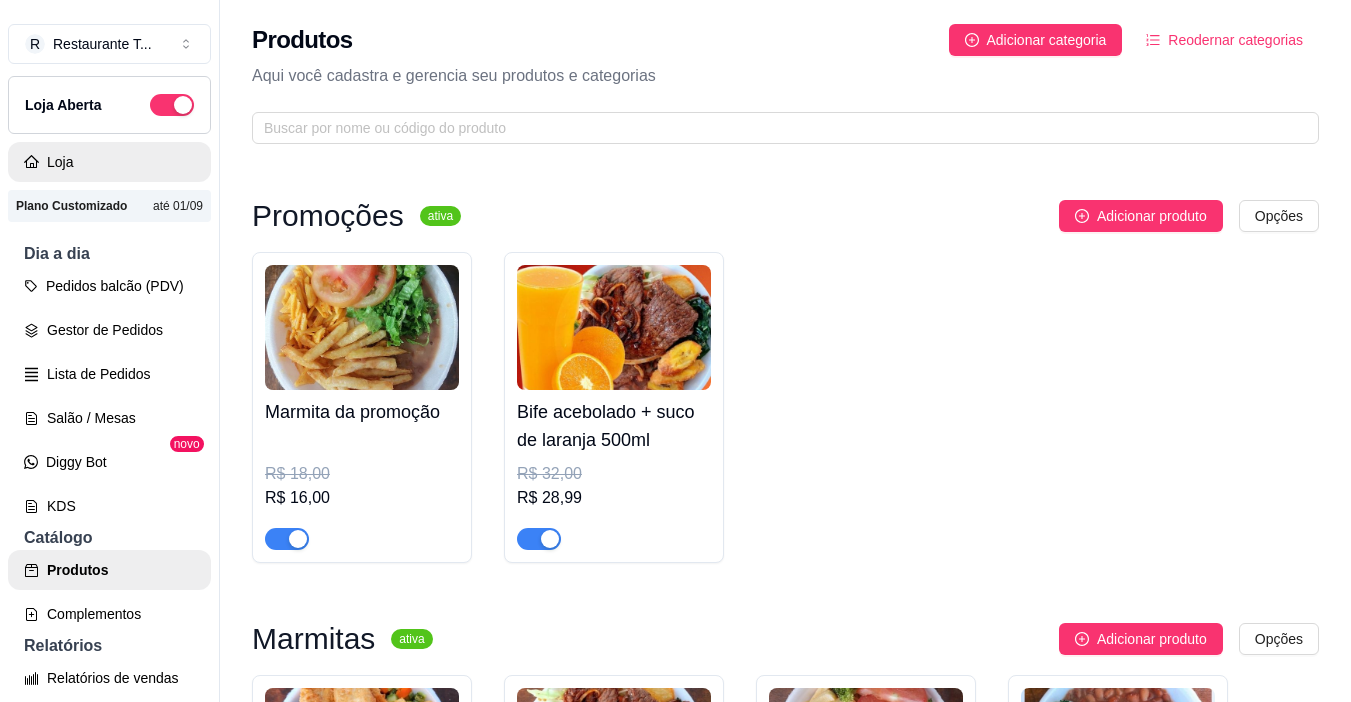 scroll, scrollTop: 0, scrollLeft: 0, axis: both 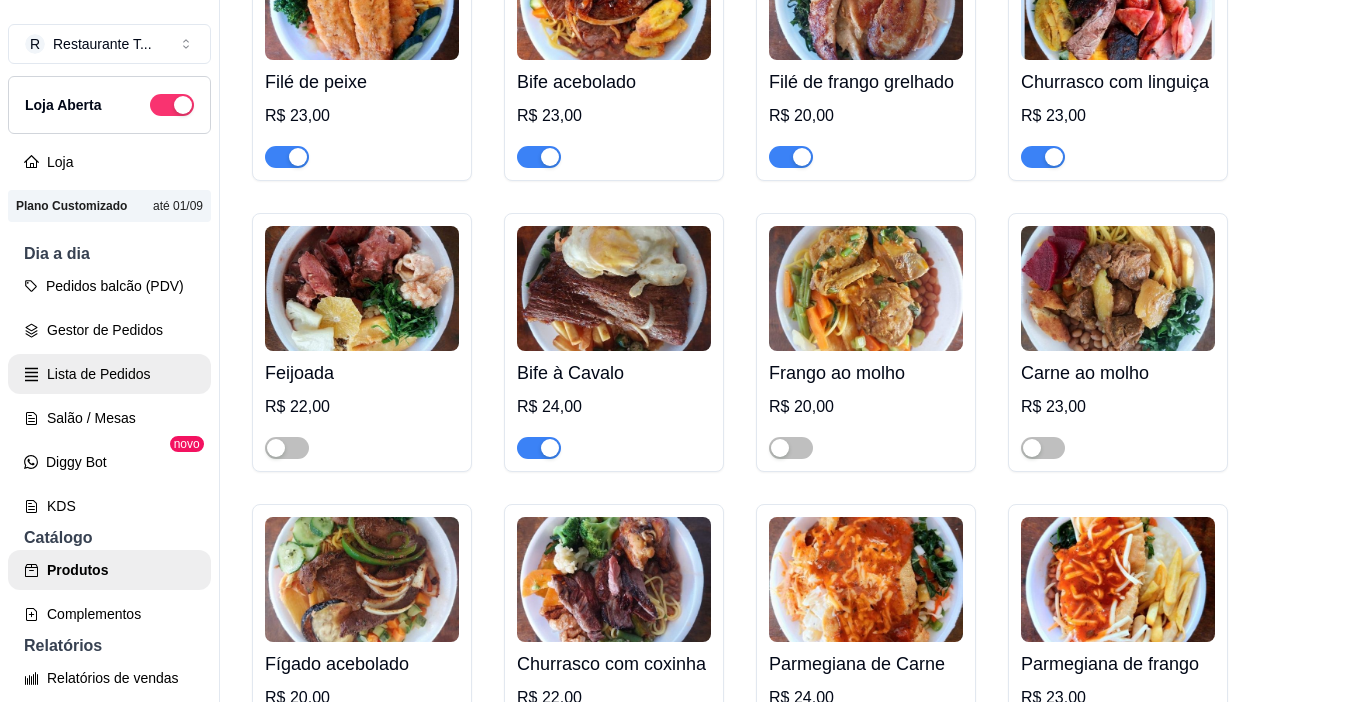 click on "Lista de Pedidos" at bounding box center (109, 374) 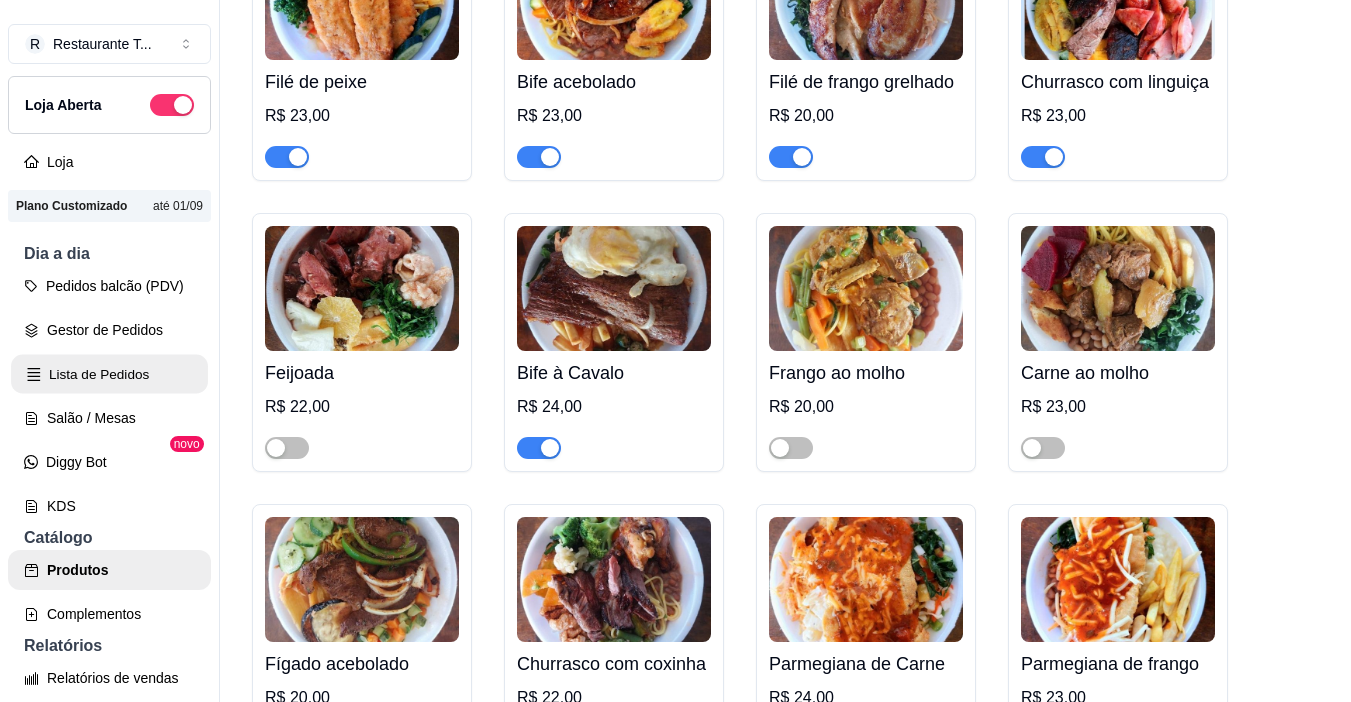 click on "Lista de Pedidos" at bounding box center [109, 374] 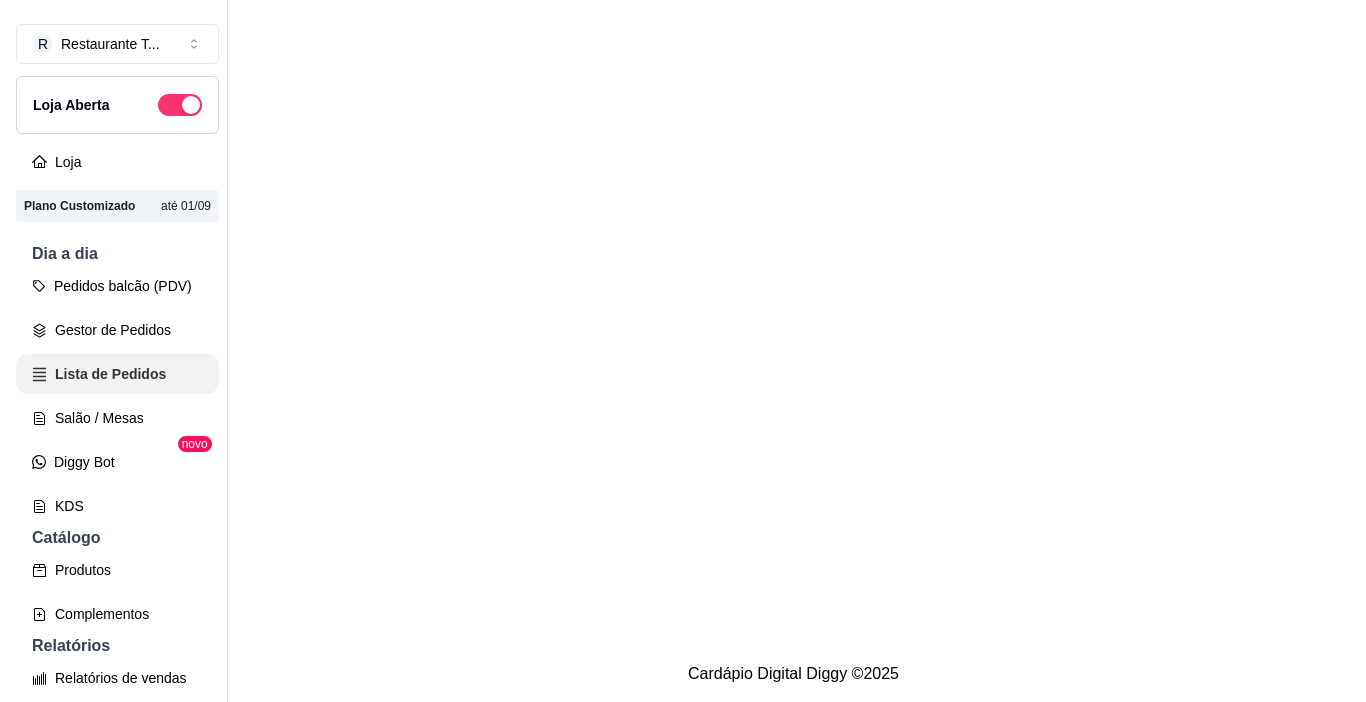 scroll, scrollTop: 0, scrollLeft: 0, axis: both 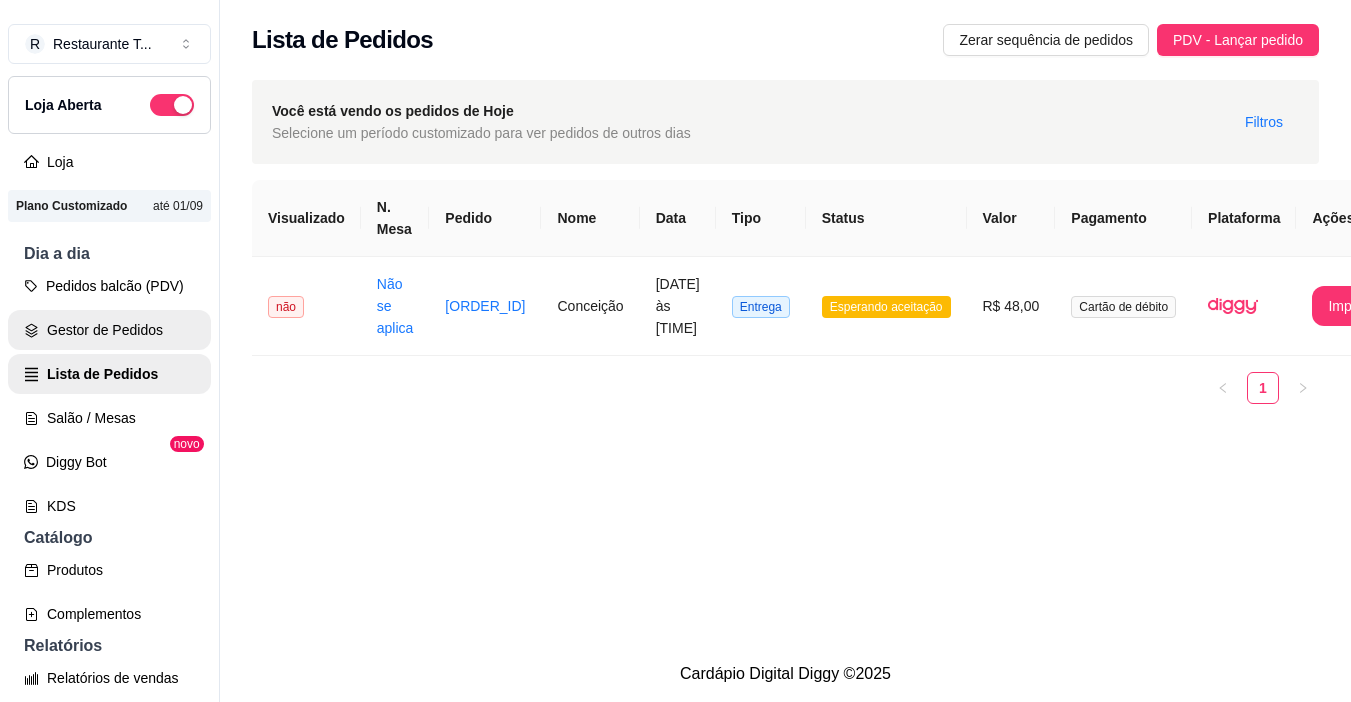 click on "Gestor de Pedidos" at bounding box center [109, 330] 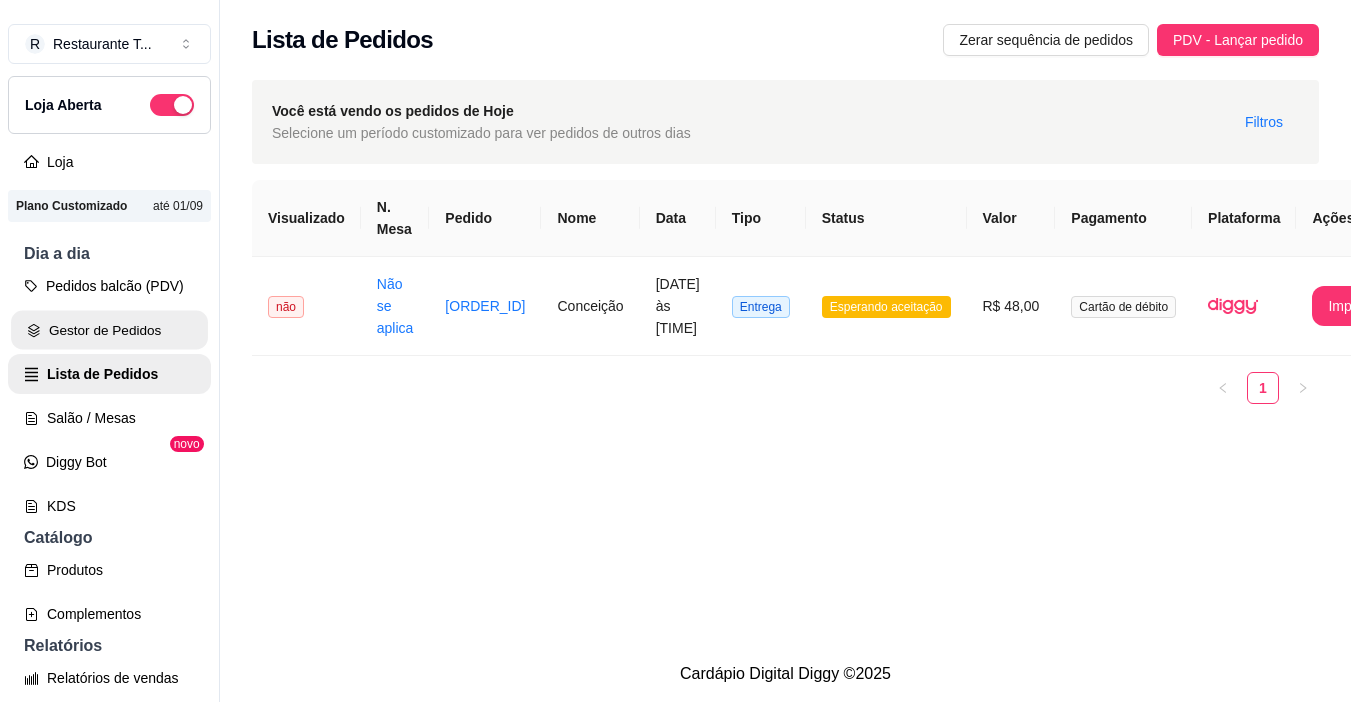 click on "Gestor de Pedidos" at bounding box center [109, 330] 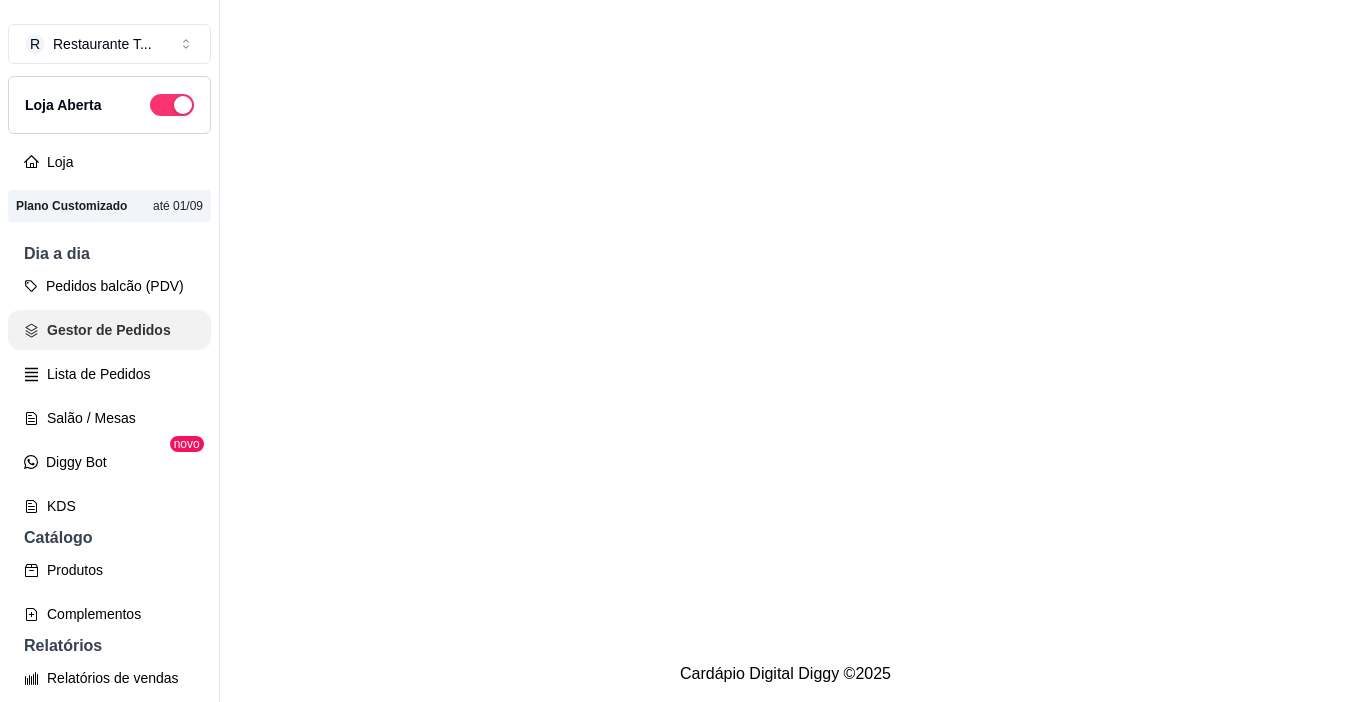 click on "Gestor de Pedidos" at bounding box center (109, 330) 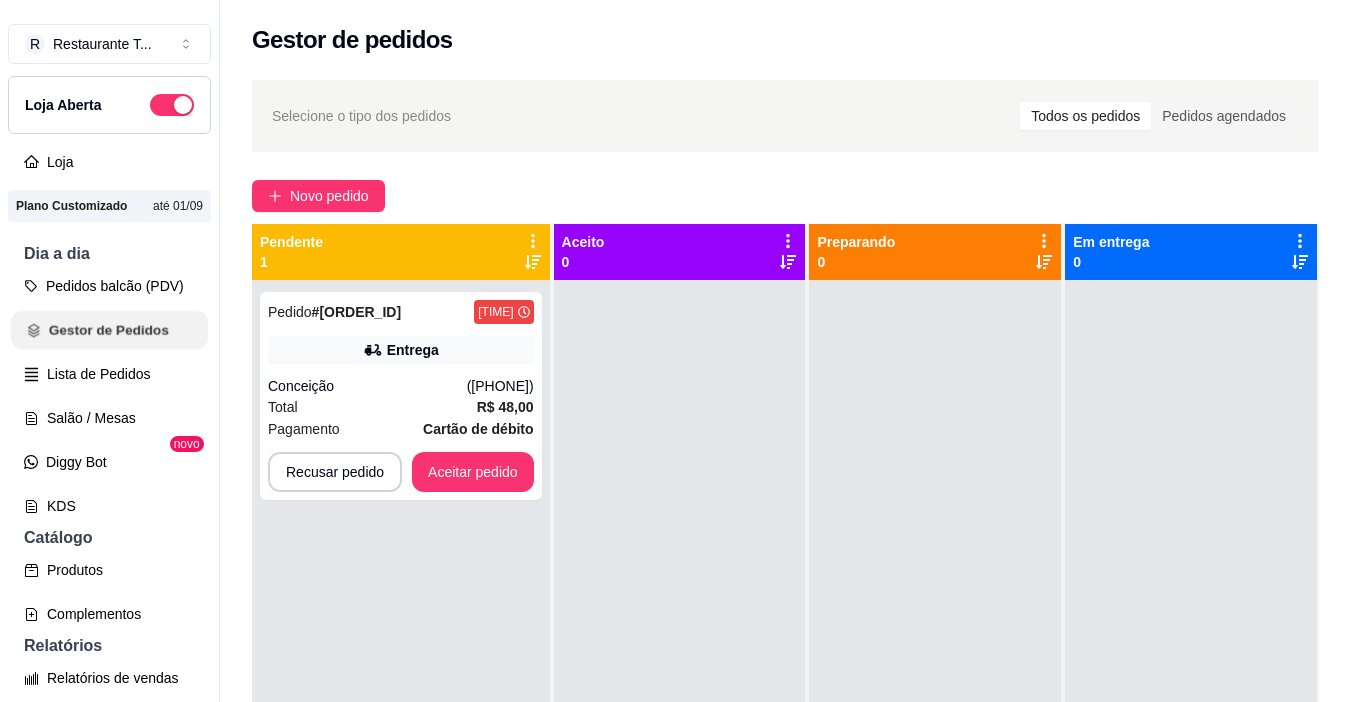 click on "Gestor de Pedidos" at bounding box center (109, 330) 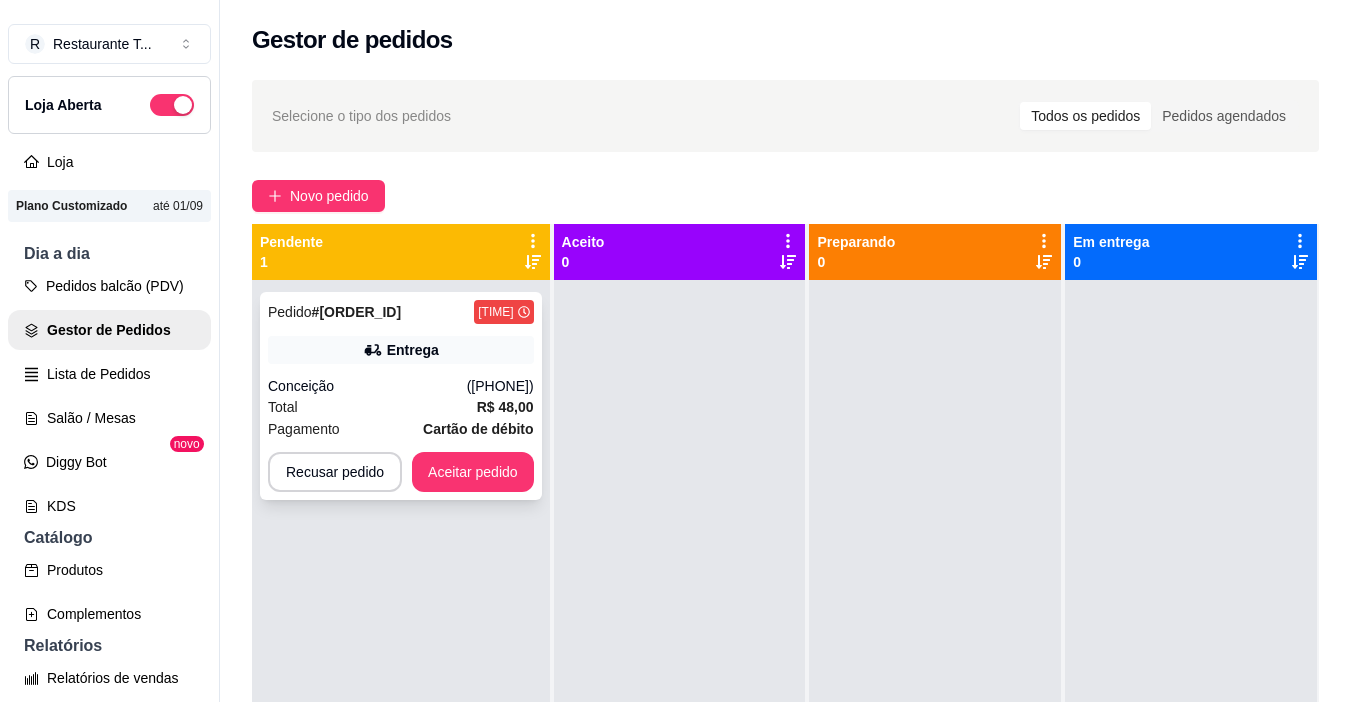 click on "Pedido  # 0024-265db3b8 10:46 Entrega Conceição  [PHONE] Total R$ 48,00 Pagamento Cartão de débito Recusar pedido Aceitar pedido" at bounding box center (401, 396) 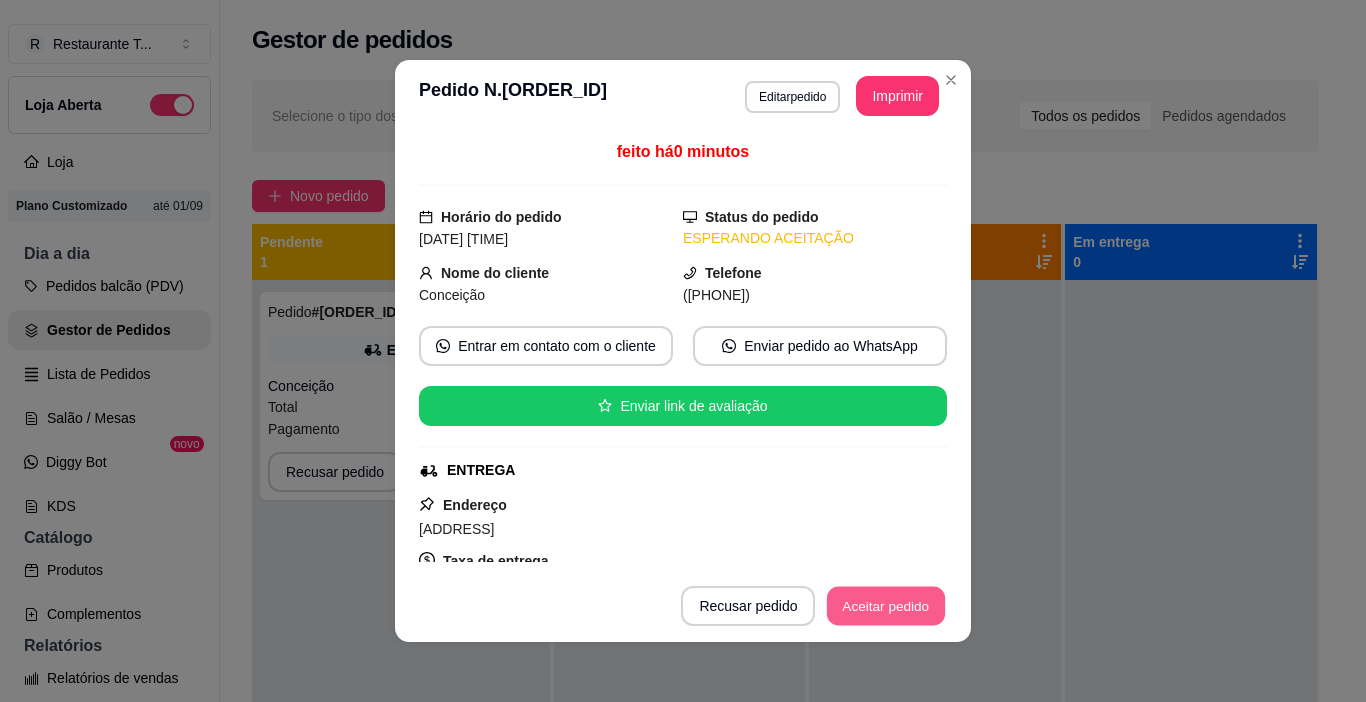 click on "Aceitar pedido" at bounding box center [886, 606] 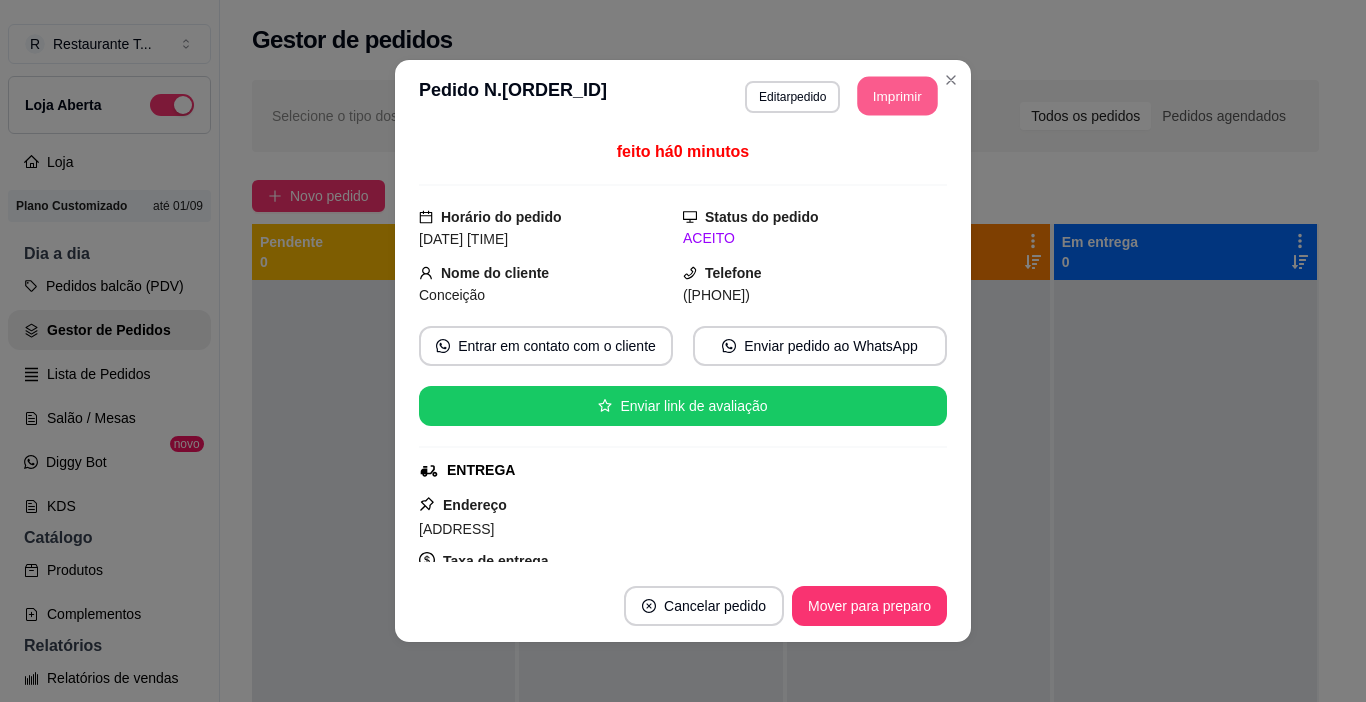 click on "Imprimir" at bounding box center [898, 96] 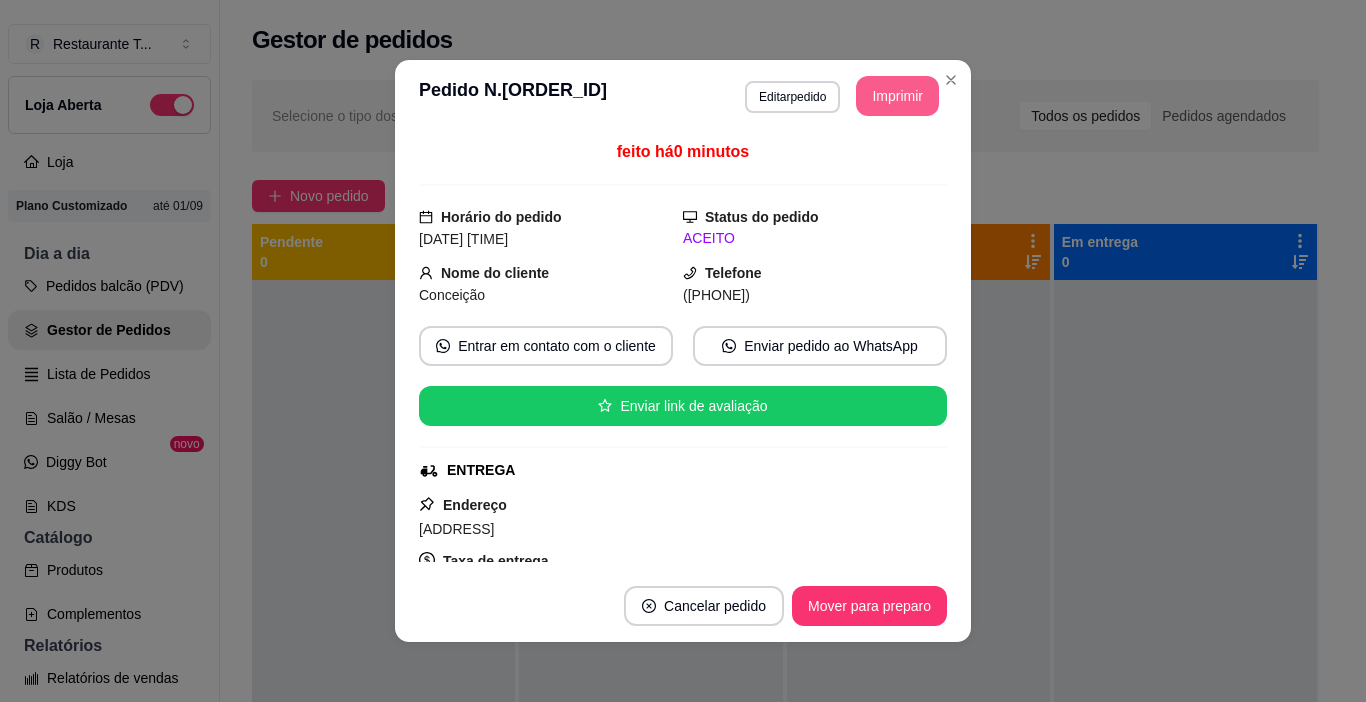 scroll, scrollTop: 0, scrollLeft: 0, axis: both 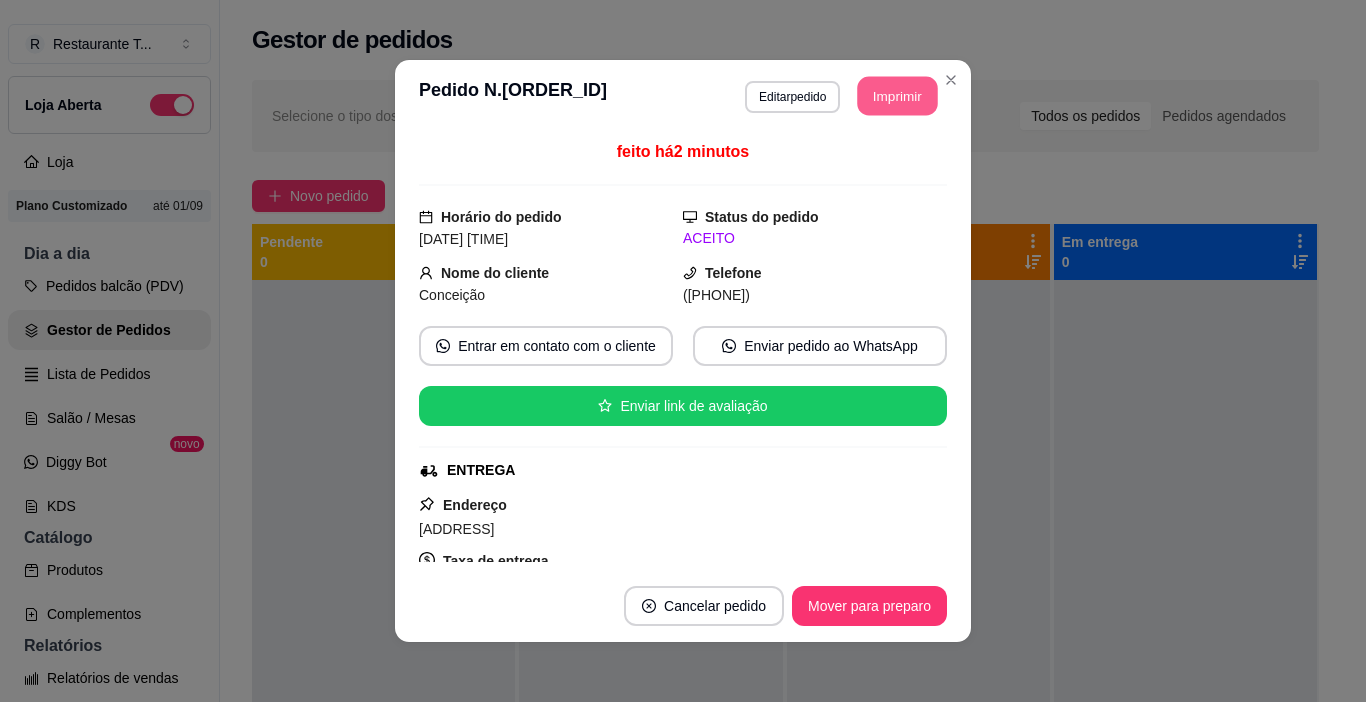 click on "Imprimir" at bounding box center [898, 96] 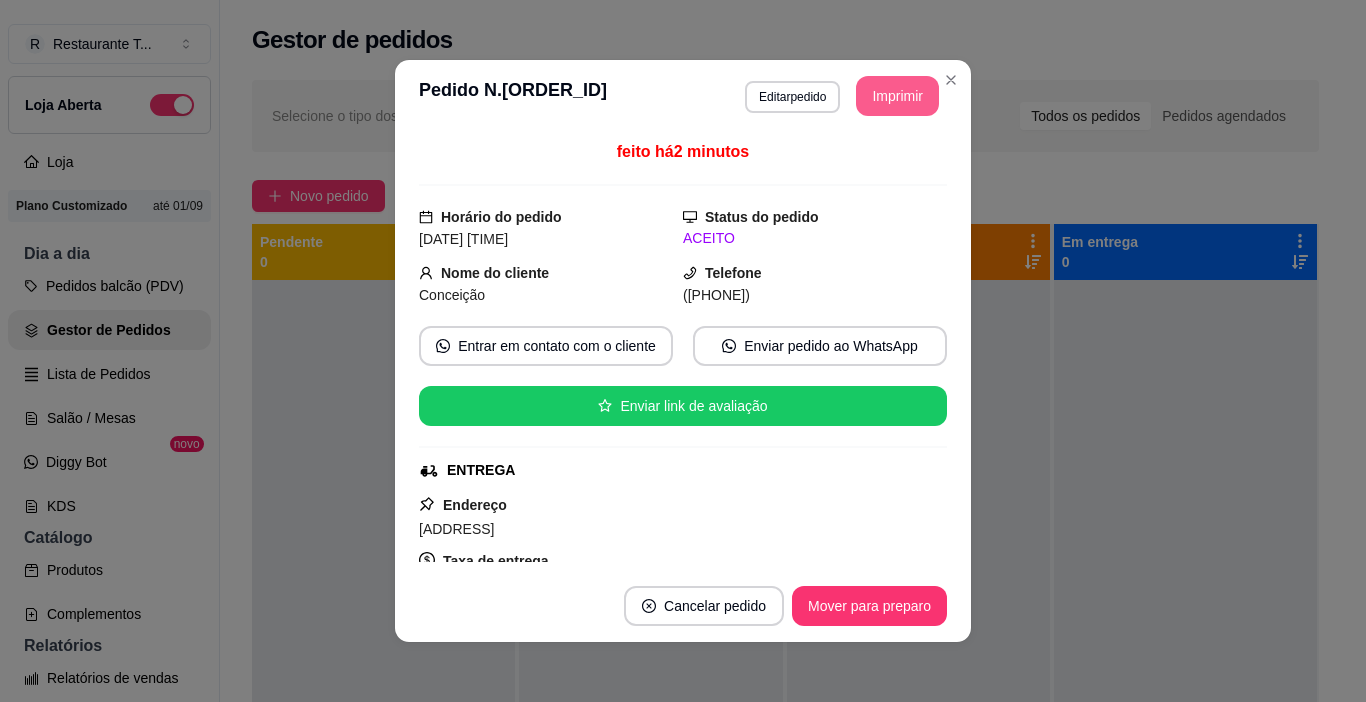 scroll, scrollTop: 0, scrollLeft: 0, axis: both 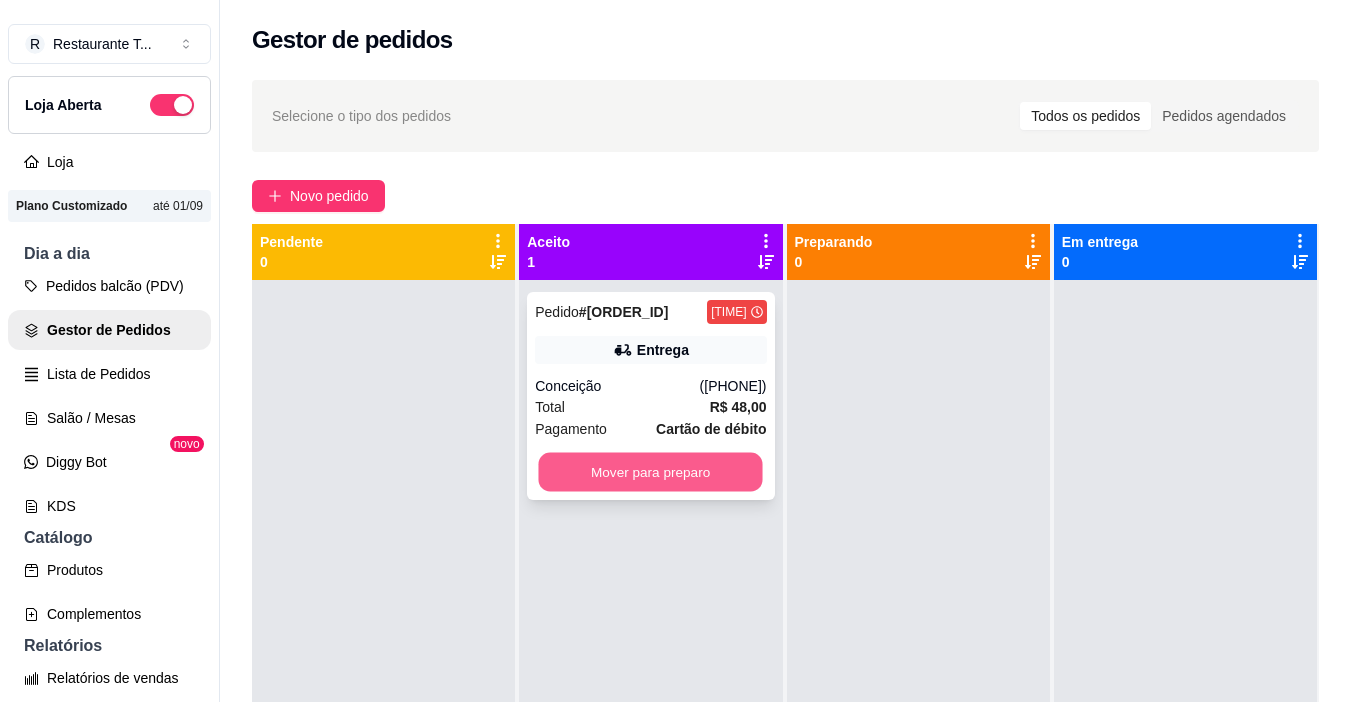 click on "Mover para preparo" at bounding box center (651, 472) 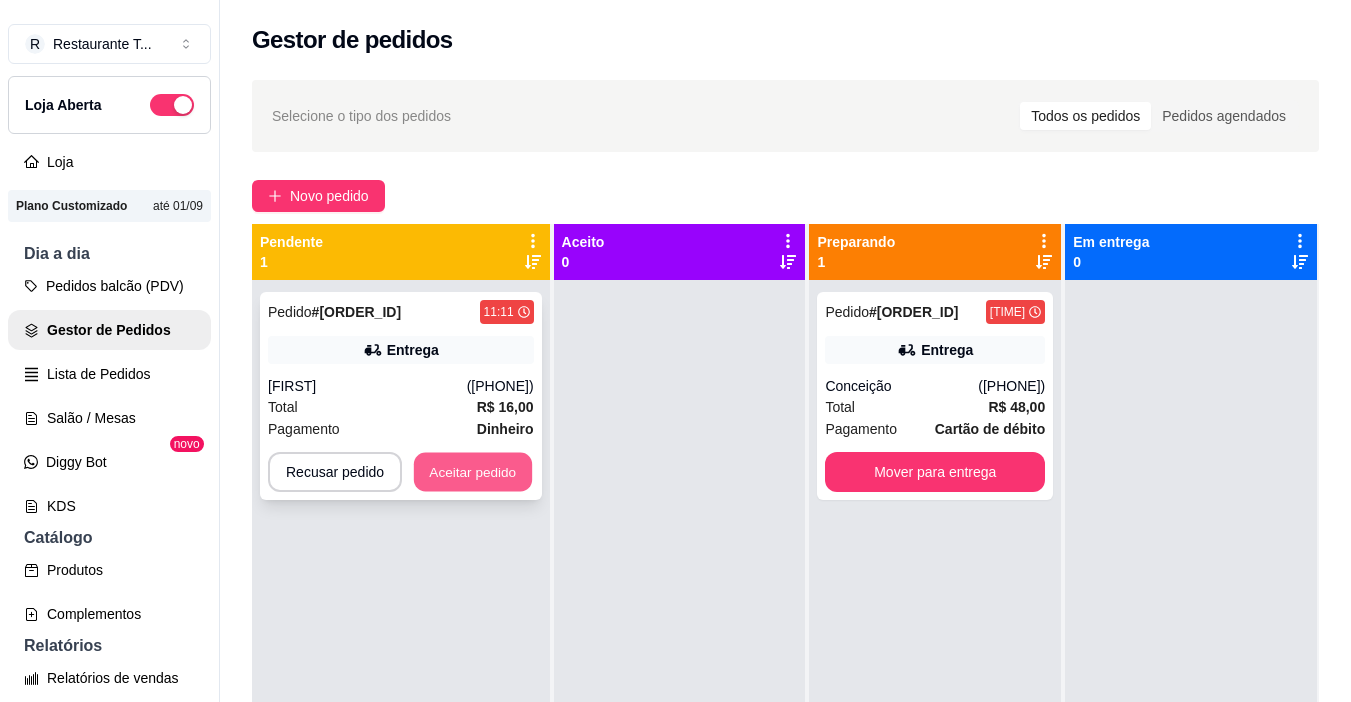 click on "Aceitar pedido" at bounding box center [473, 472] 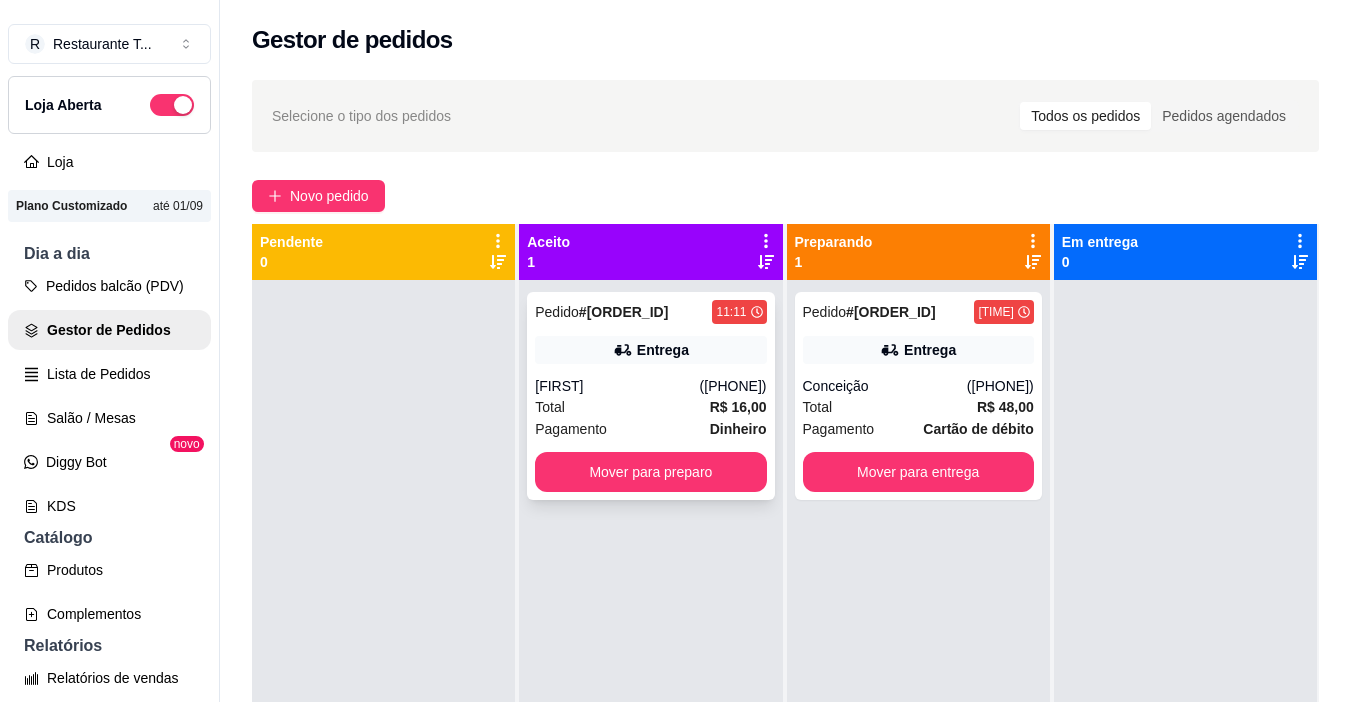 click on "Entrega" at bounding box center [663, 350] 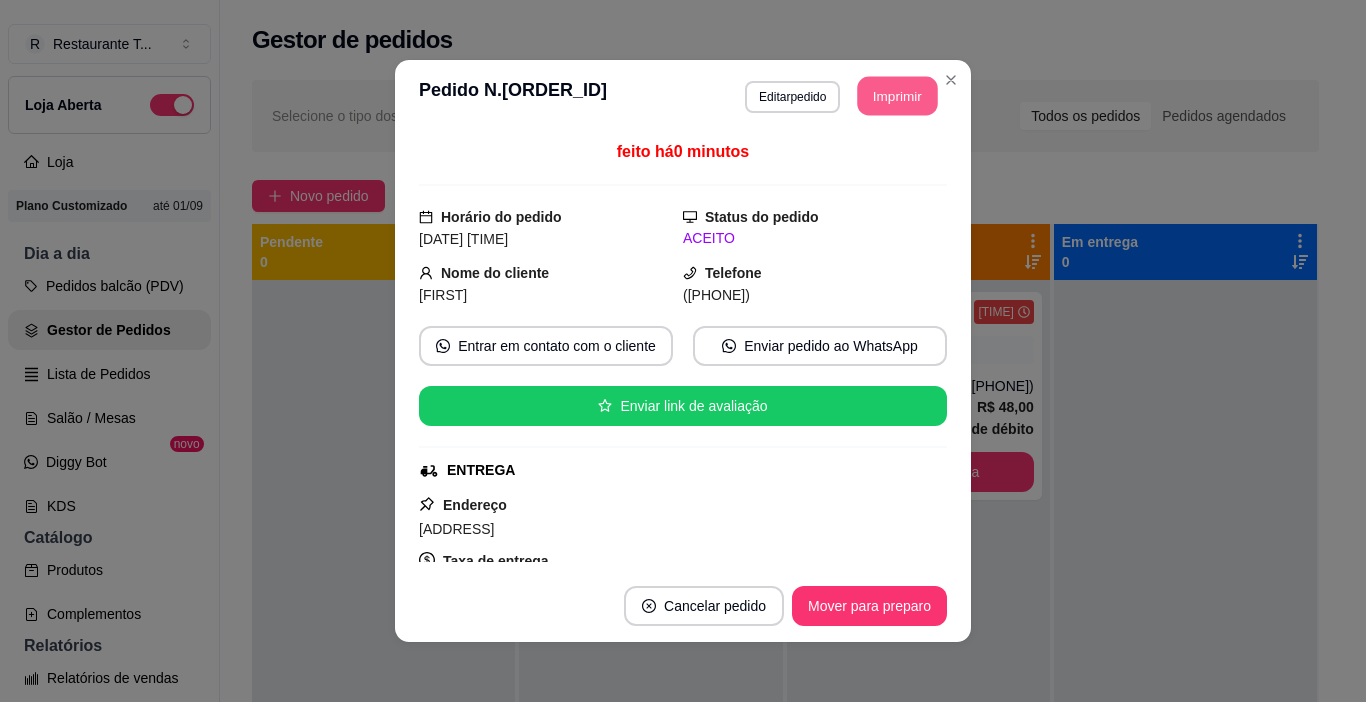 click on "Imprimir" at bounding box center (898, 96) 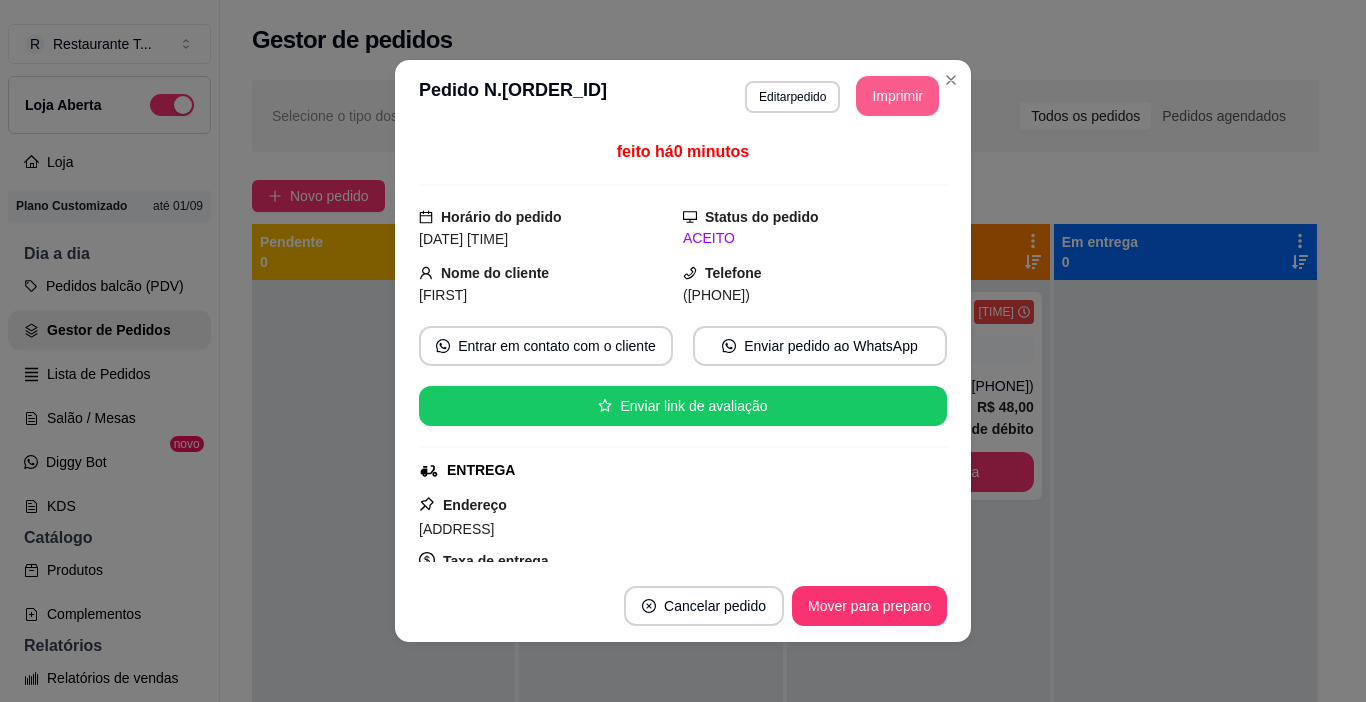scroll, scrollTop: 0, scrollLeft: 0, axis: both 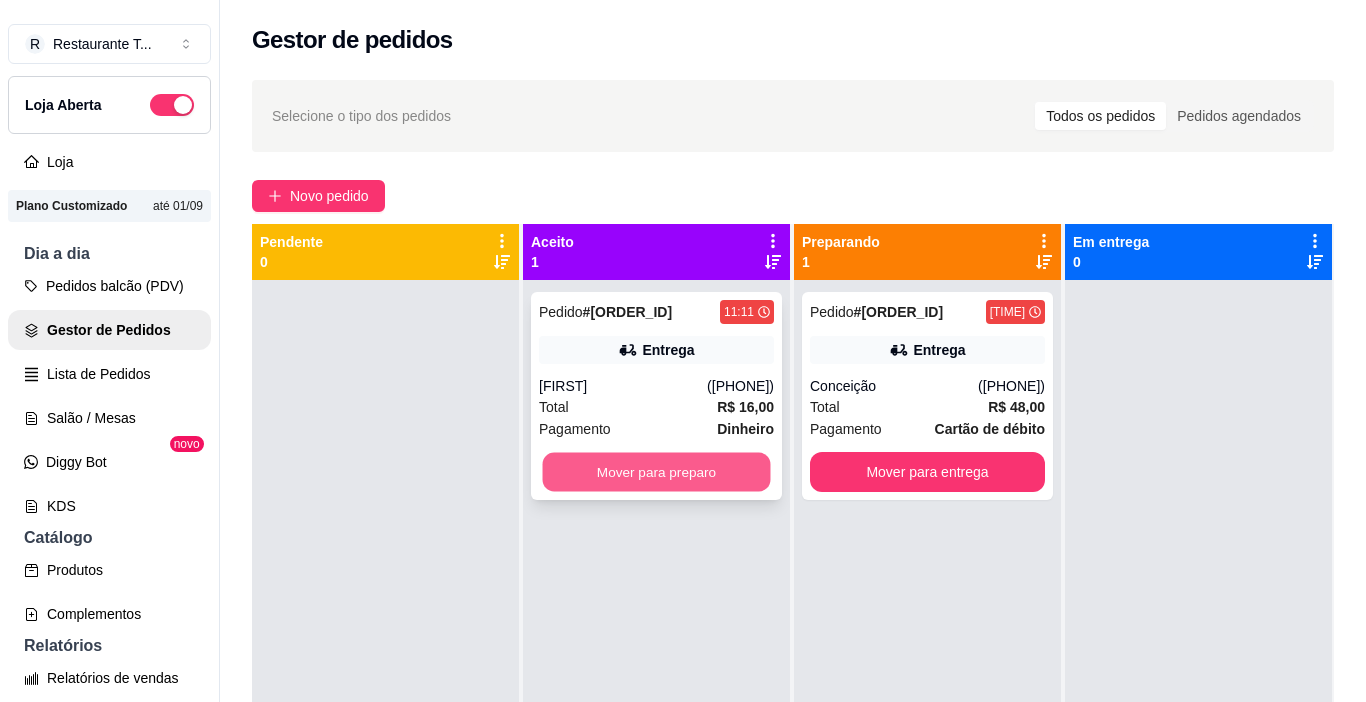 click on "Mover para preparo" at bounding box center (657, 472) 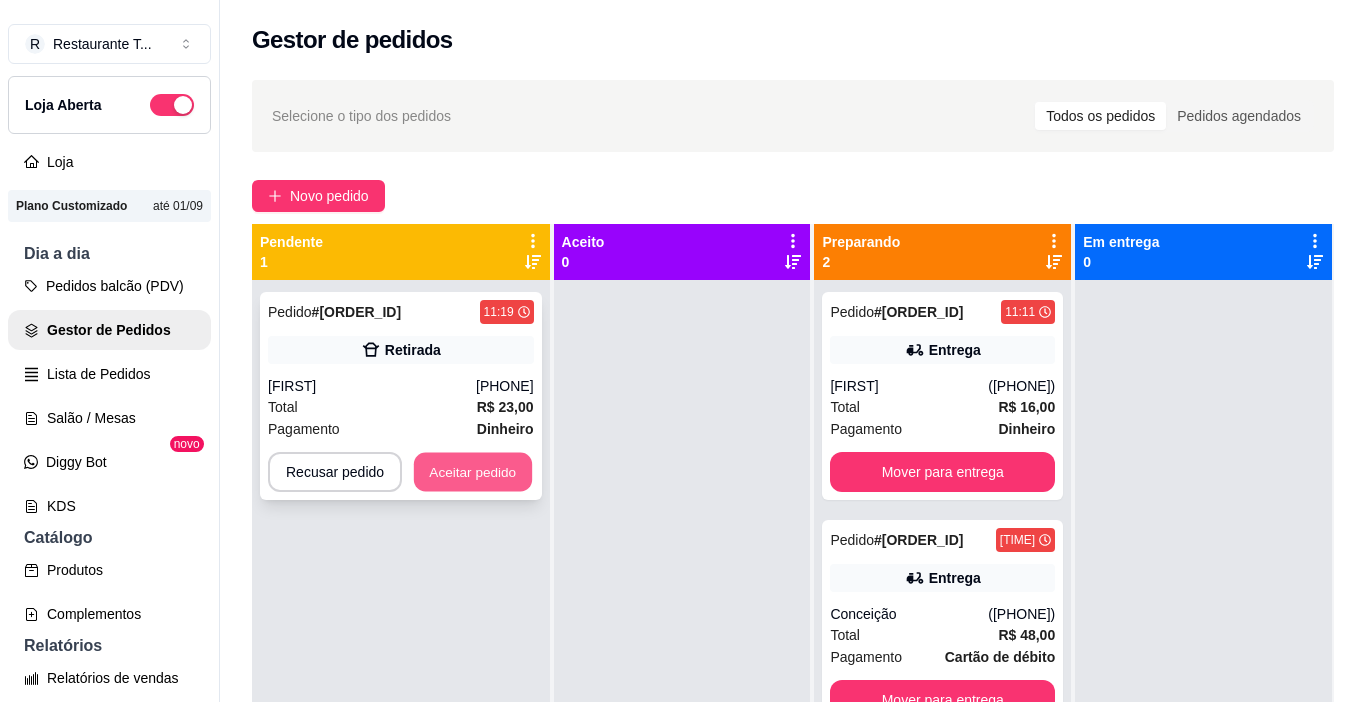click on "Aceitar pedido" at bounding box center (473, 472) 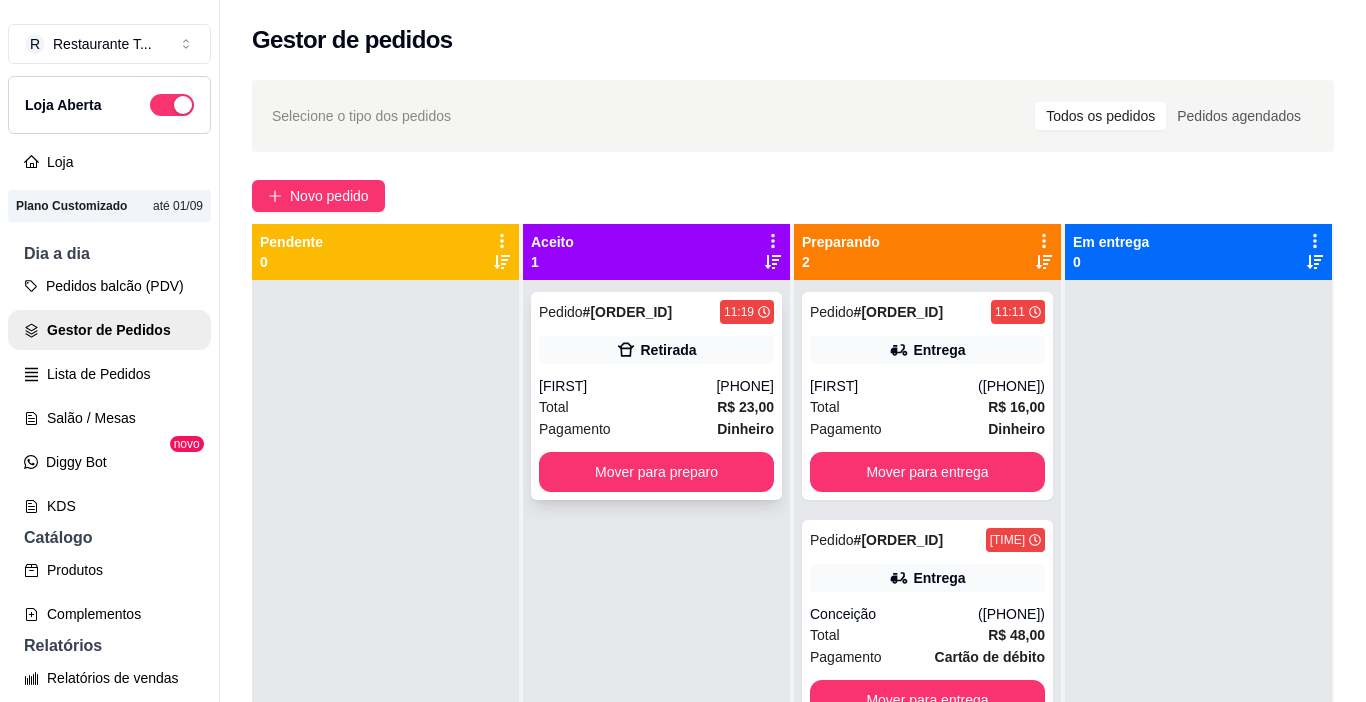 click on "Retirada" at bounding box center (668, 350) 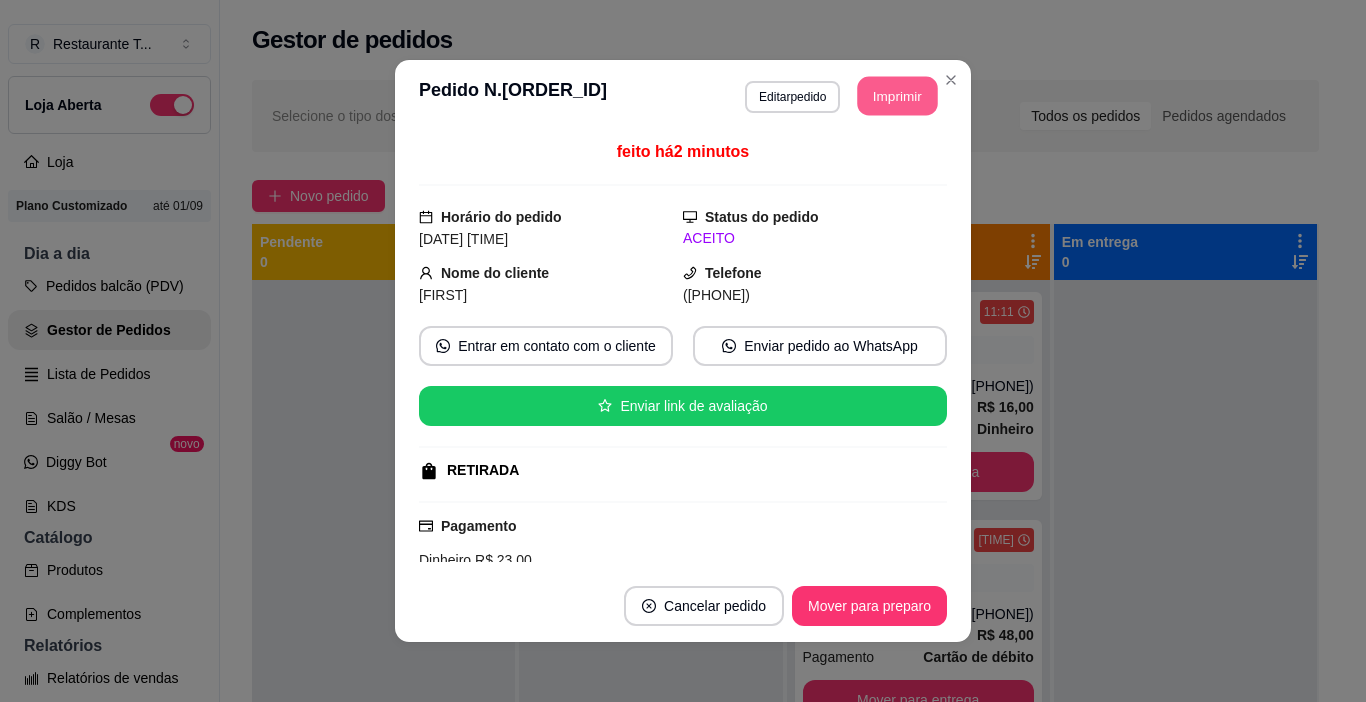 click on "Imprimir" at bounding box center [898, 96] 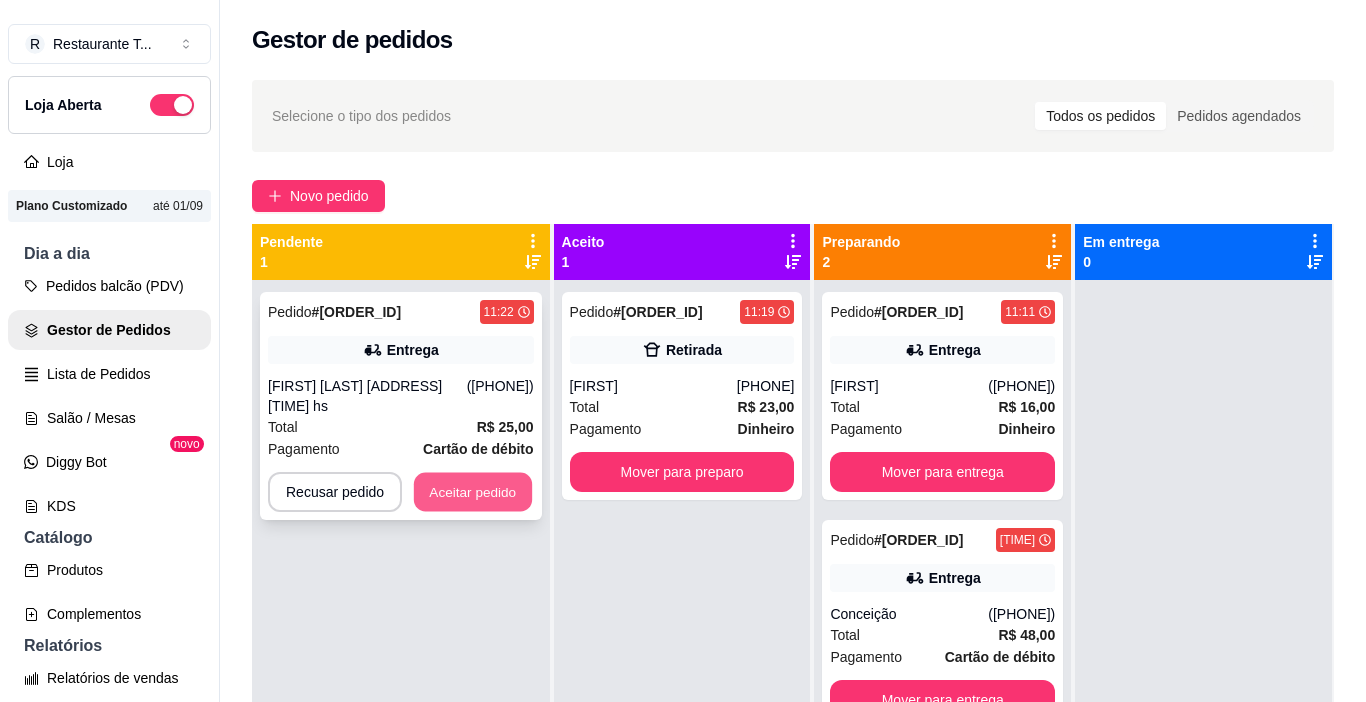 click on "Aceitar pedido" at bounding box center (473, 492) 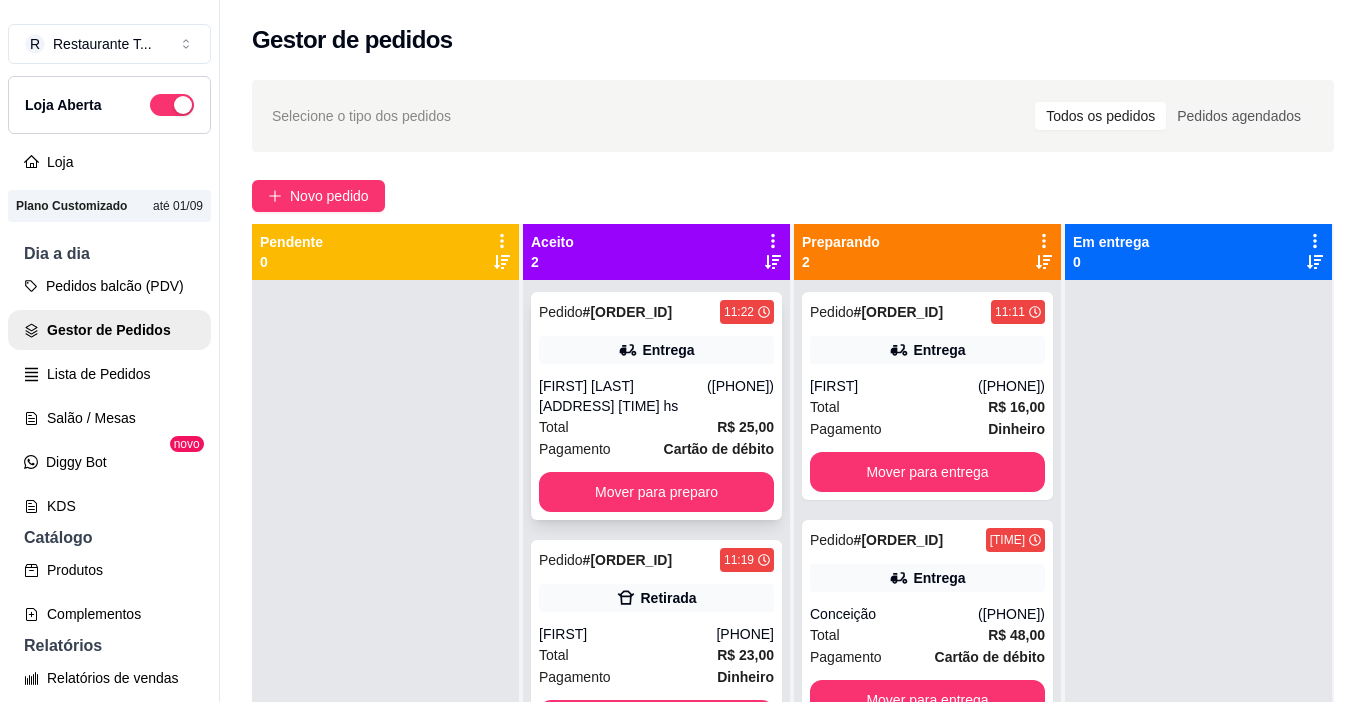 click on "Entrega" at bounding box center (668, 350) 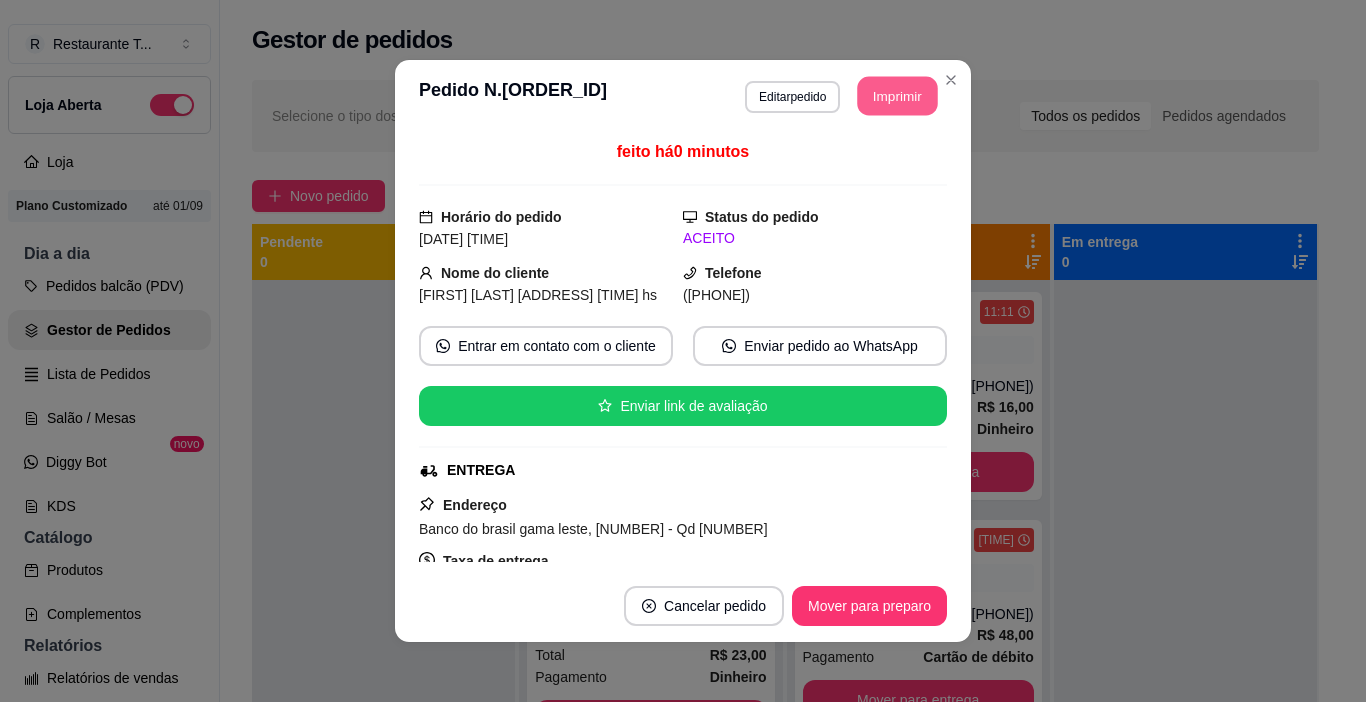click on "Imprimir" at bounding box center [898, 96] 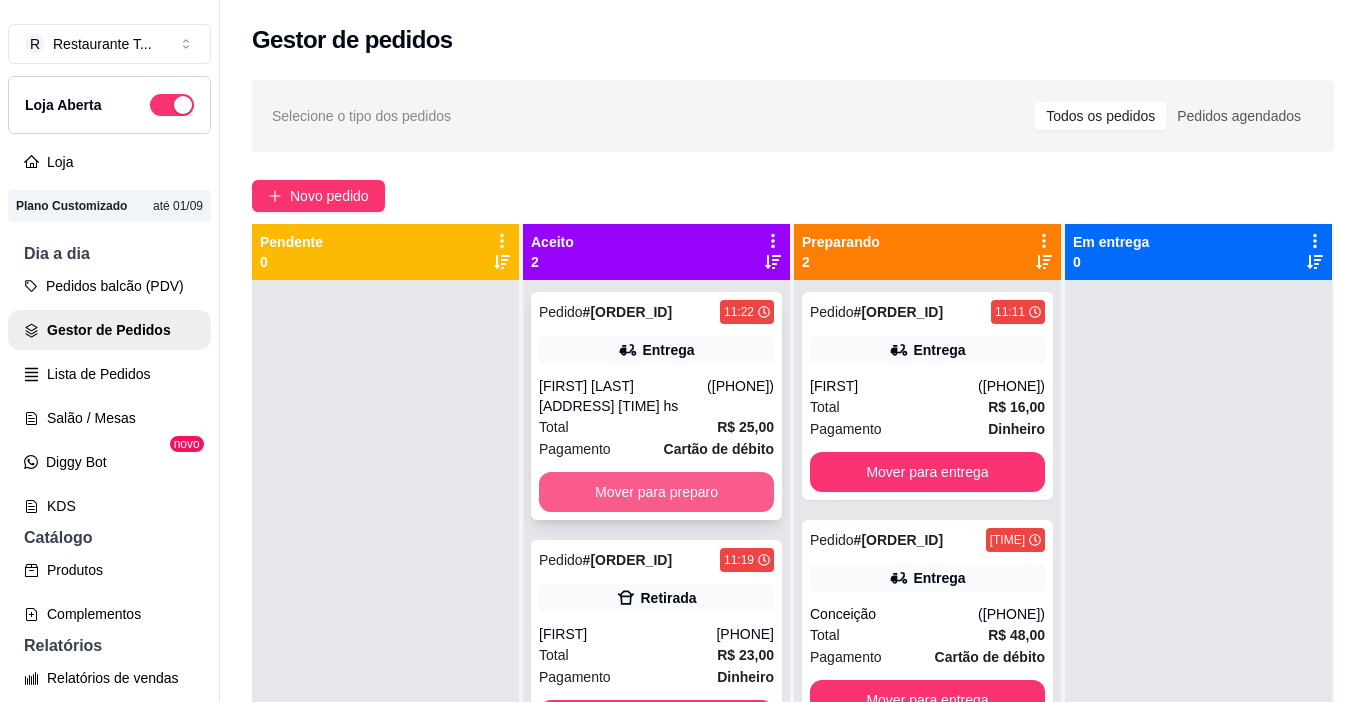 click on "Mover para preparo" at bounding box center [656, 492] 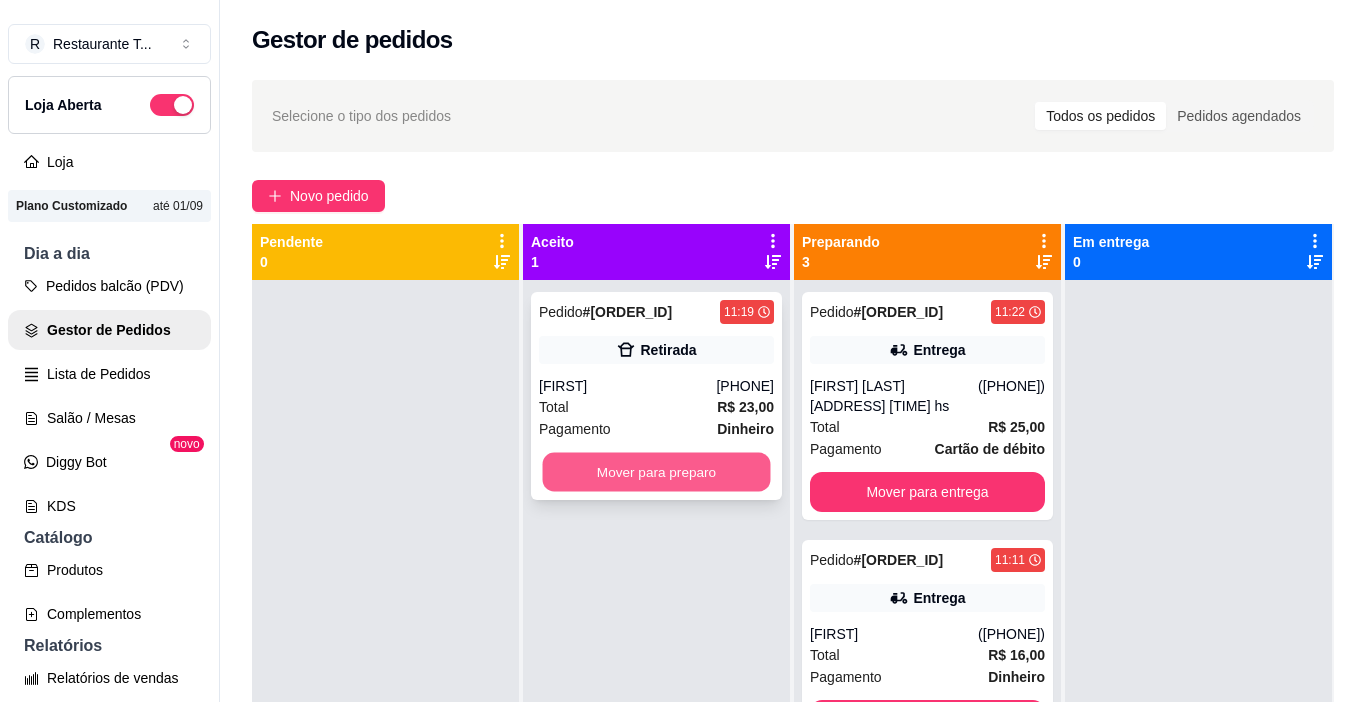 click on "Mover para preparo" at bounding box center (657, 472) 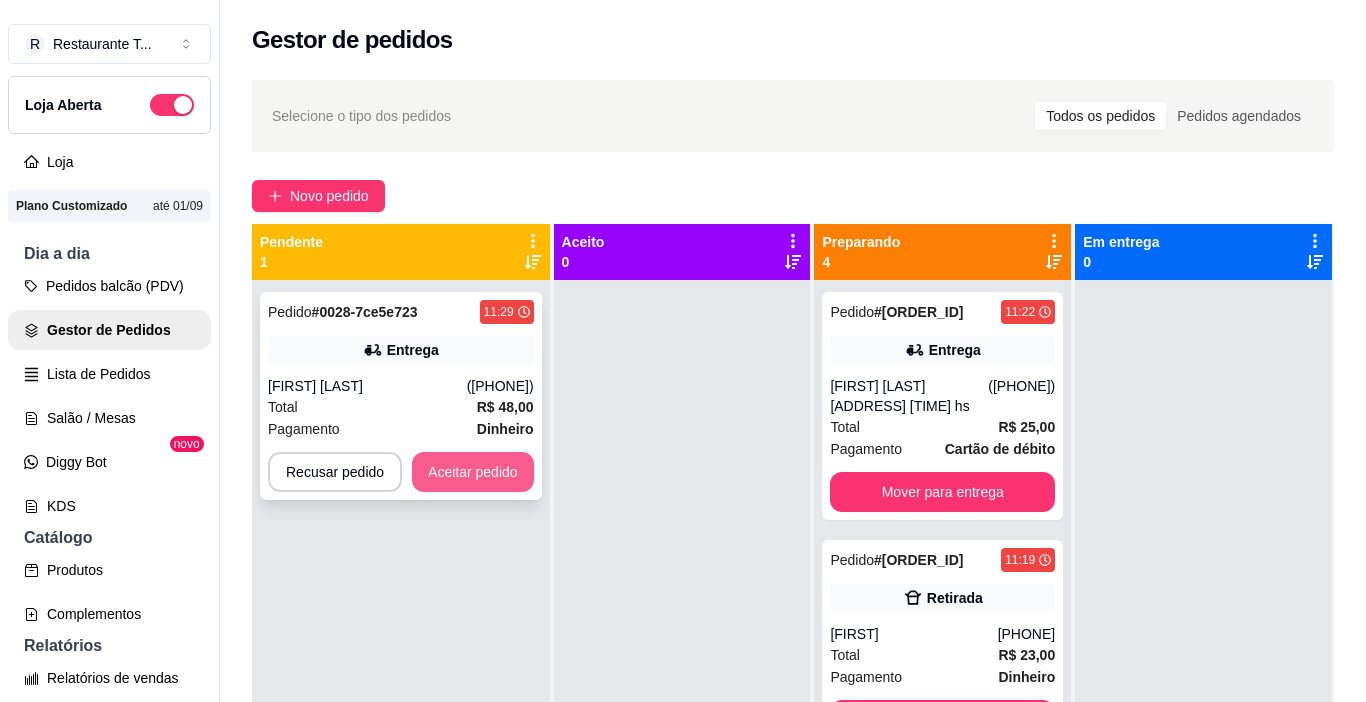 click on "Aceitar pedido" at bounding box center (473, 472) 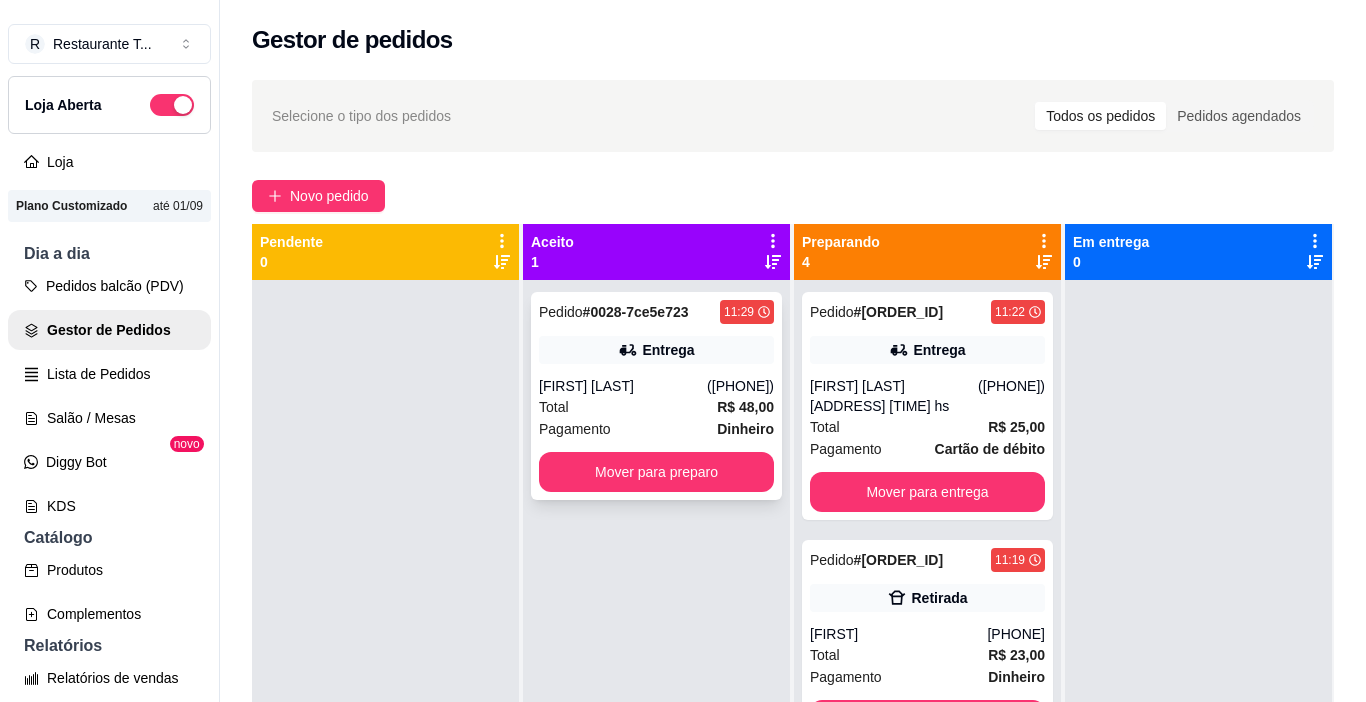 click on "Entrega" at bounding box center (668, 350) 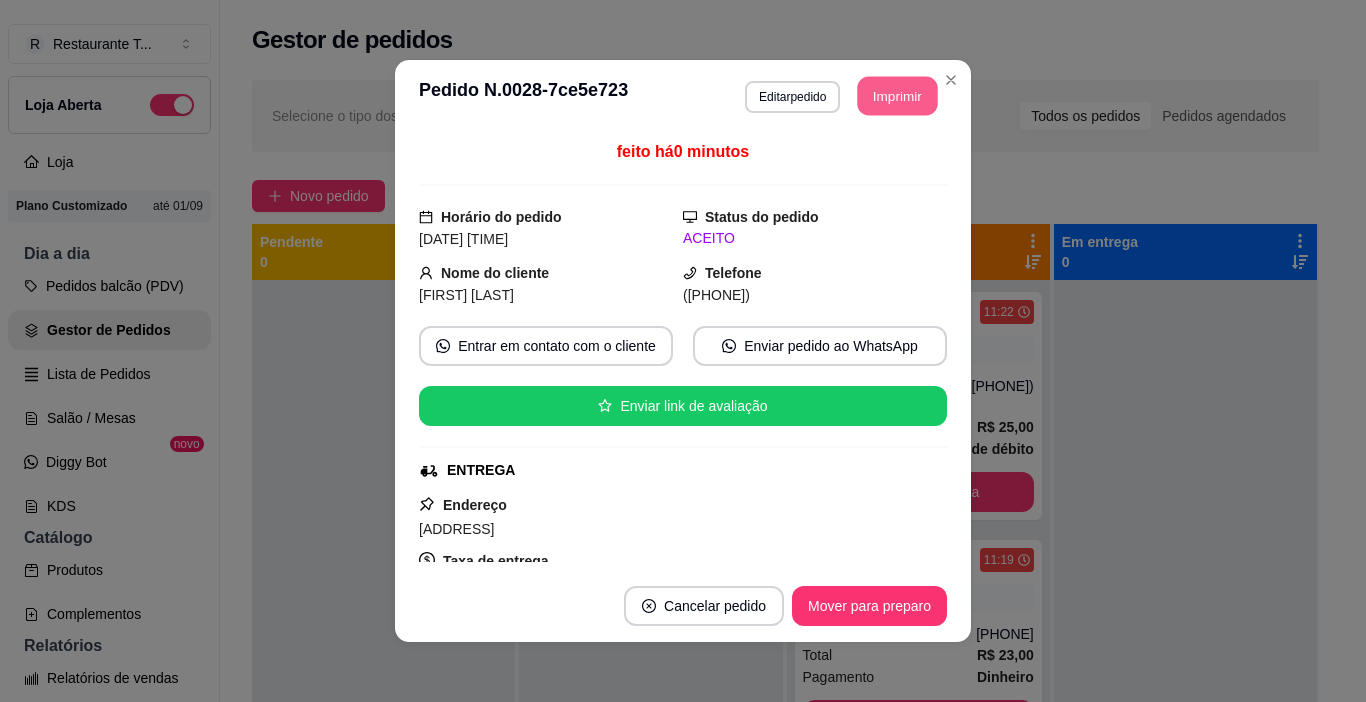 click on "Imprimir" at bounding box center [898, 96] 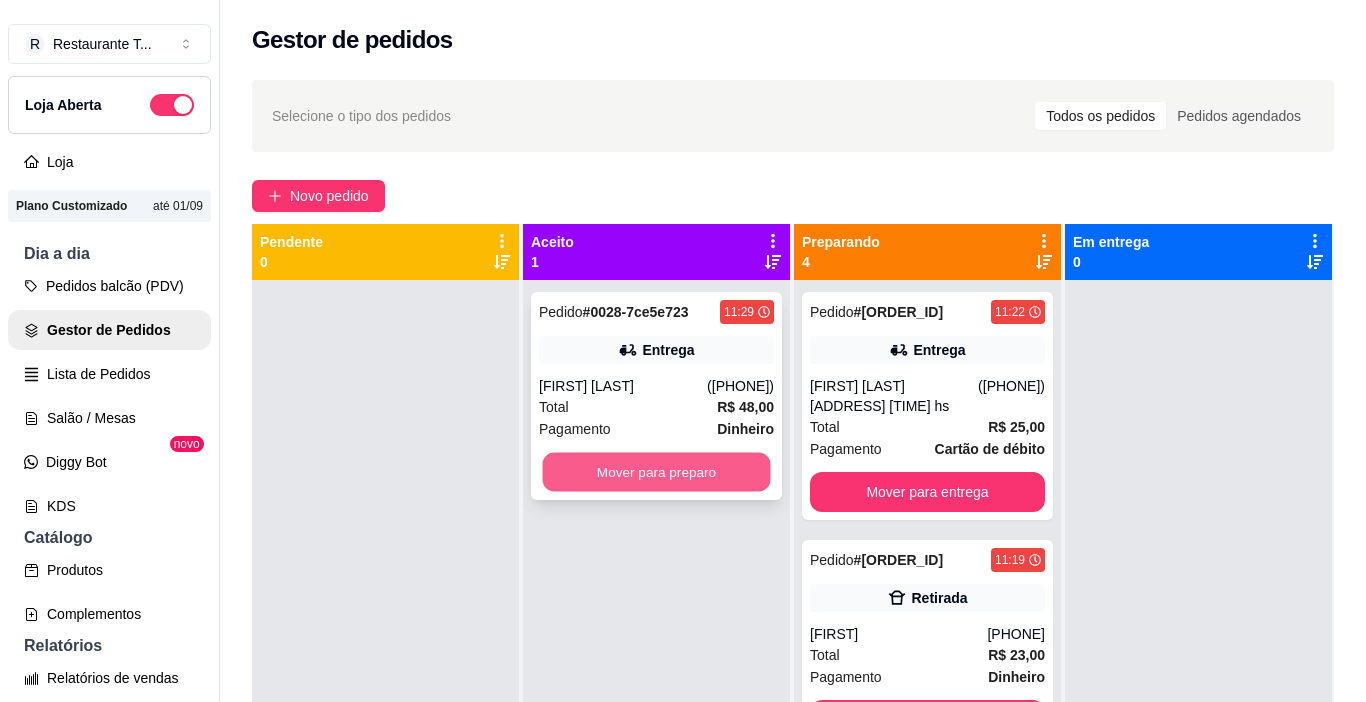 click on "Mover para preparo" at bounding box center (657, 472) 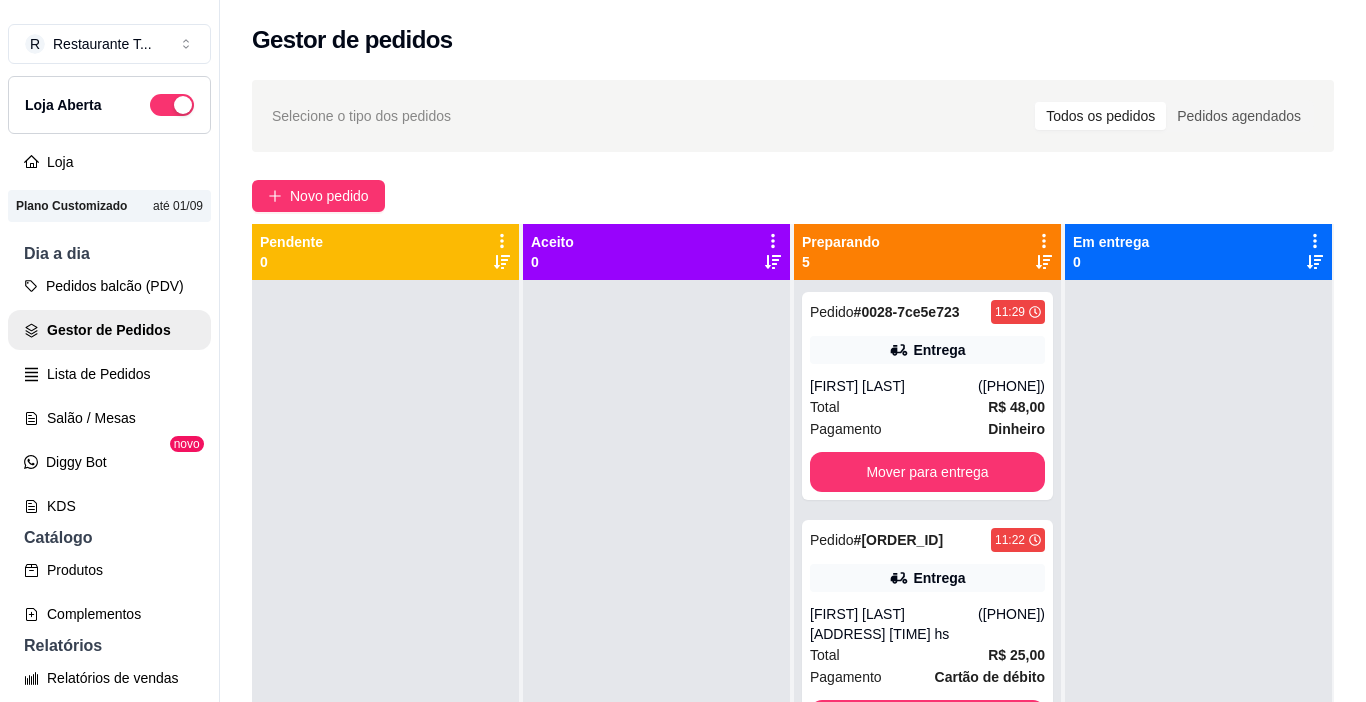 click on "Mover para retirada disponível" at bounding box center [928, 948] 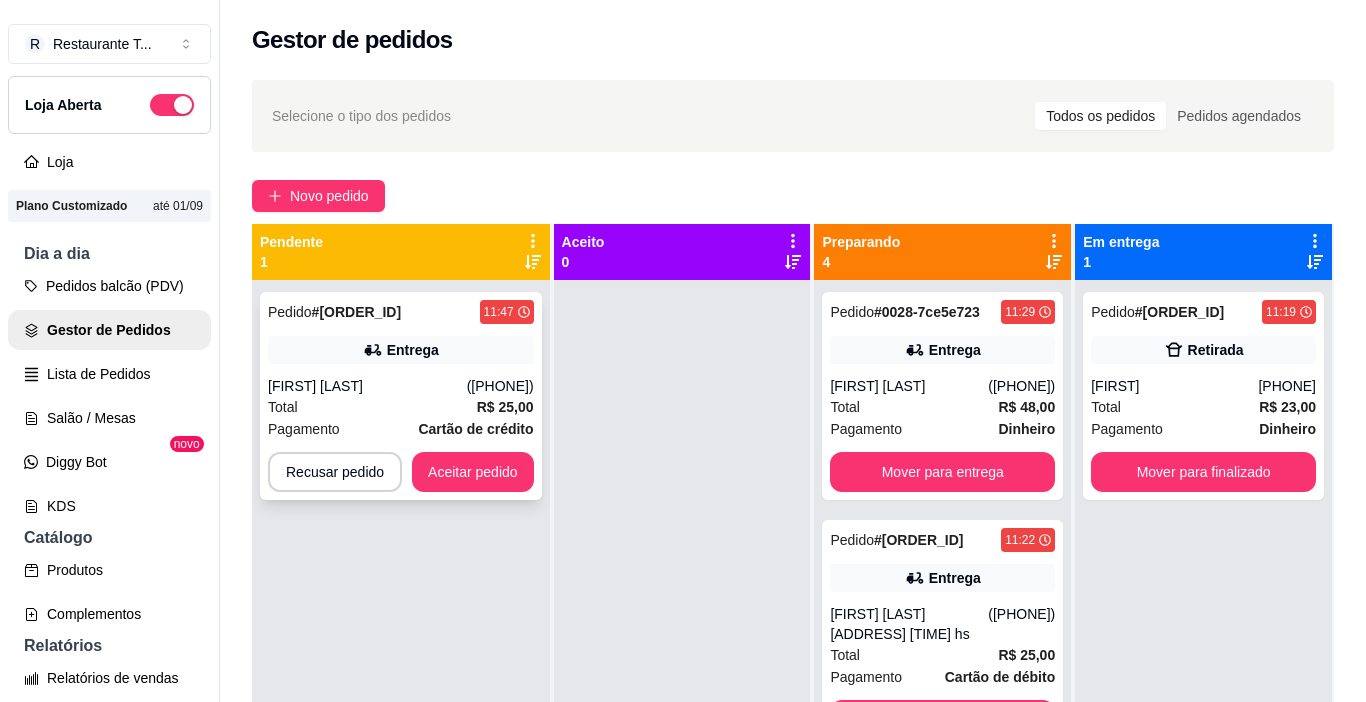 click on "([PHONE])" at bounding box center [500, 386] 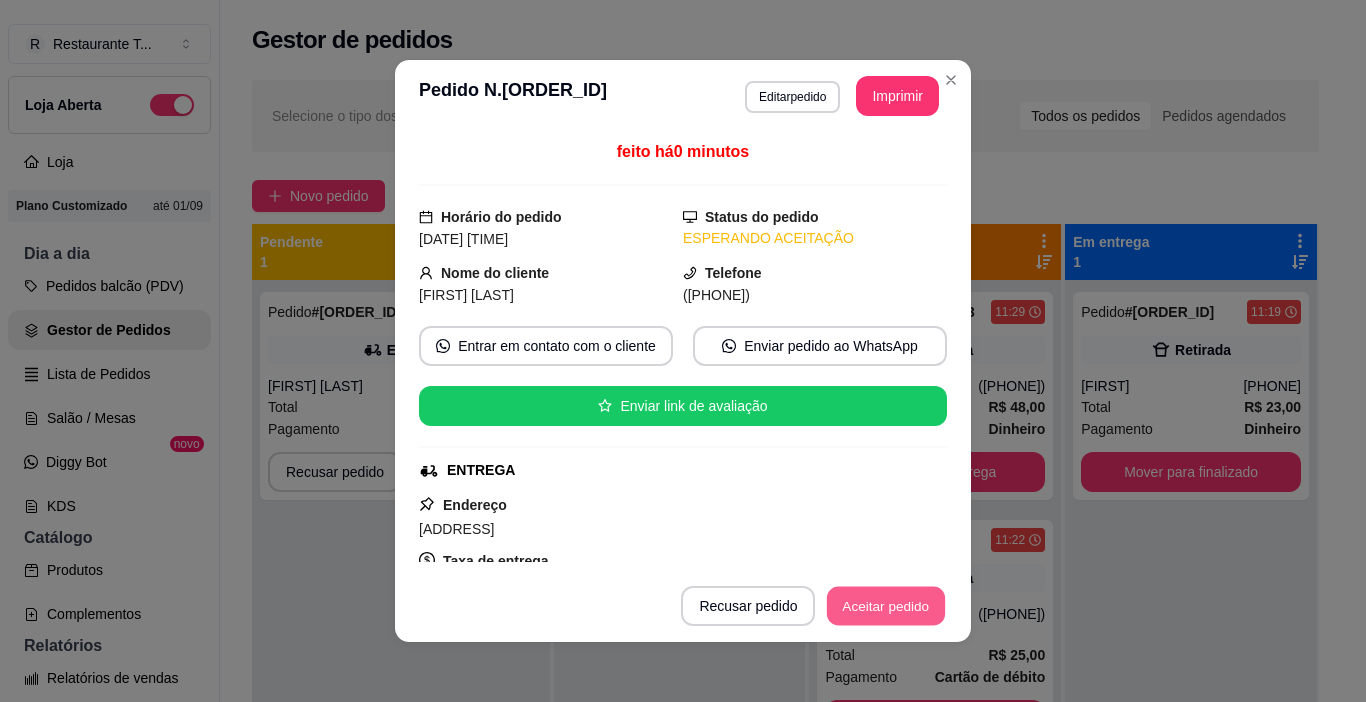 click on "Aceitar pedido" at bounding box center [886, 606] 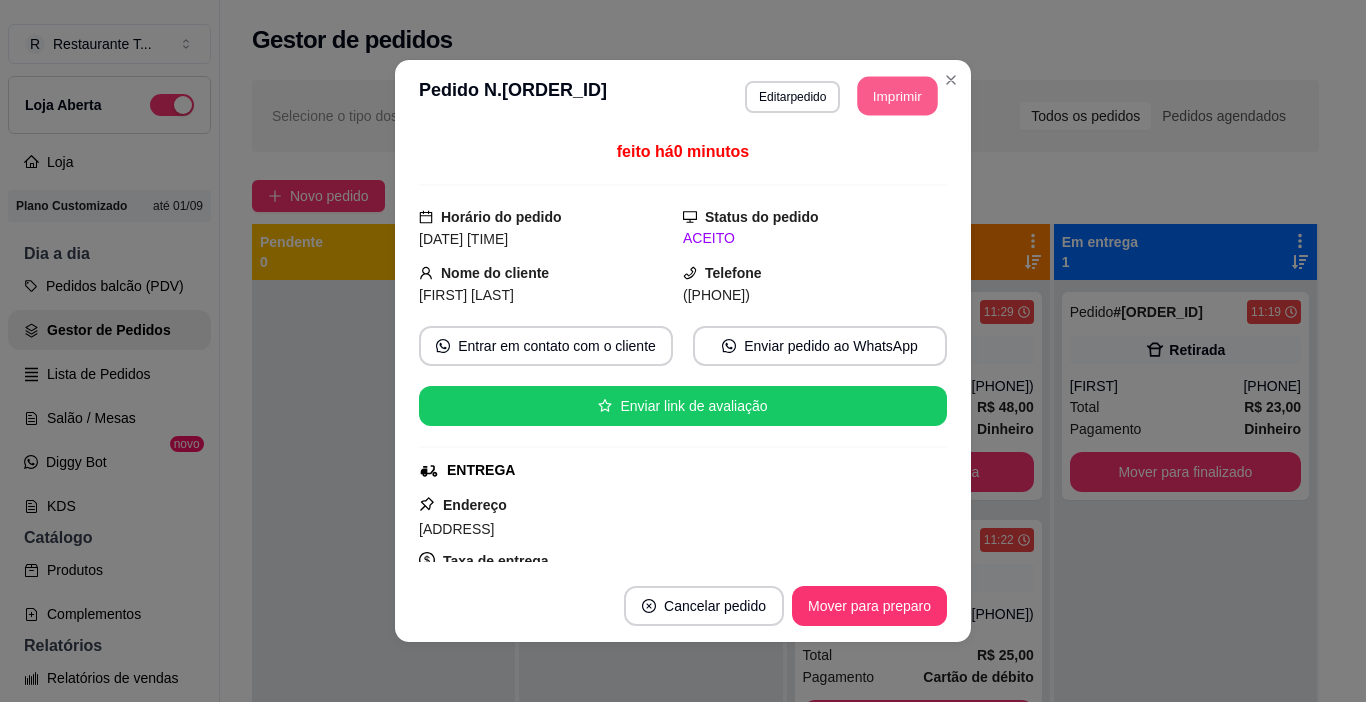 click on "Imprimir" at bounding box center (898, 96) 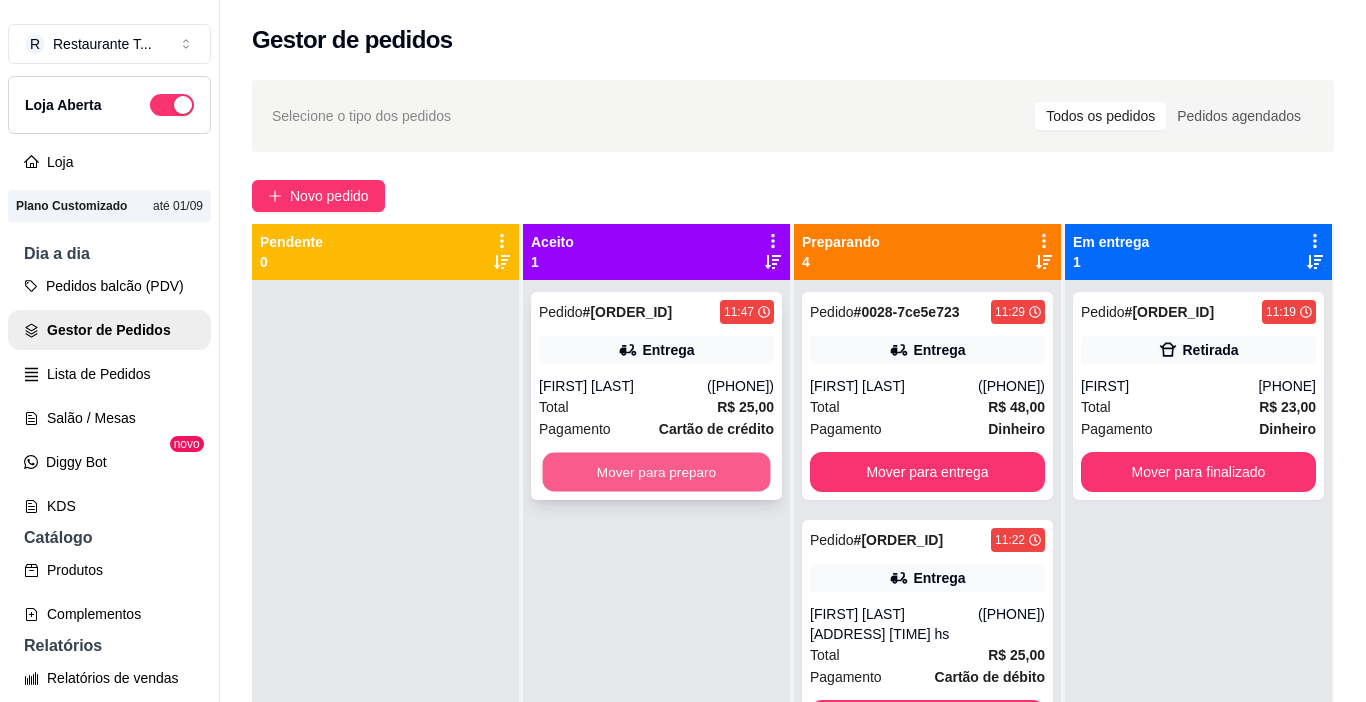 click on "Mover para preparo" at bounding box center [657, 472] 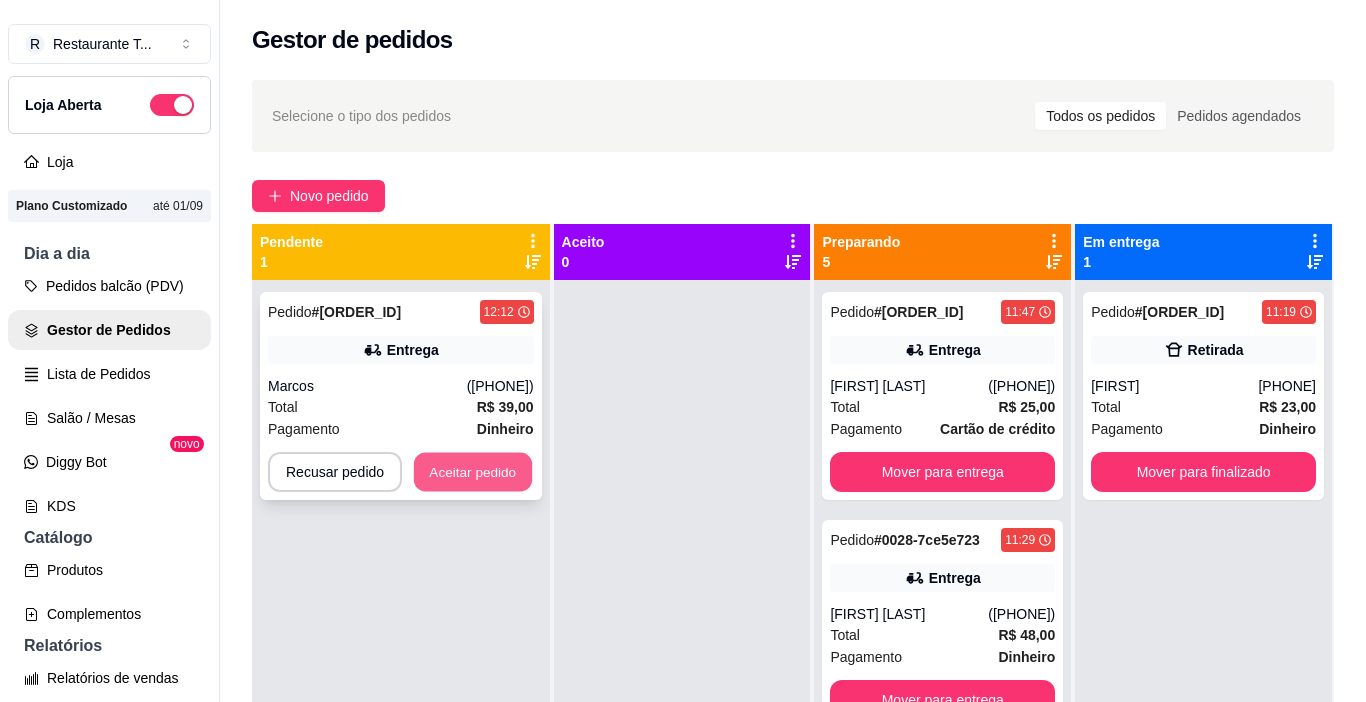 click on "Aceitar pedido" at bounding box center [473, 472] 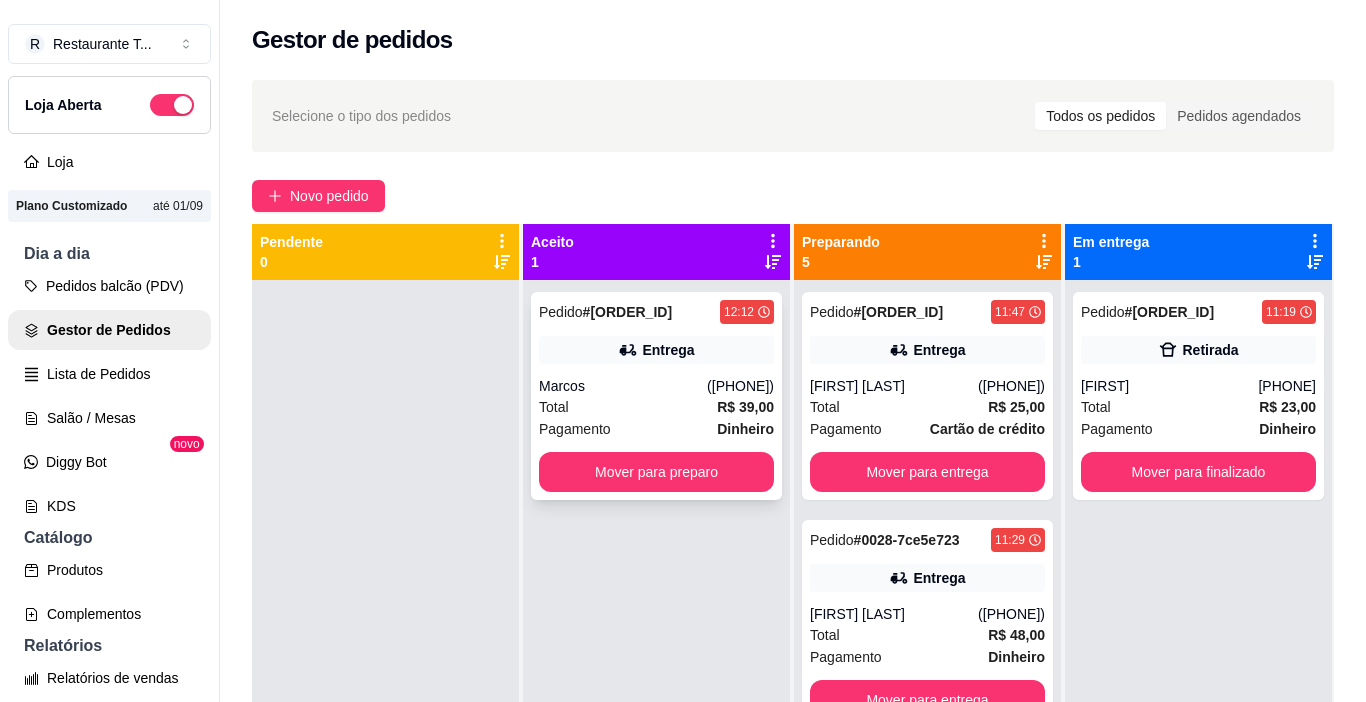 click on "Entrega" at bounding box center [668, 350] 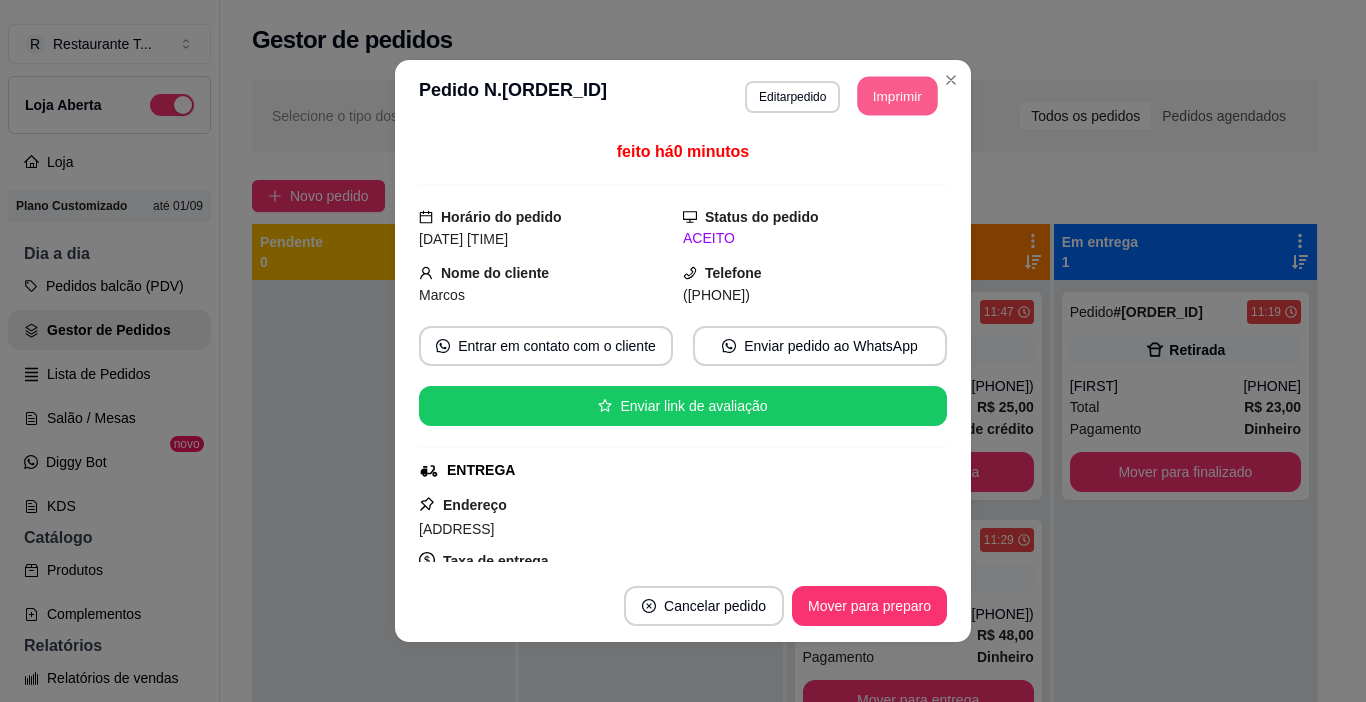 click on "Imprimir" at bounding box center [898, 96] 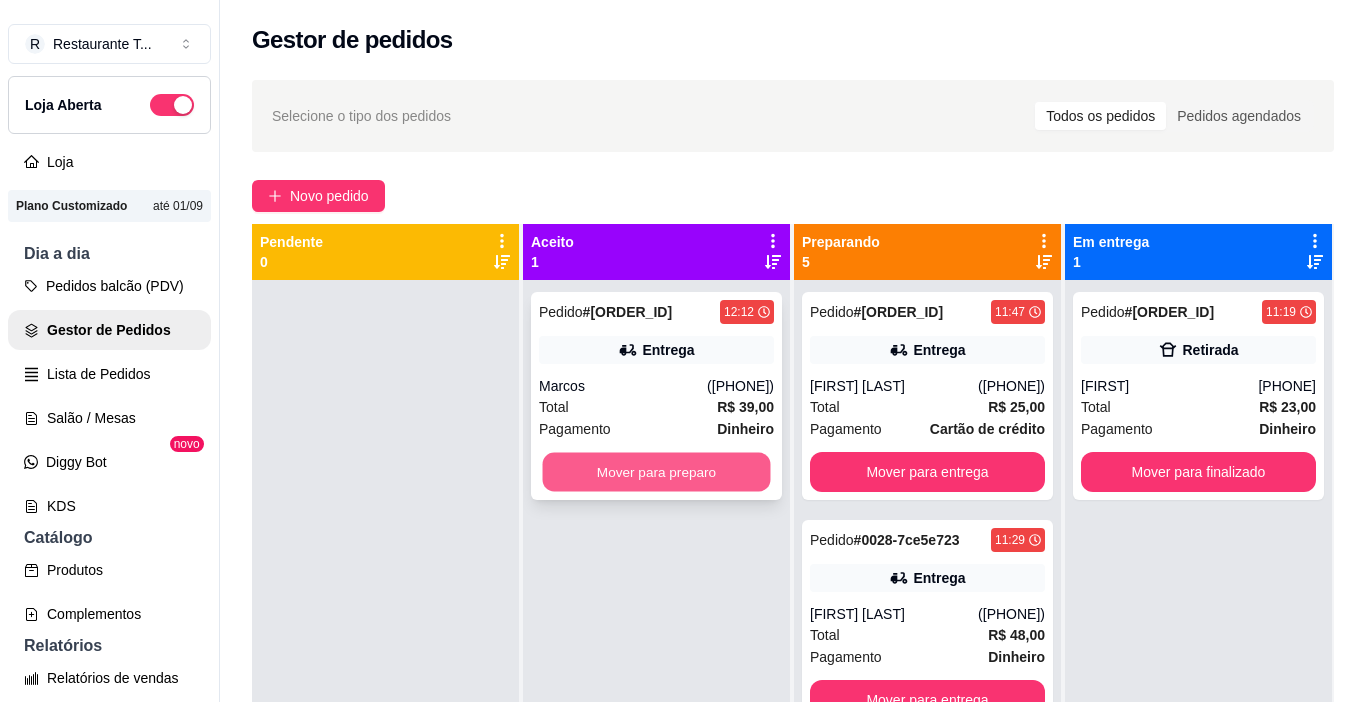 click on "Mover para preparo" at bounding box center [657, 472] 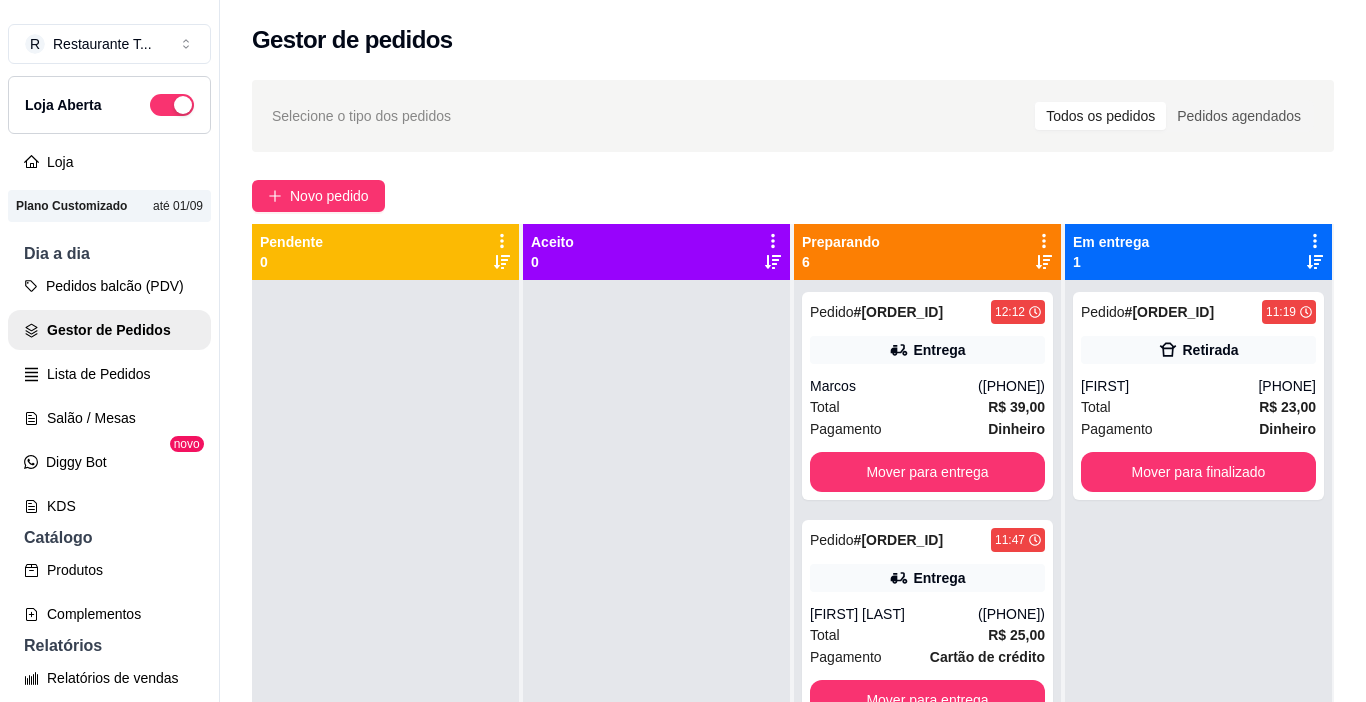 click on "Mover para entrega" at bounding box center [928, 928] 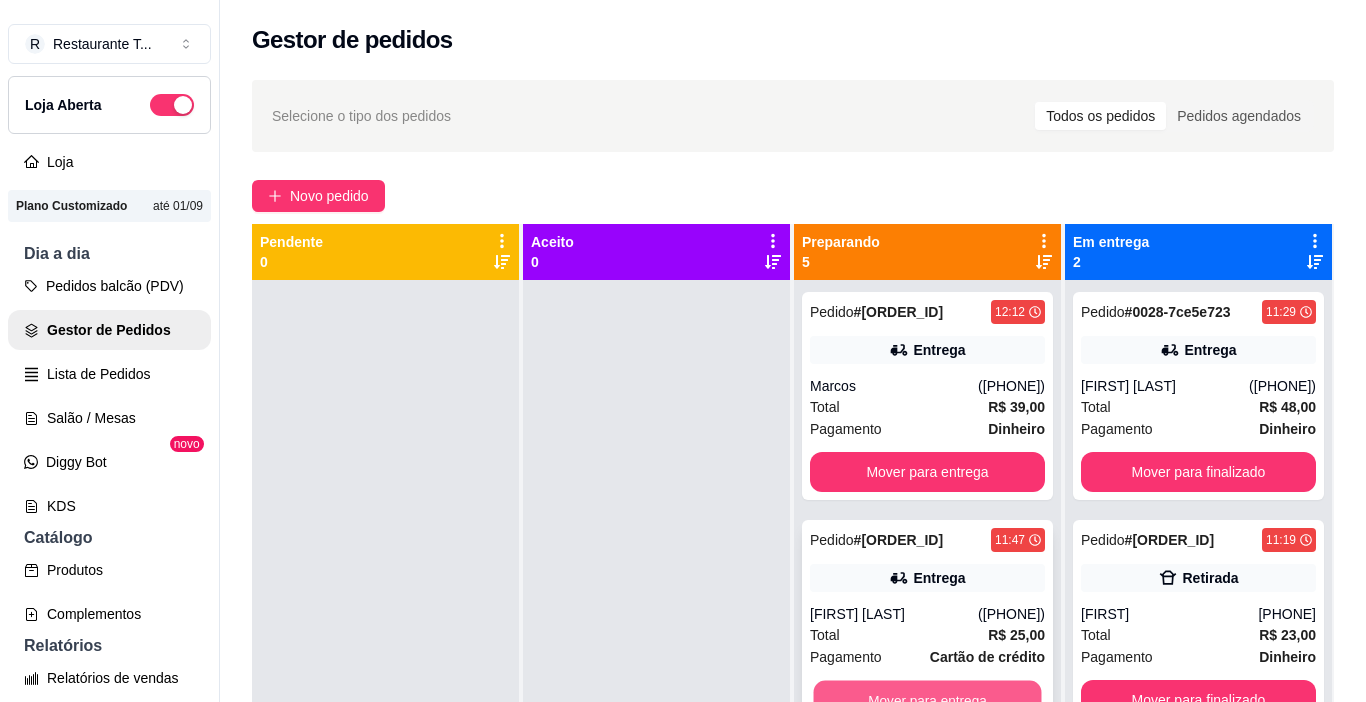 click on "Mover para entrega" at bounding box center [928, 700] 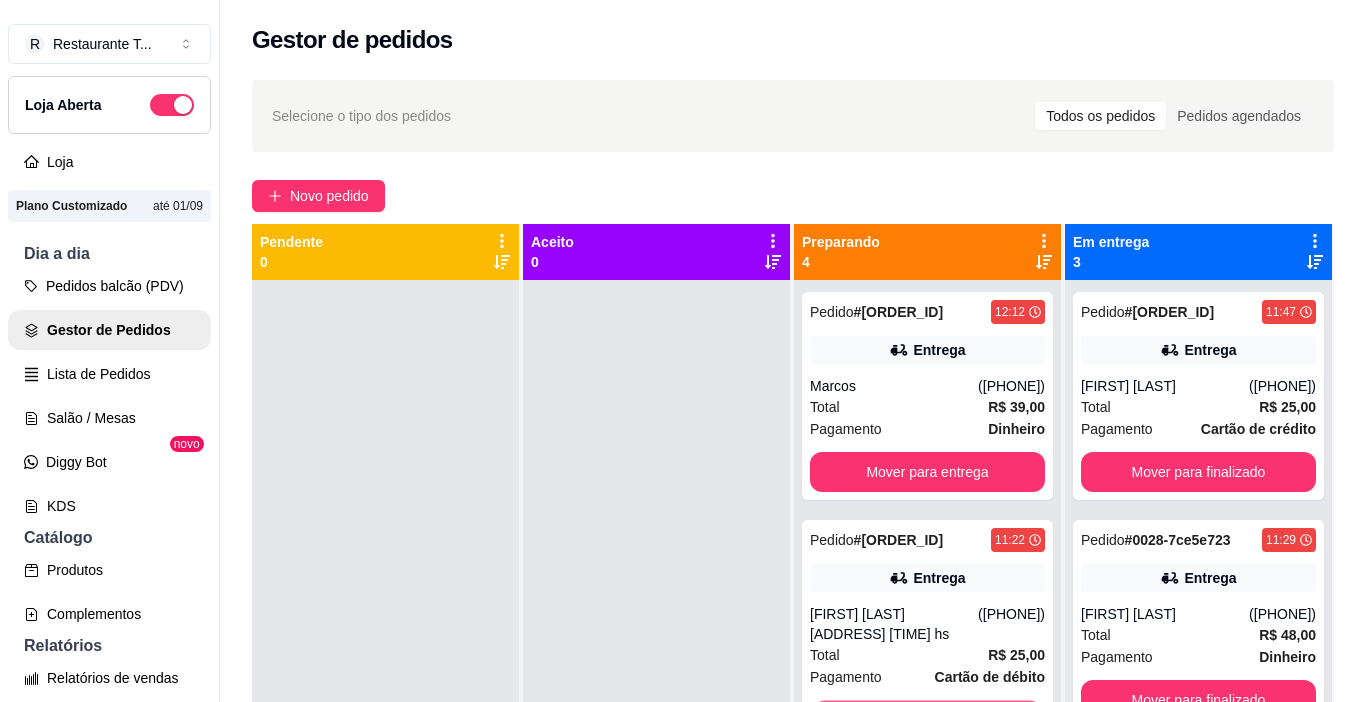 click on "Mover para entrega" at bounding box center (928, 720) 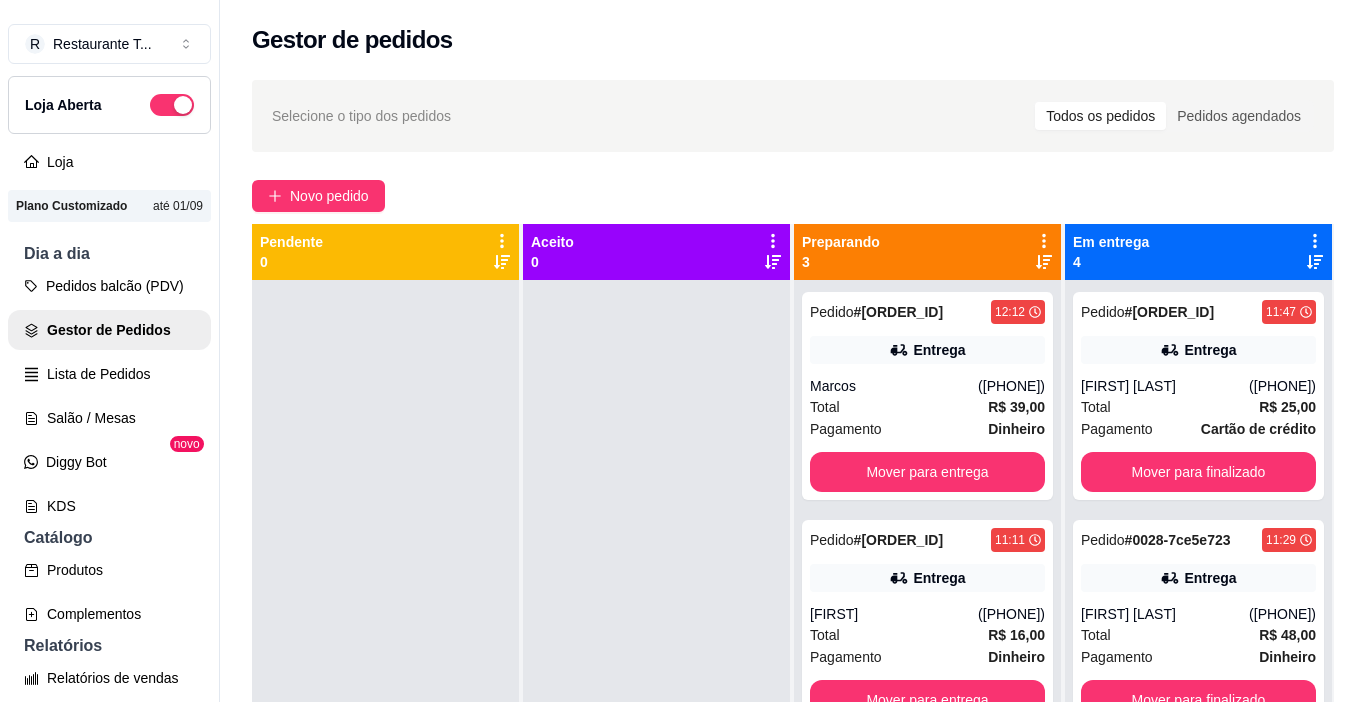 click on "Mover para entrega" at bounding box center [928, 928] 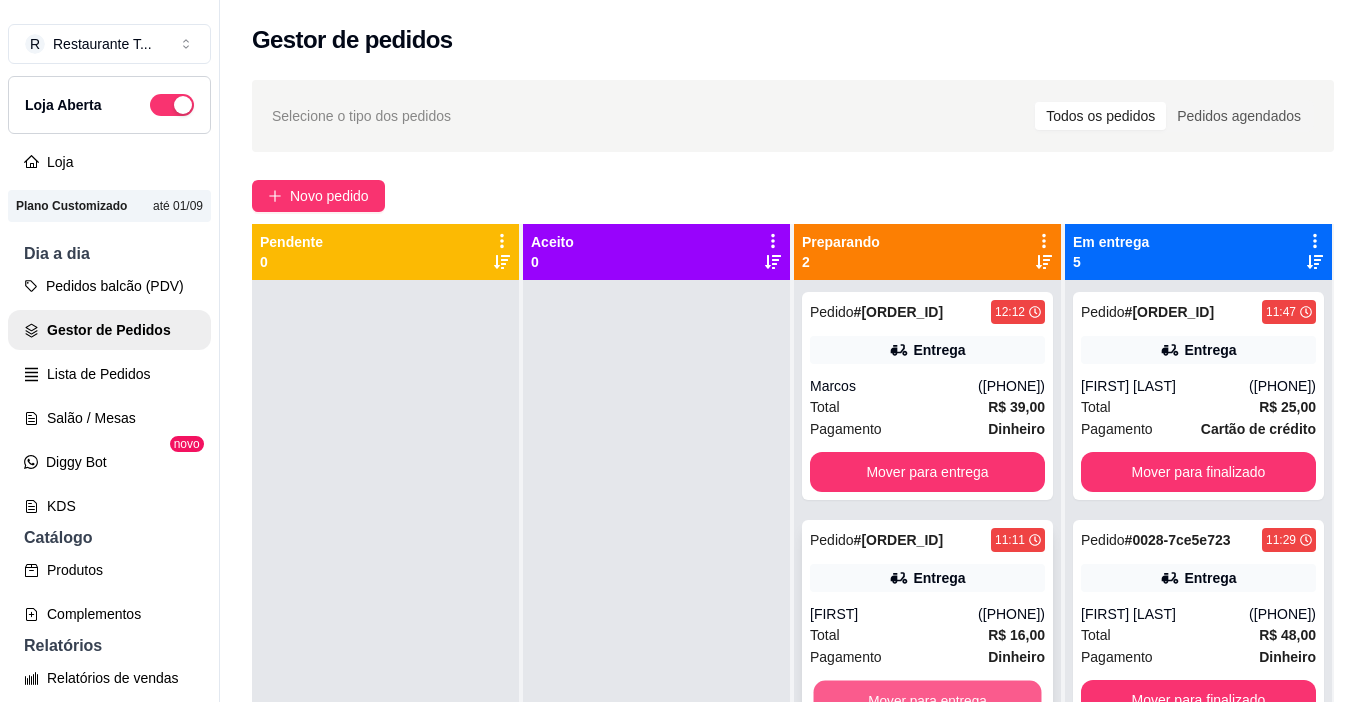 click on "Mover para entrega" at bounding box center [928, 700] 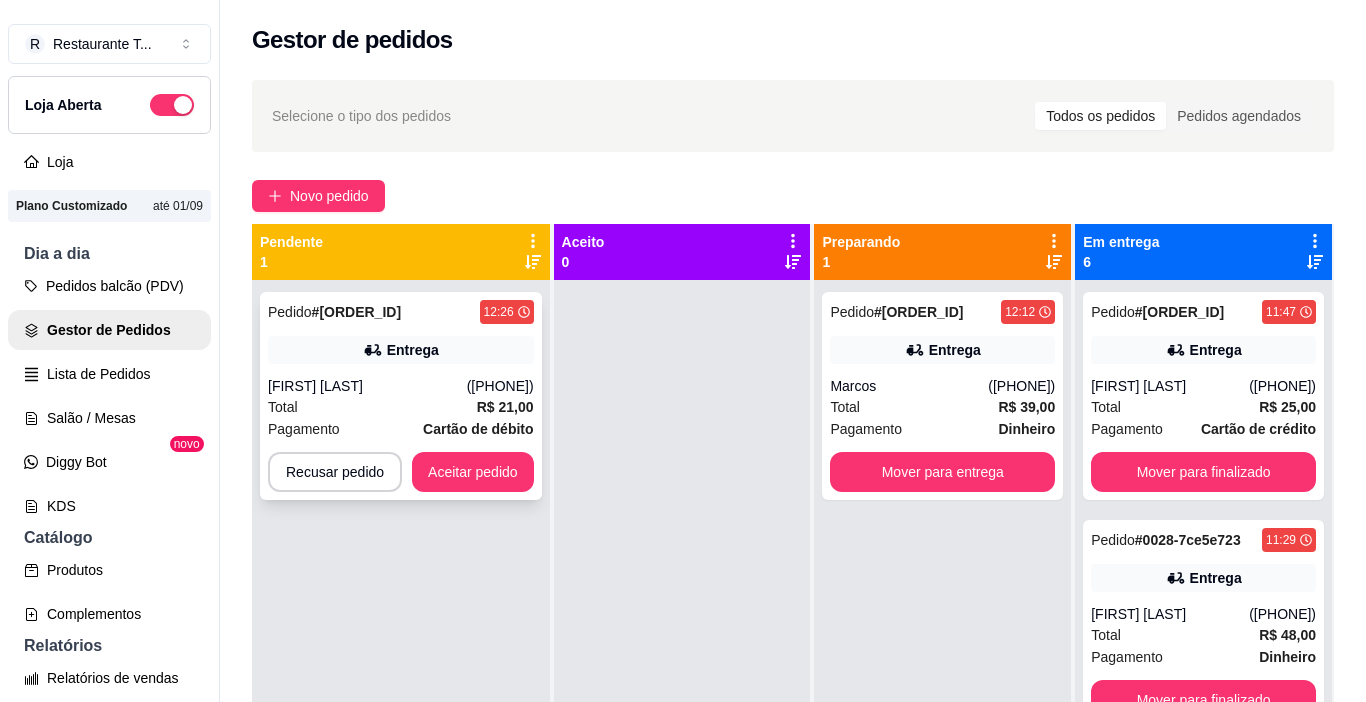click on "([PHONE])" at bounding box center [500, 386] 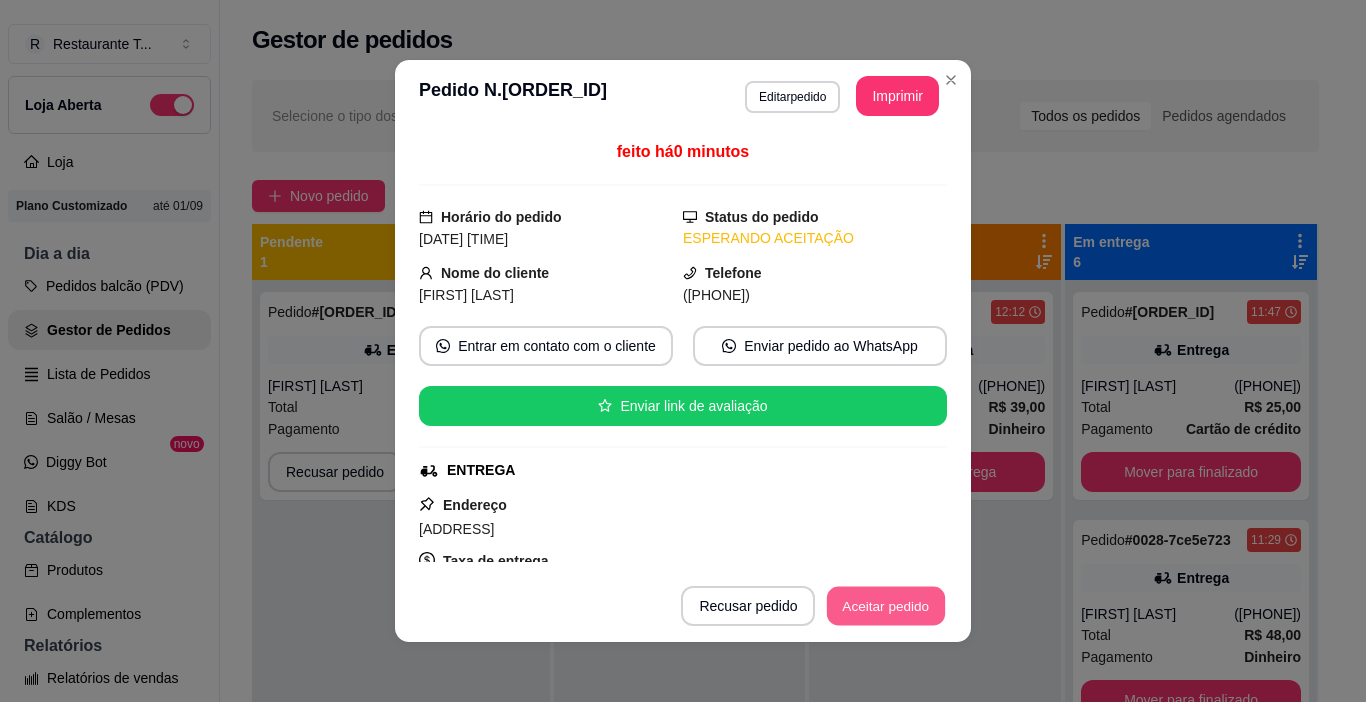 click on "Aceitar pedido" at bounding box center [886, 606] 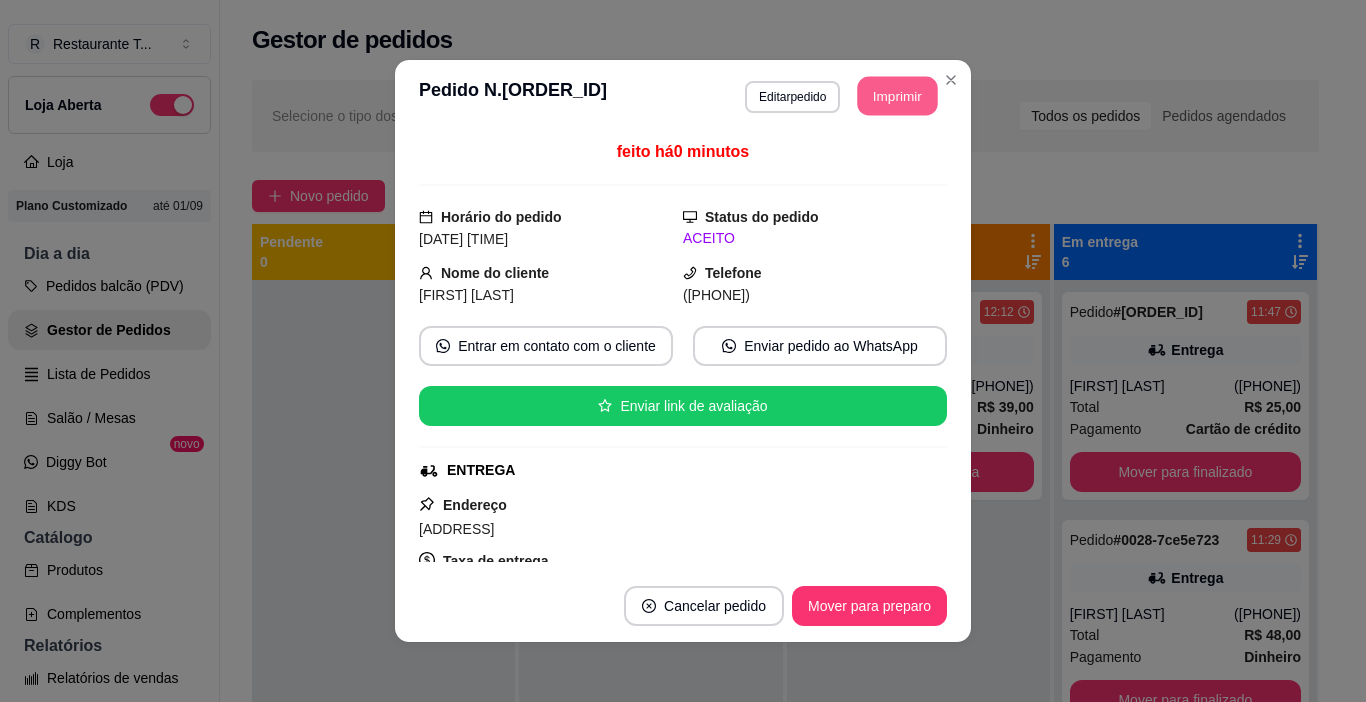 click on "Imprimir" at bounding box center (898, 96) 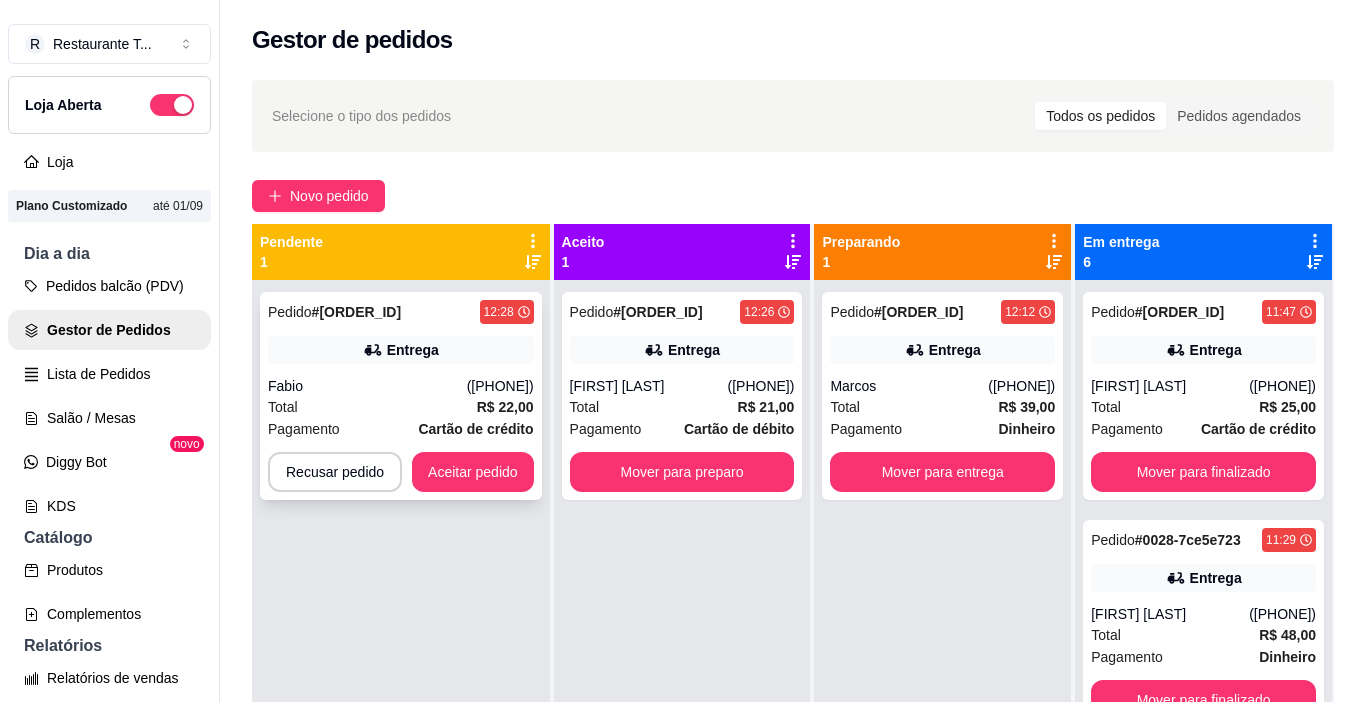 click on "Total R$ 22,00" at bounding box center [401, 407] 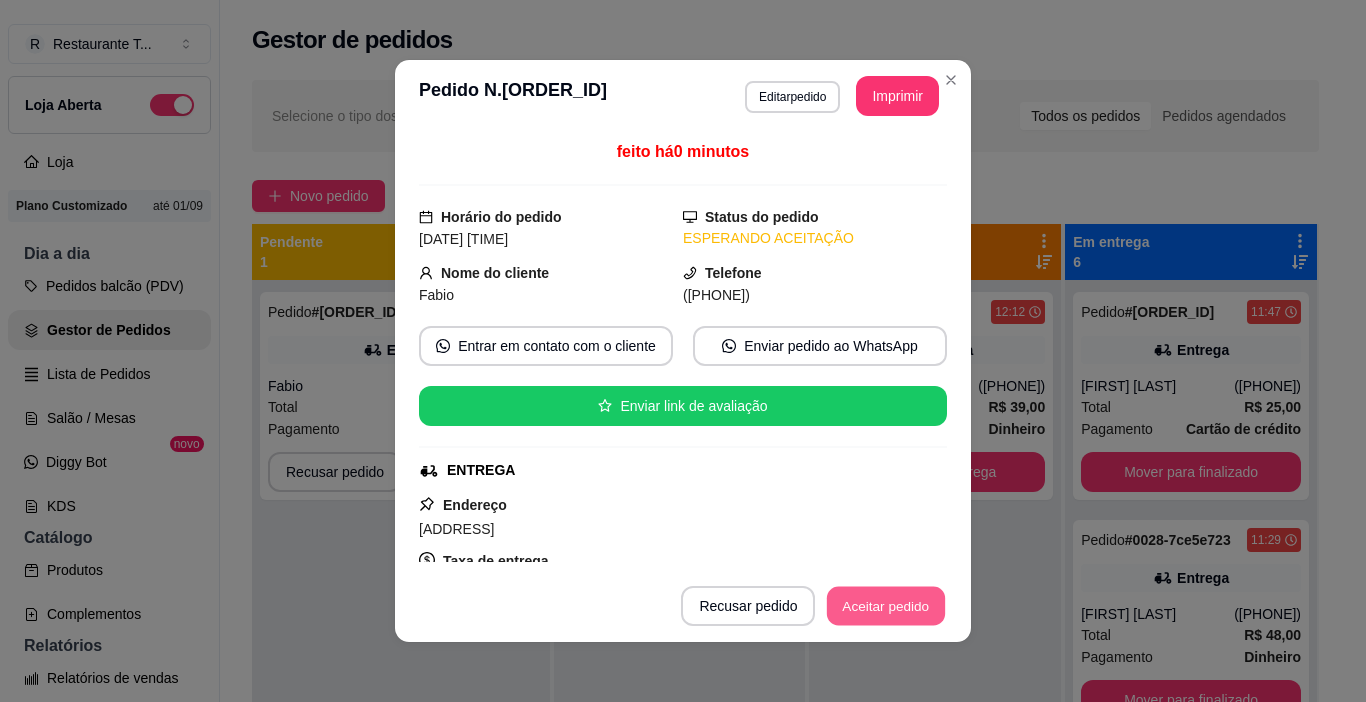 click on "Aceitar pedido" at bounding box center (886, 606) 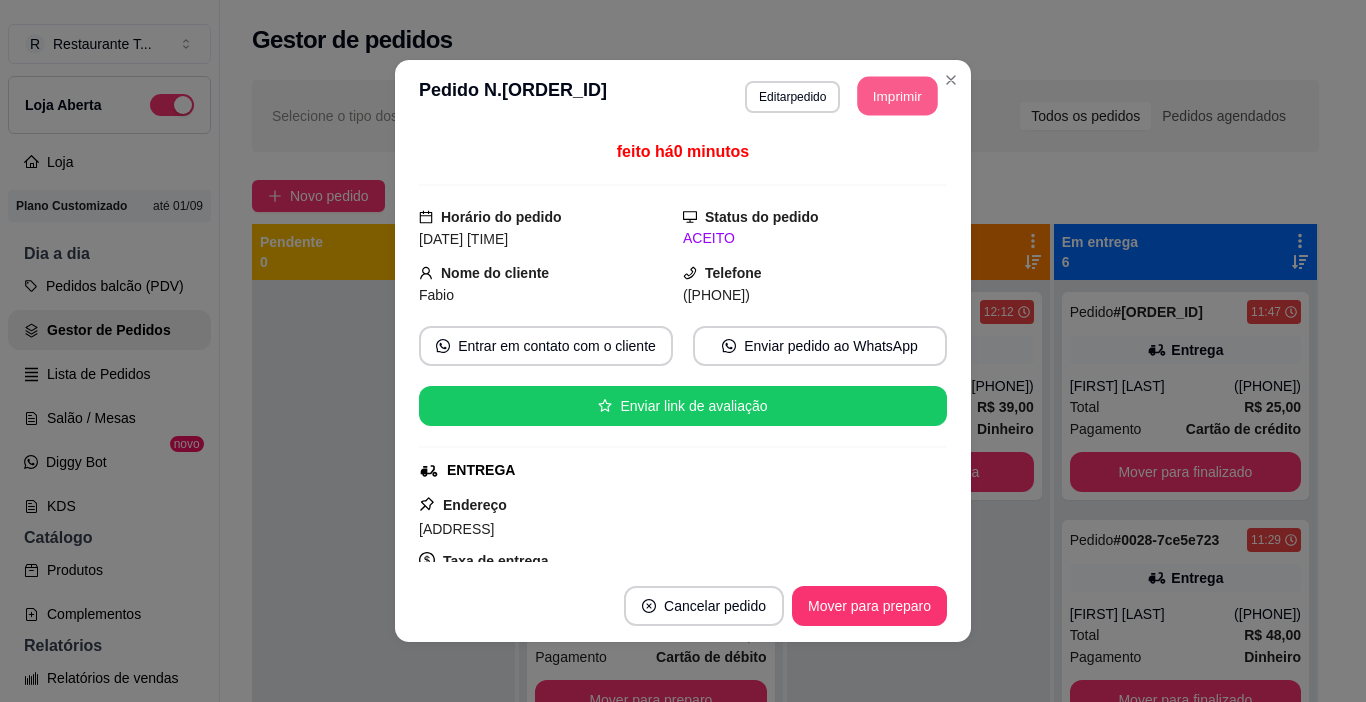 click on "Imprimir" at bounding box center (898, 96) 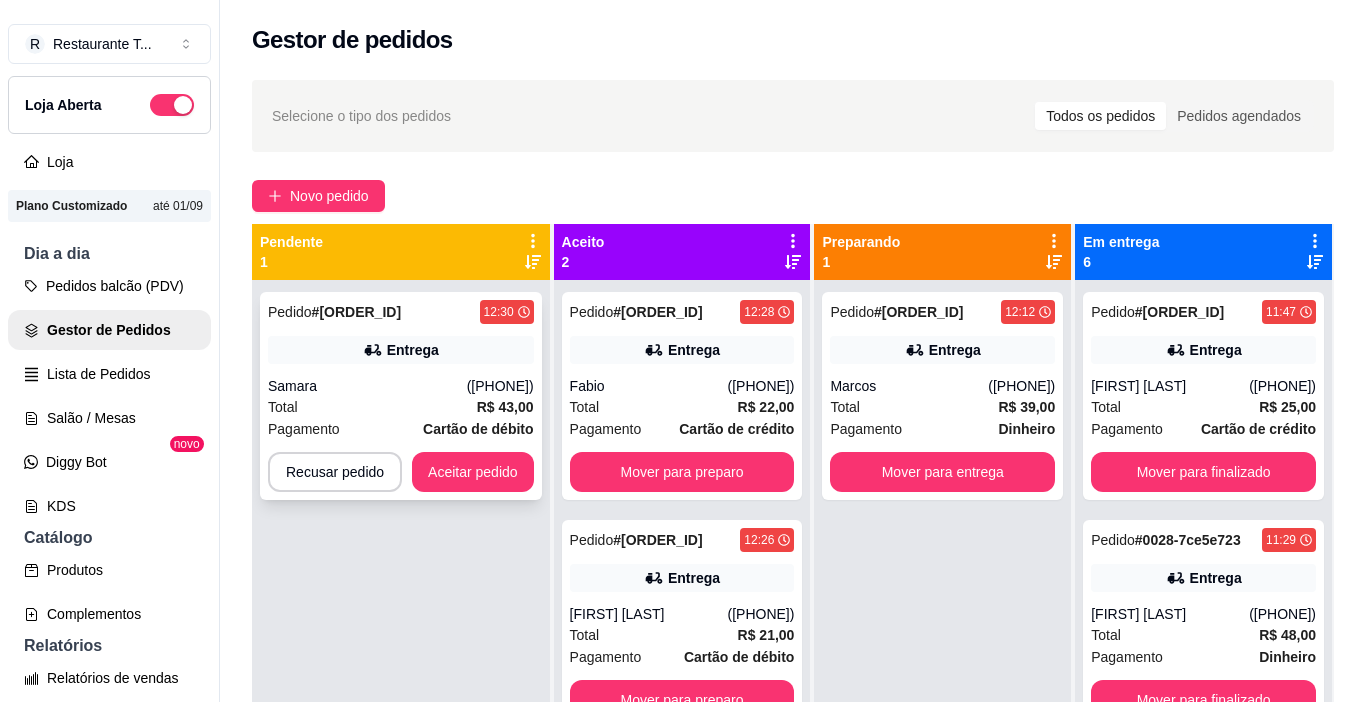 click on "Samara" at bounding box center (367, 386) 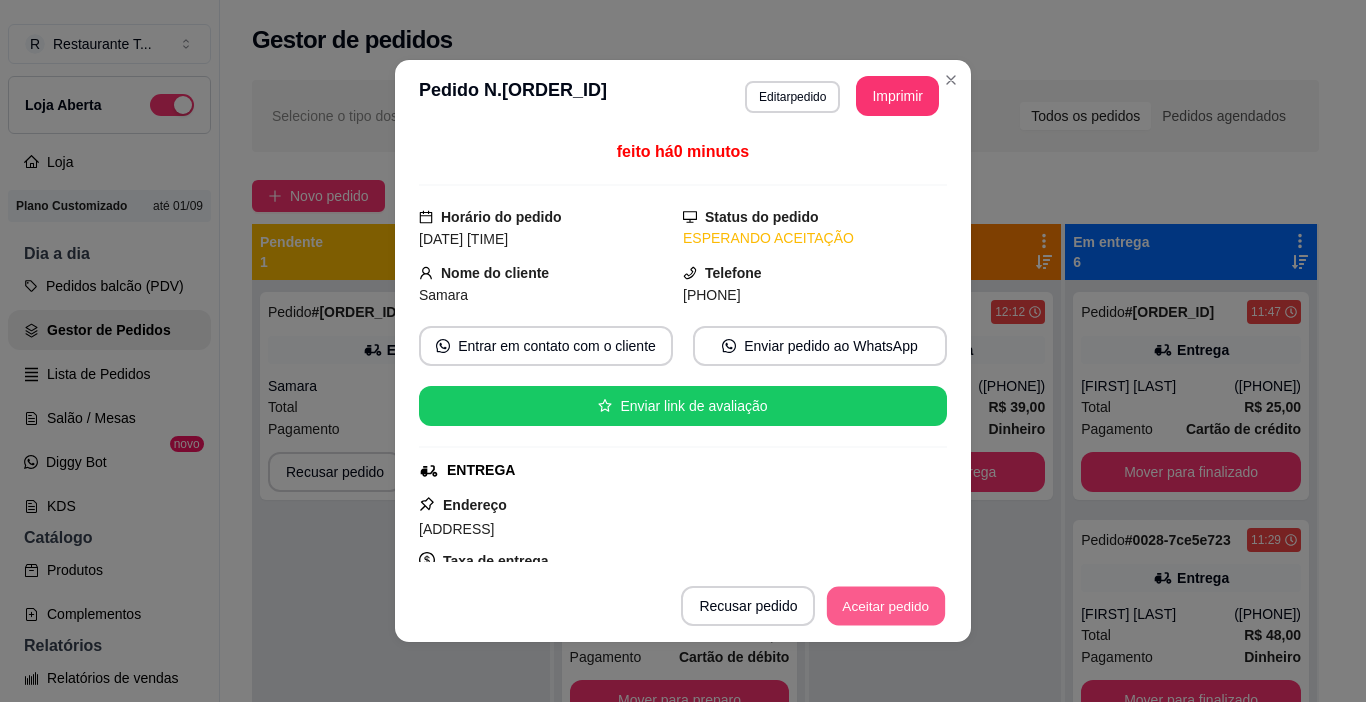 click on "Aceitar pedido" at bounding box center [886, 606] 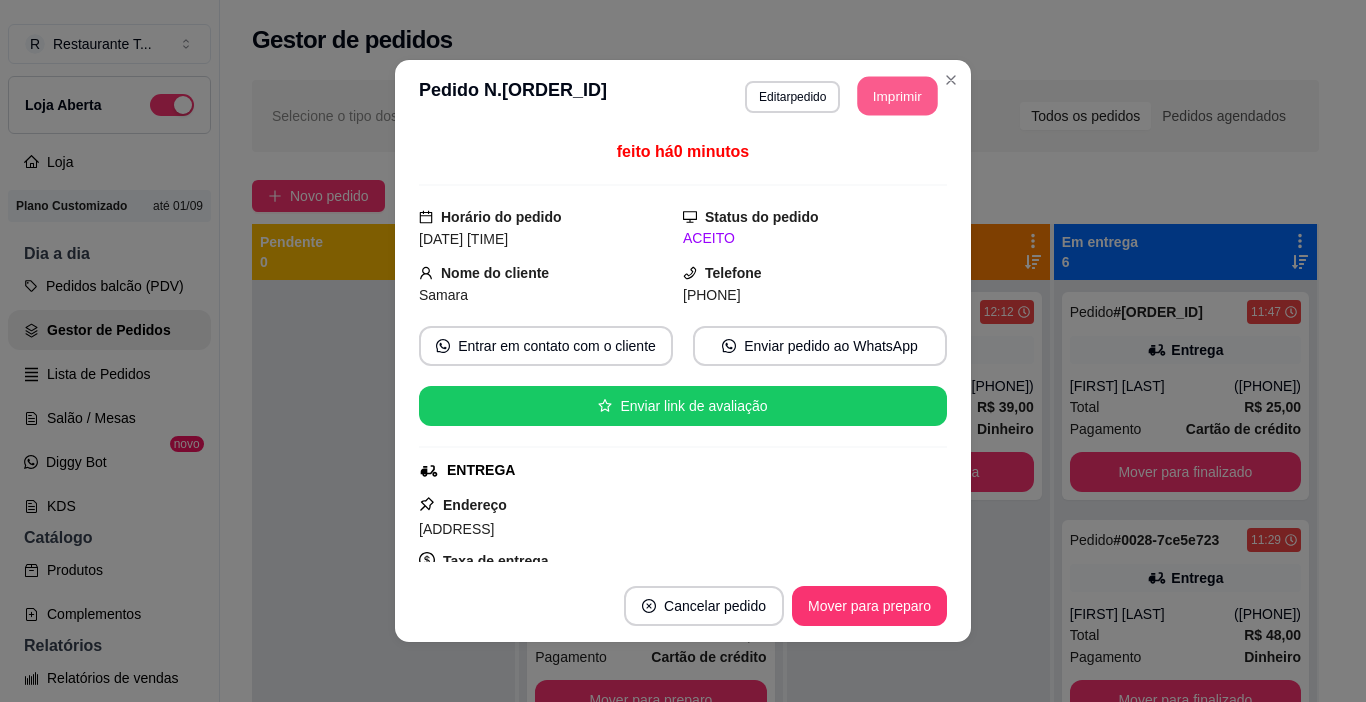 click on "Imprimir" at bounding box center [898, 96] 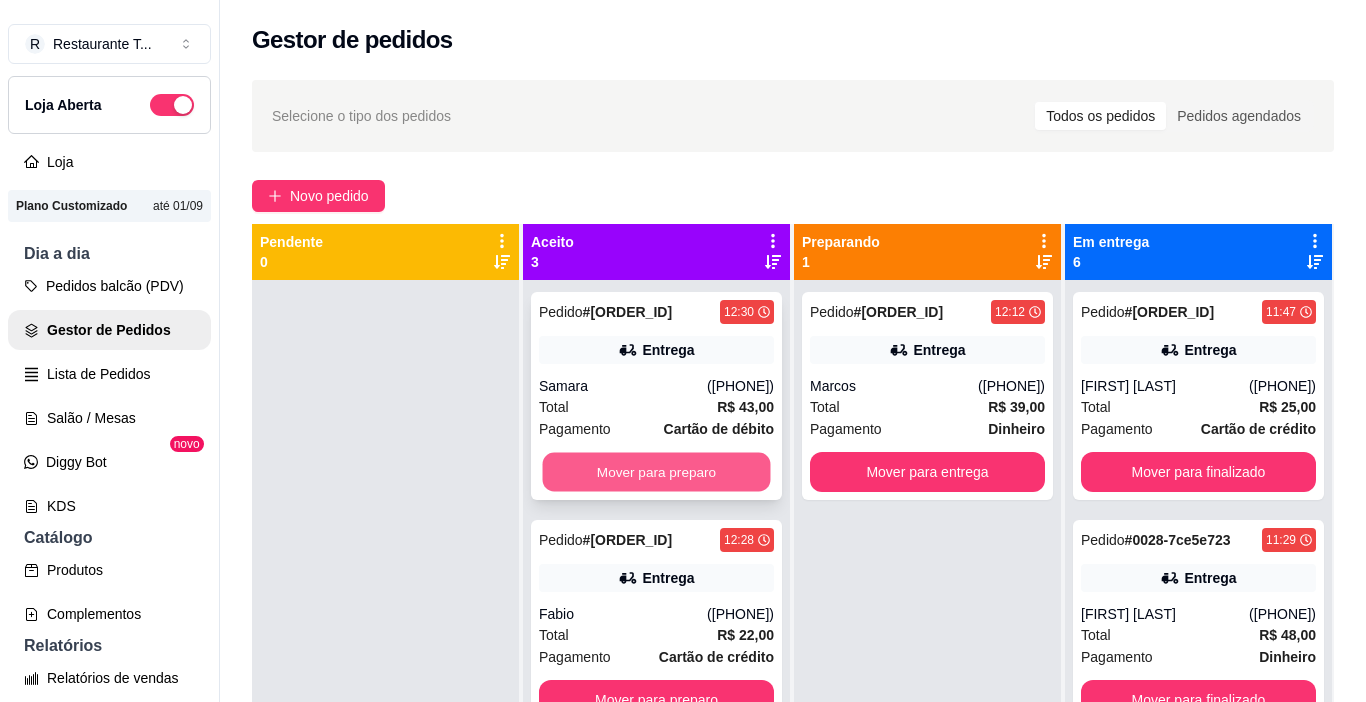 click on "Mover para preparo" at bounding box center [657, 472] 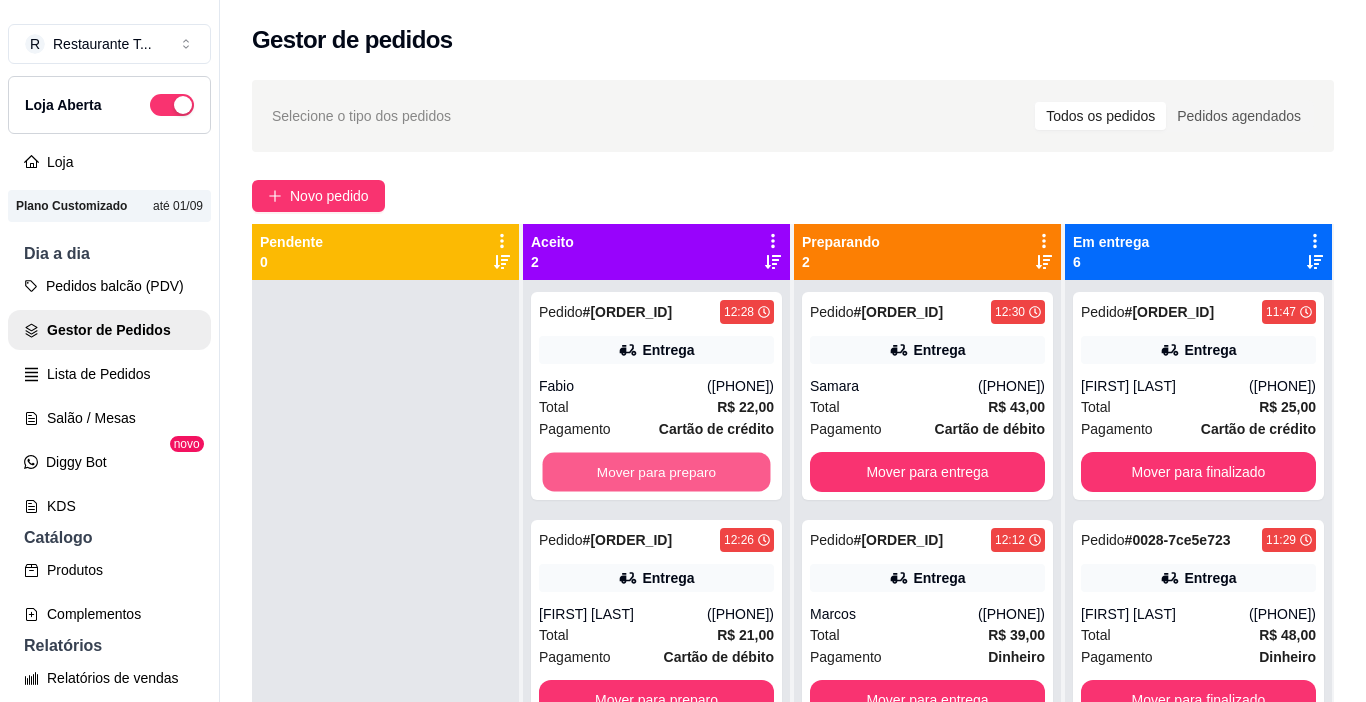 click on "Mover para preparo" at bounding box center (657, 472) 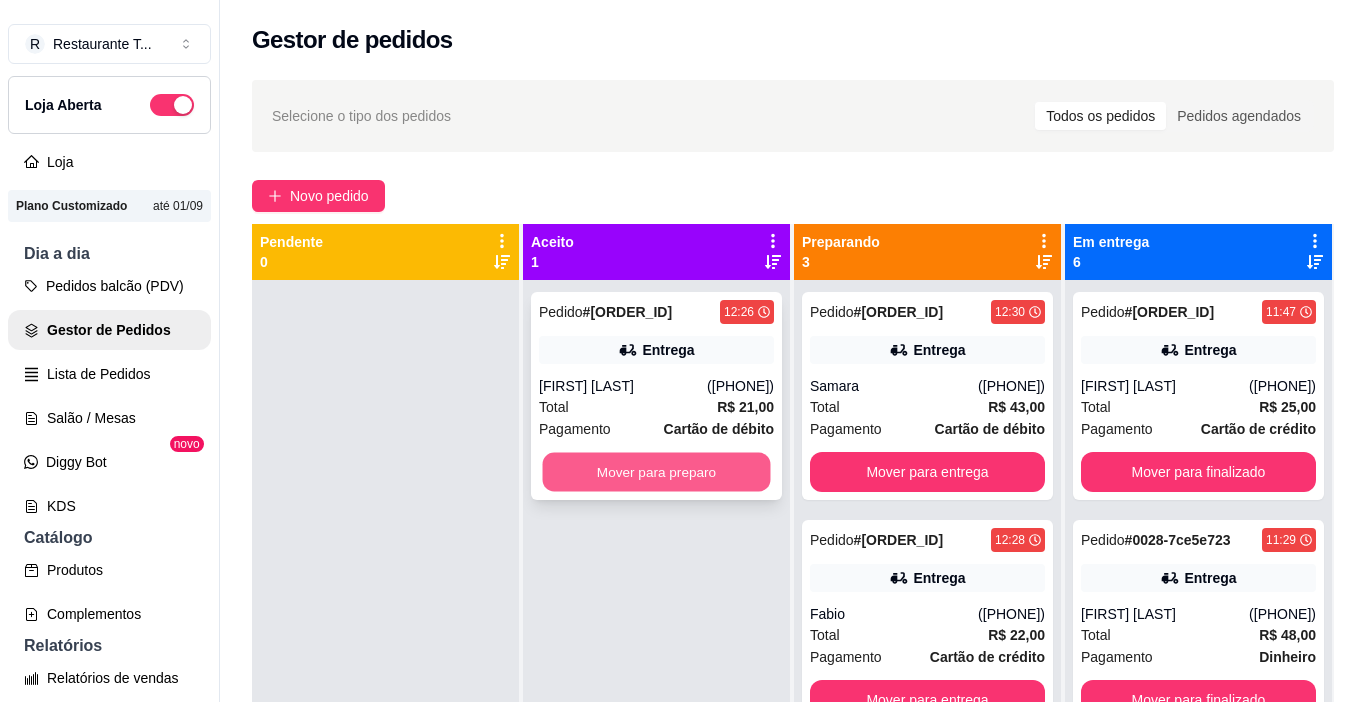 click on "Mover para preparo" at bounding box center [657, 472] 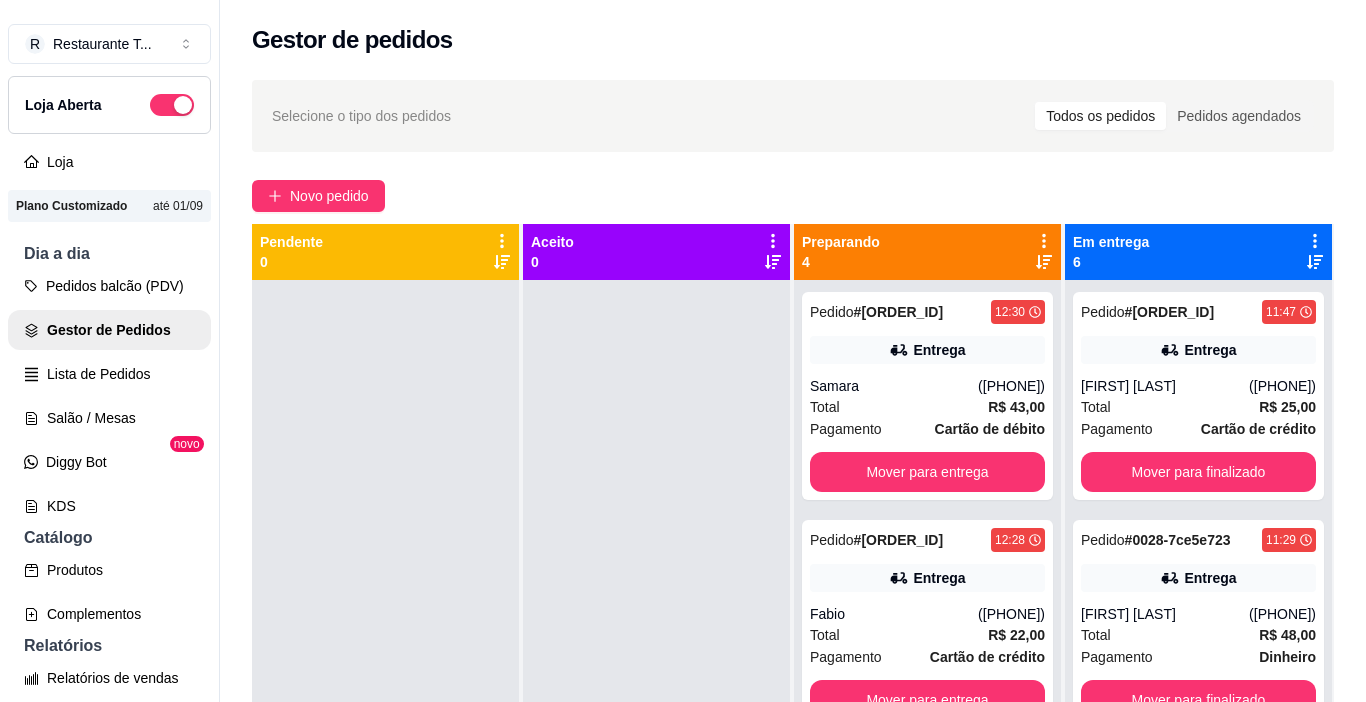 click on "Pedido  # [ORDER_ID] [TIME] Entrega [FIRST] ([PHONE]) Total R$ 39,00 Pagamento Dinheiro Mover para entrega" at bounding box center [927, 1080] 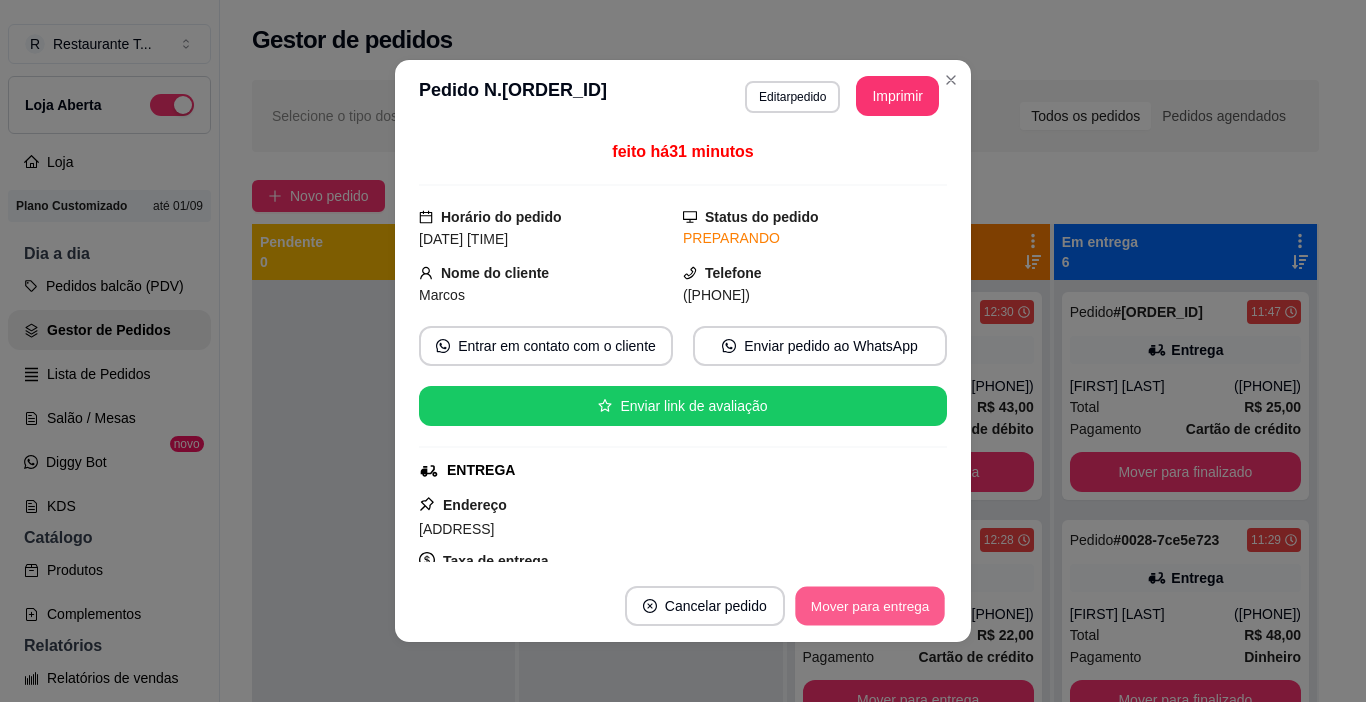 click on "Mover para entrega" at bounding box center [870, 606] 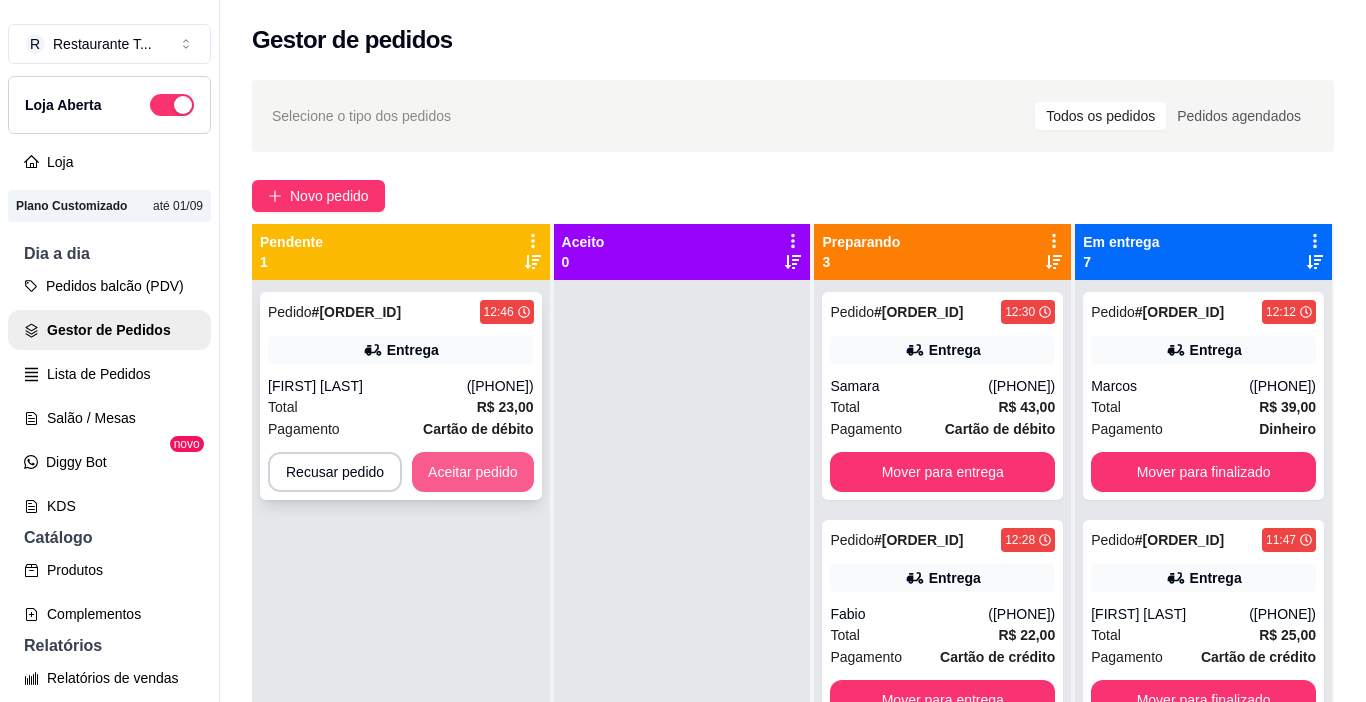 click on "Aceitar pedido" at bounding box center [473, 472] 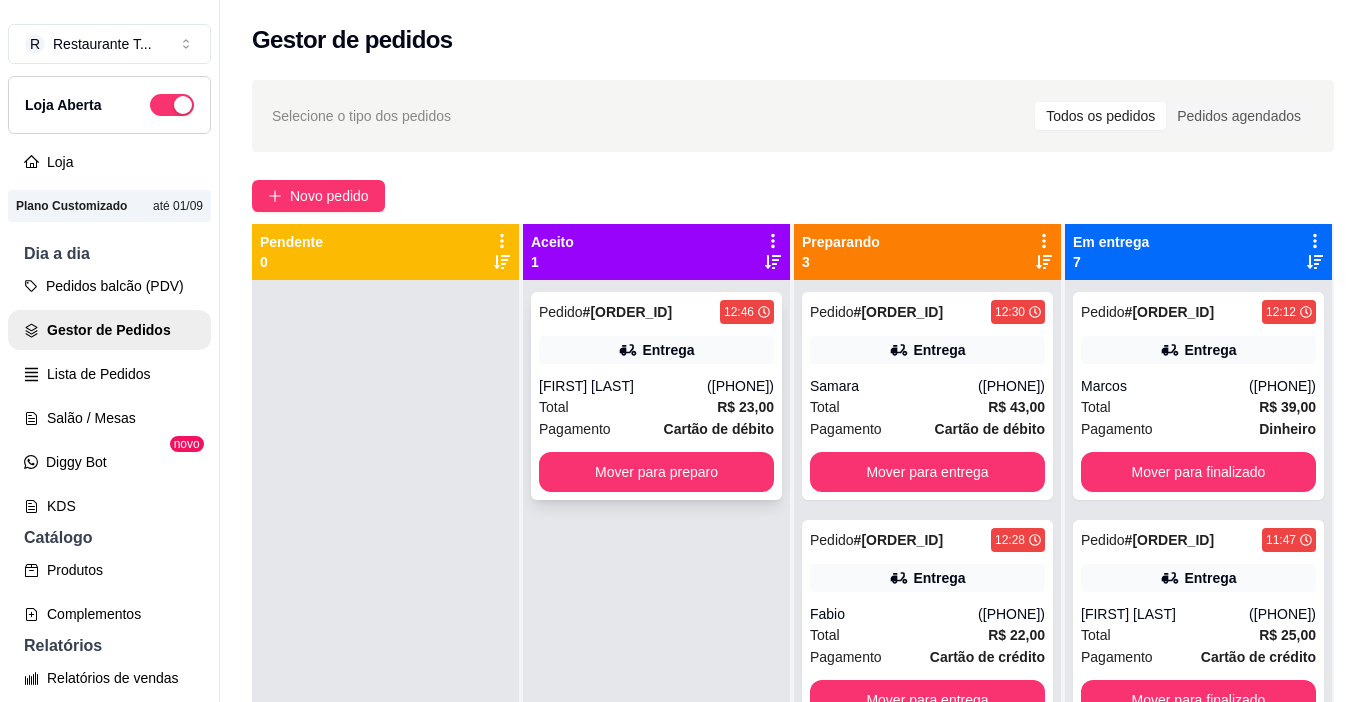 click on "Total R$ 23,00" at bounding box center (656, 407) 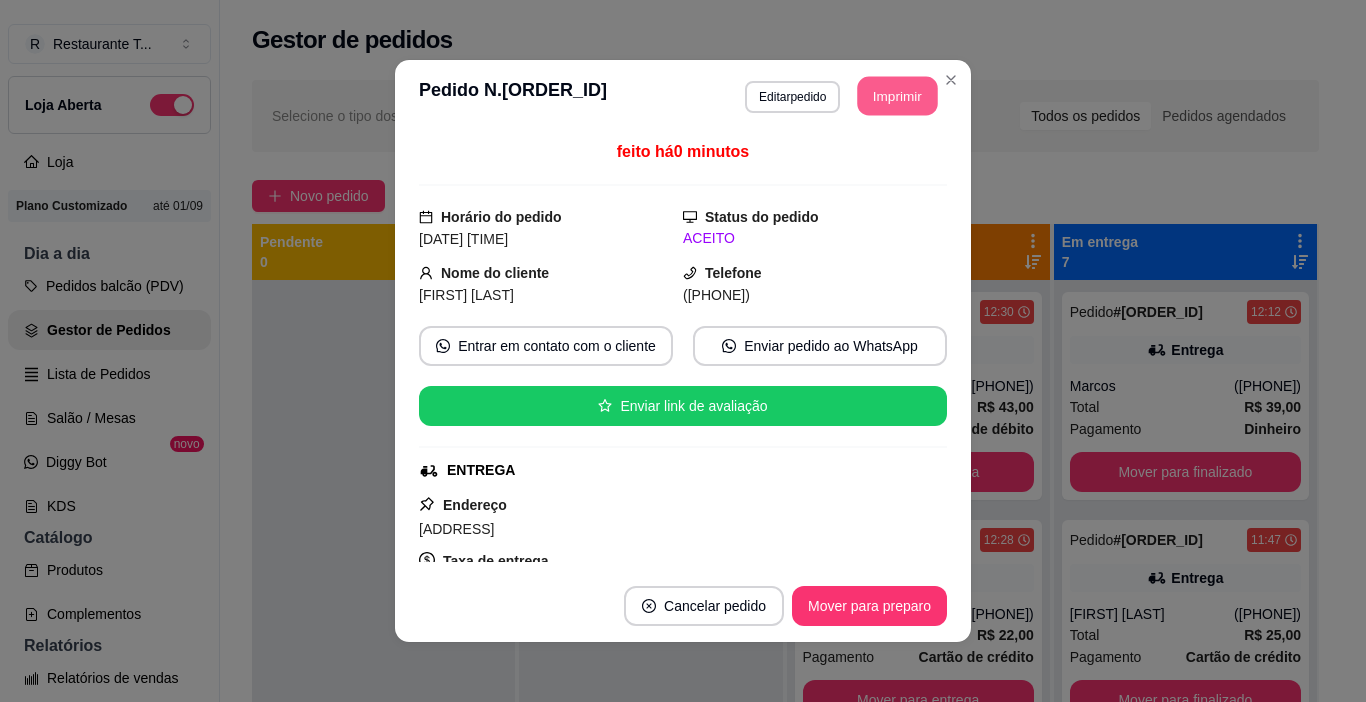 click on "Imprimir" at bounding box center [898, 96] 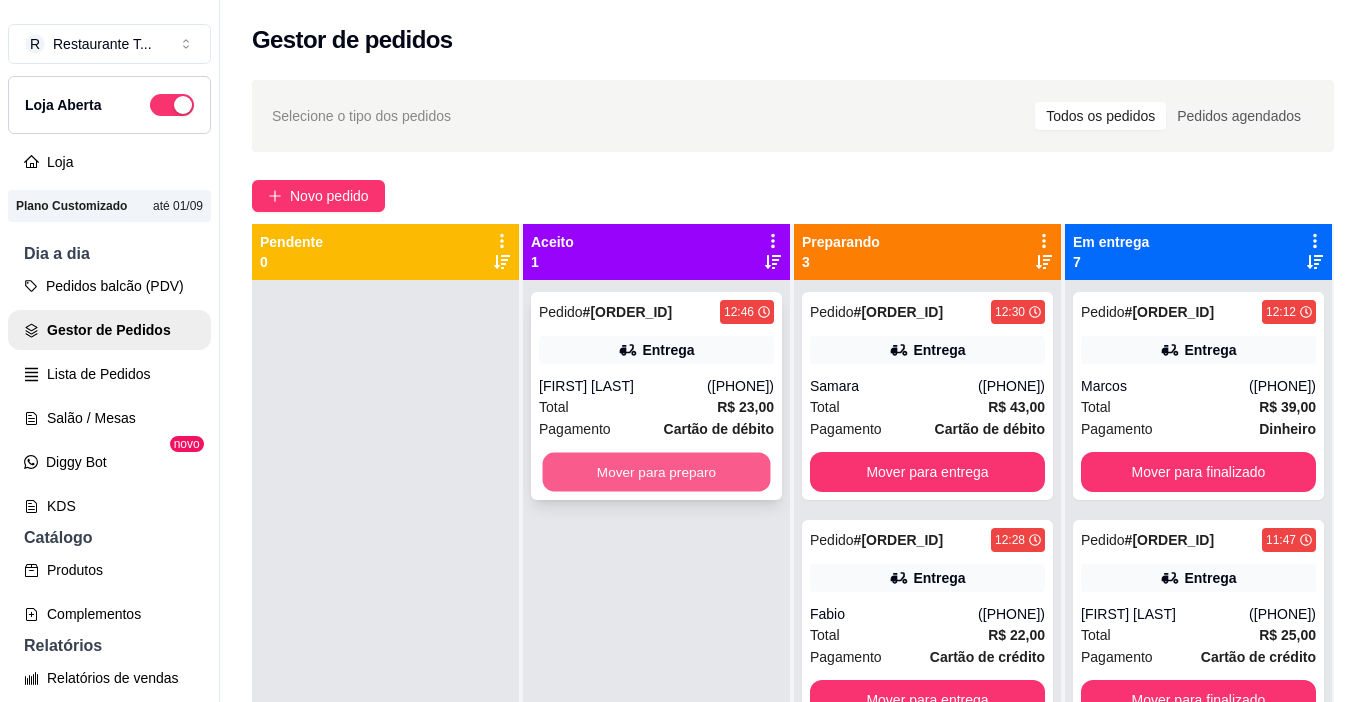 click on "Mover para preparo" at bounding box center (657, 472) 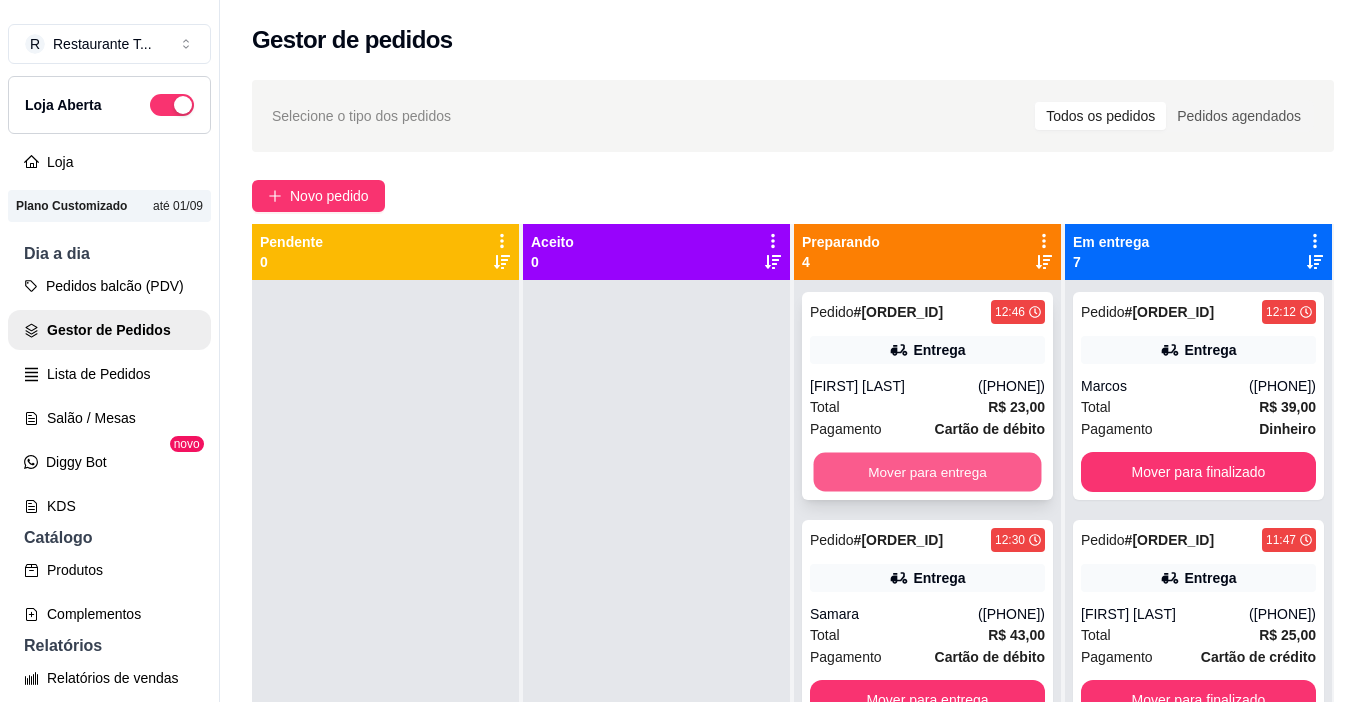 click on "Mover para entrega" at bounding box center [928, 472] 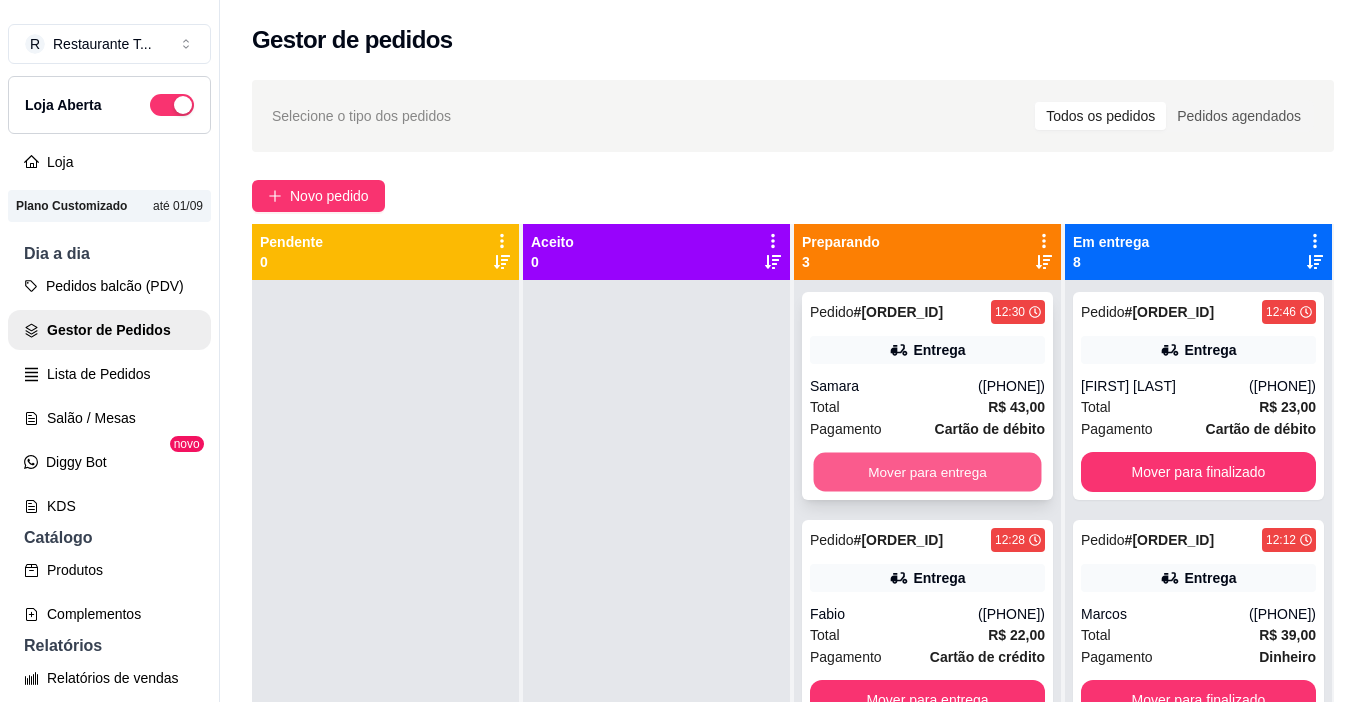 click on "Mover para entrega" at bounding box center [928, 472] 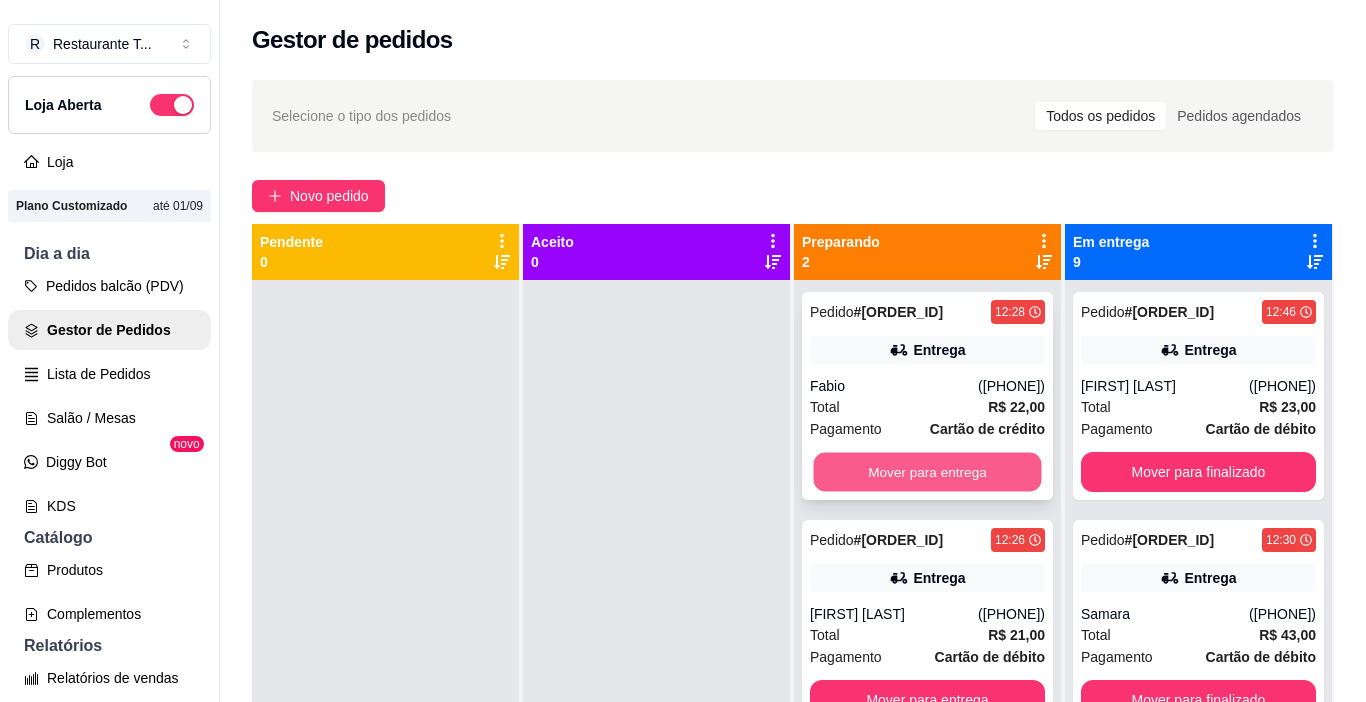 click on "Mover para entrega" at bounding box center (928, 472) 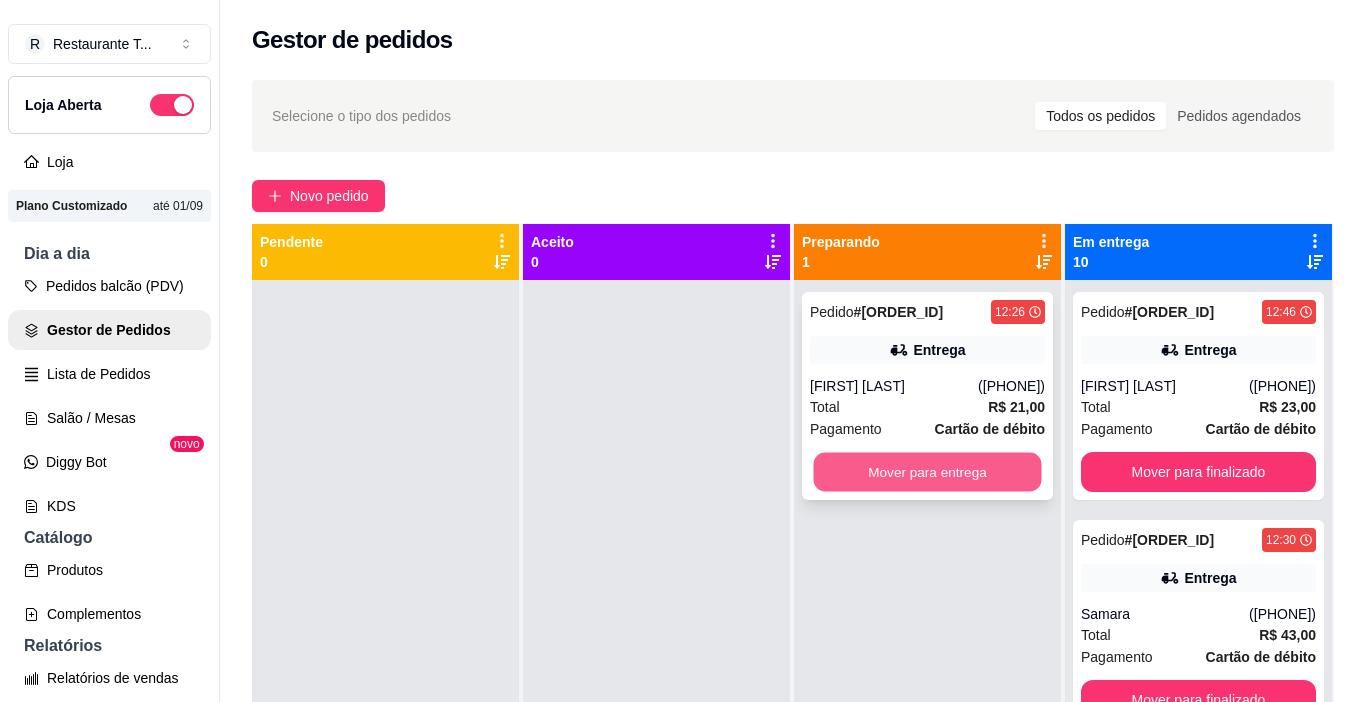click on "Mover para entrega" at bounding box center (928, 472) 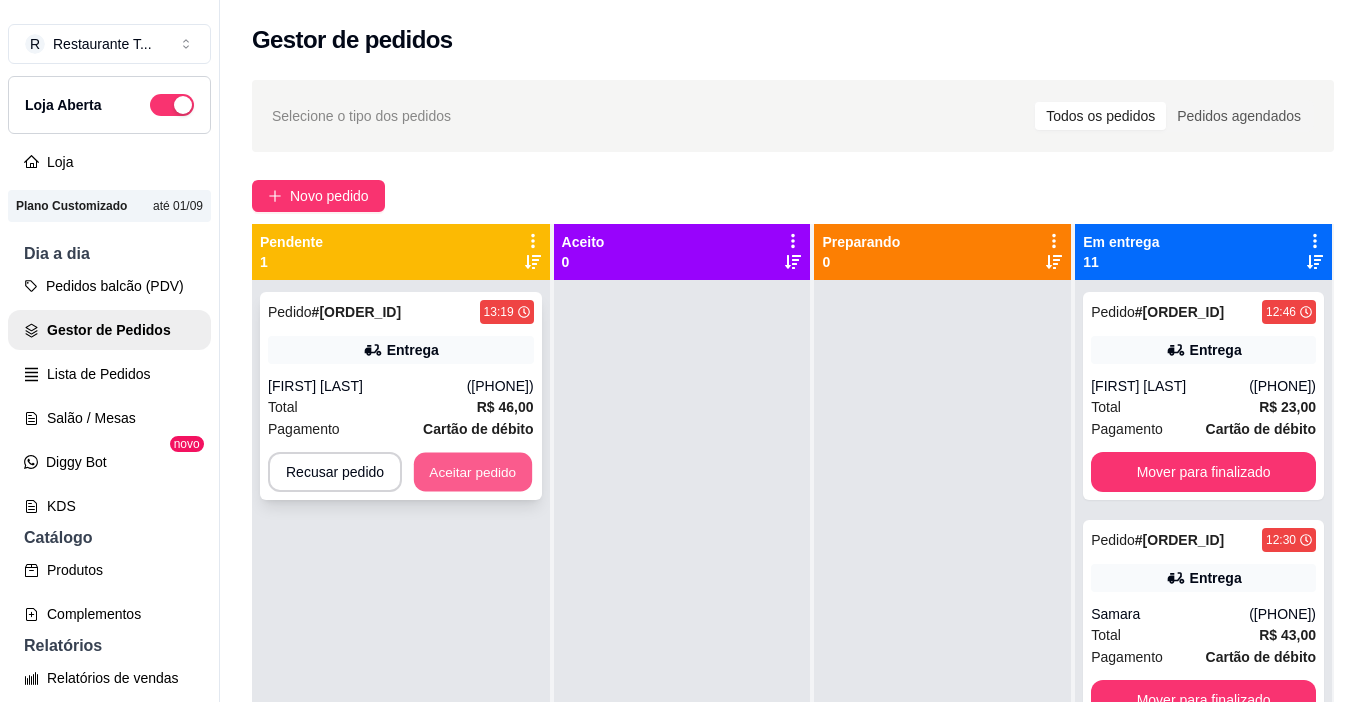 click on "Aceitar pedido" at bounding box center (473, 472) 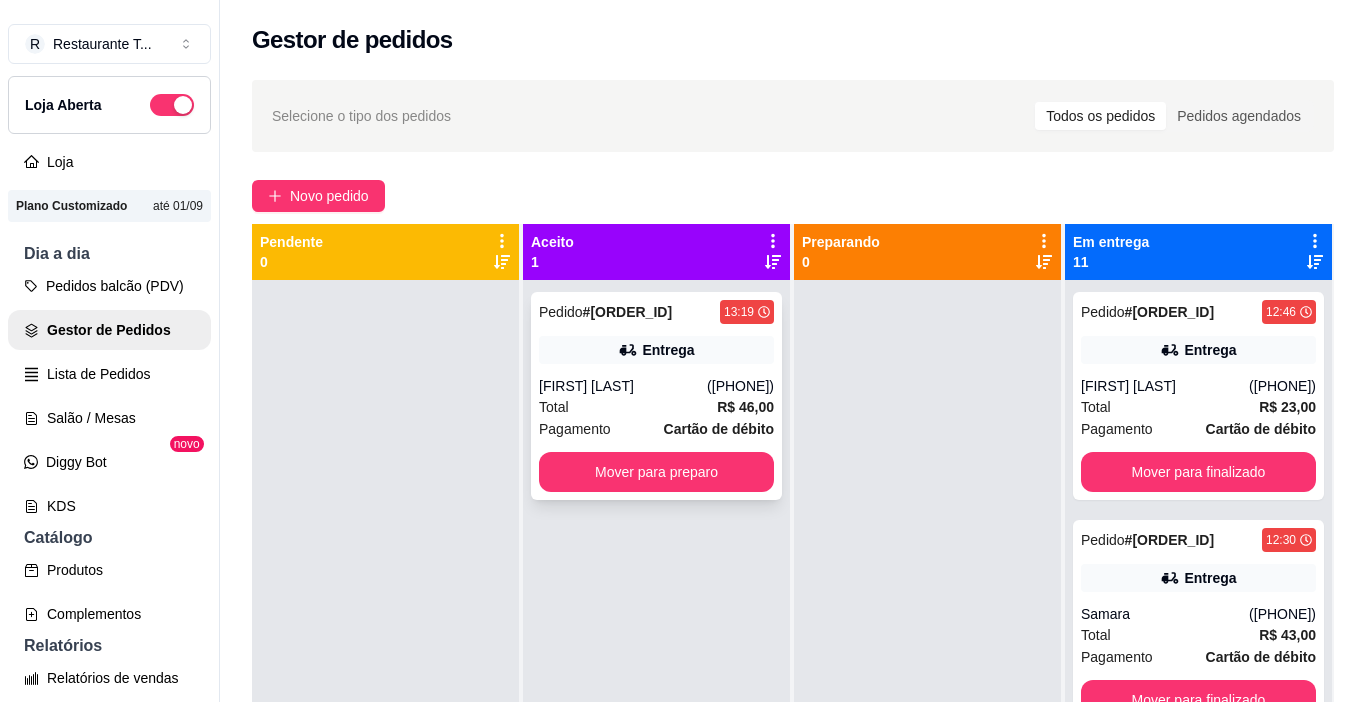 click on "Entrega" at bounding box center (668, 350) 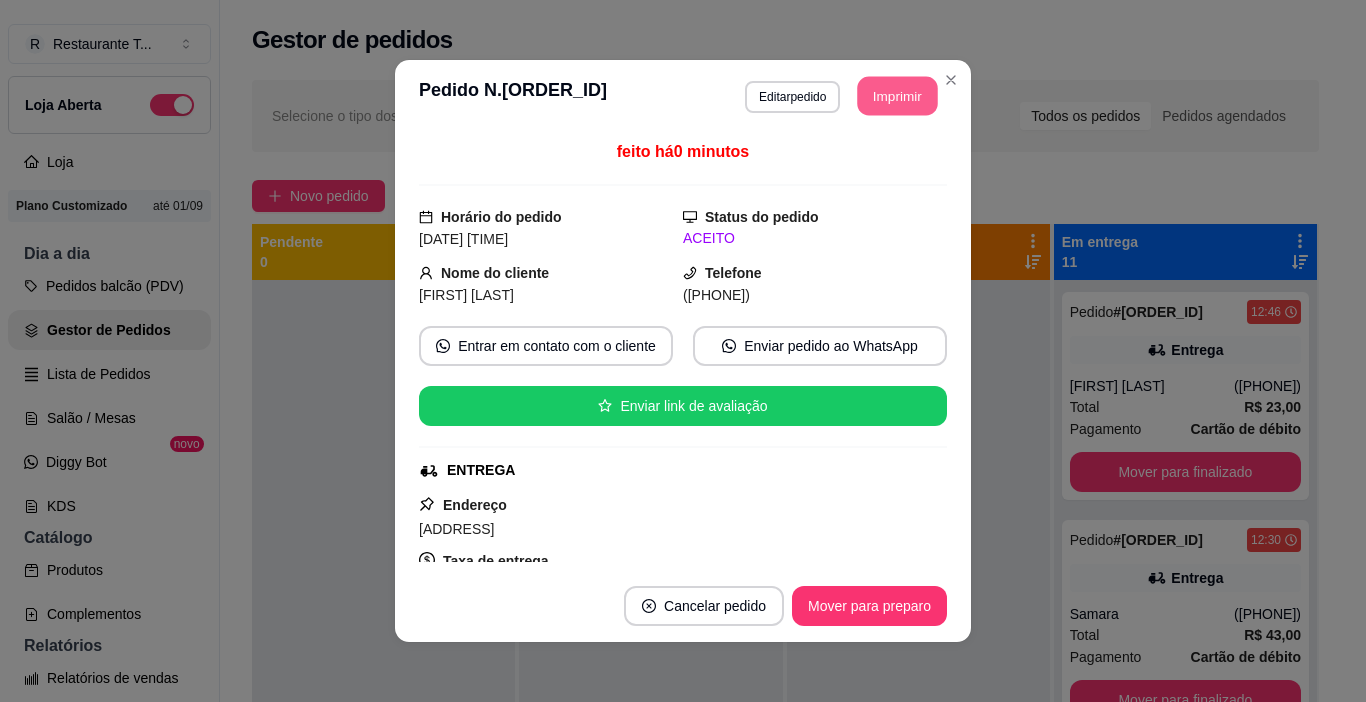 click on "Imprimir" at bounding box center (898, 96) 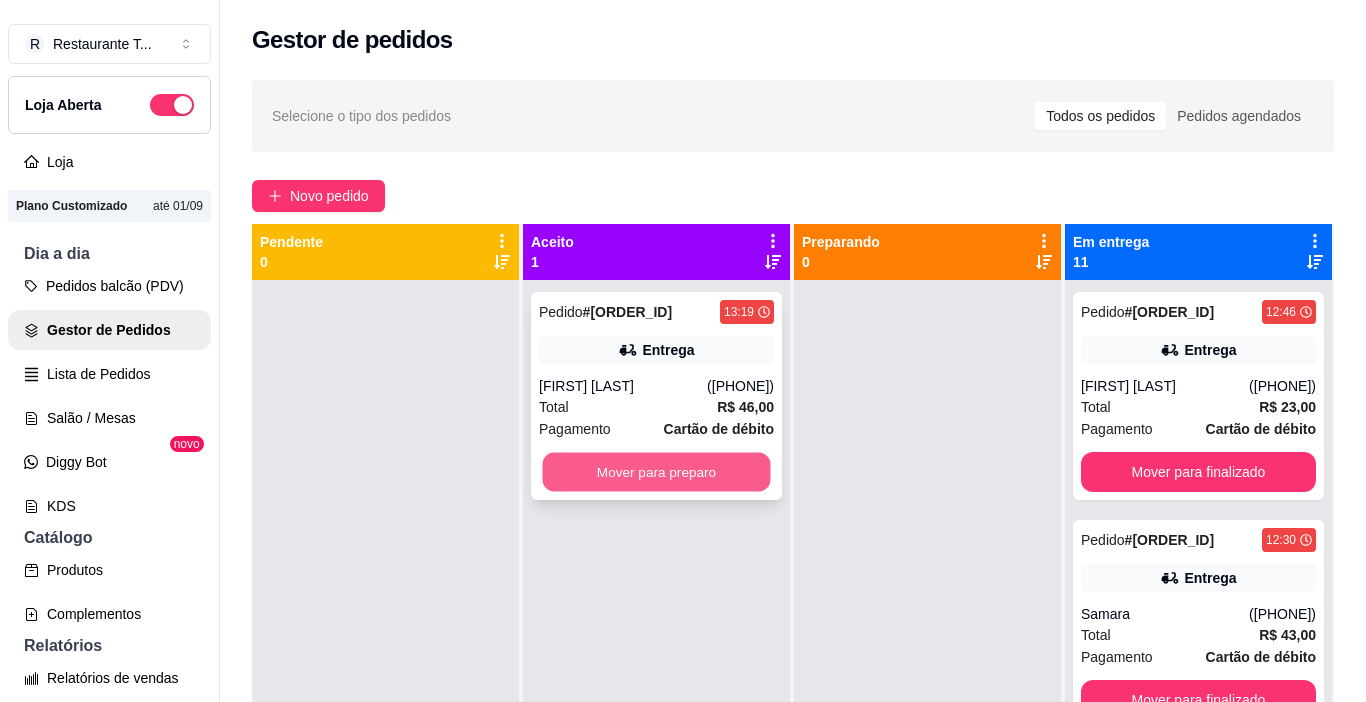 click on "Mover para preparo" at bounding box center (657, 472) 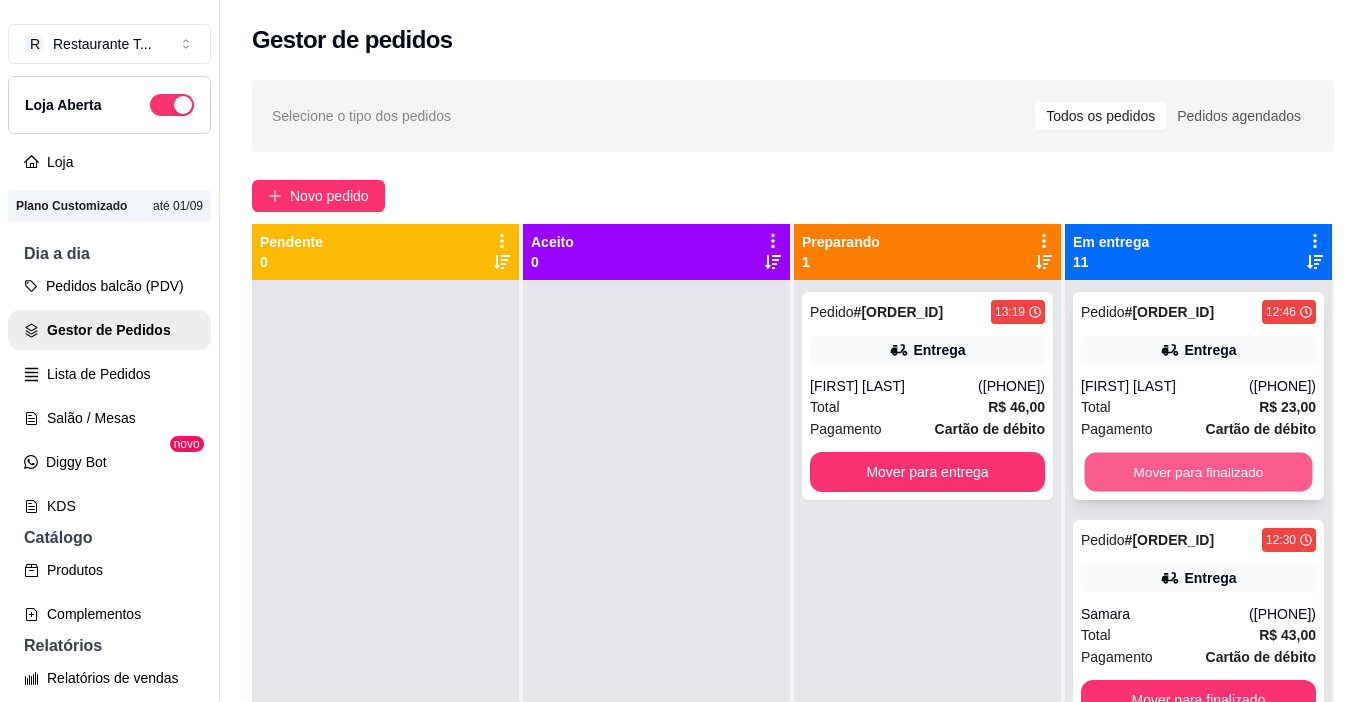click on "Mover para finalizado" at bounding box center [1199, 472] 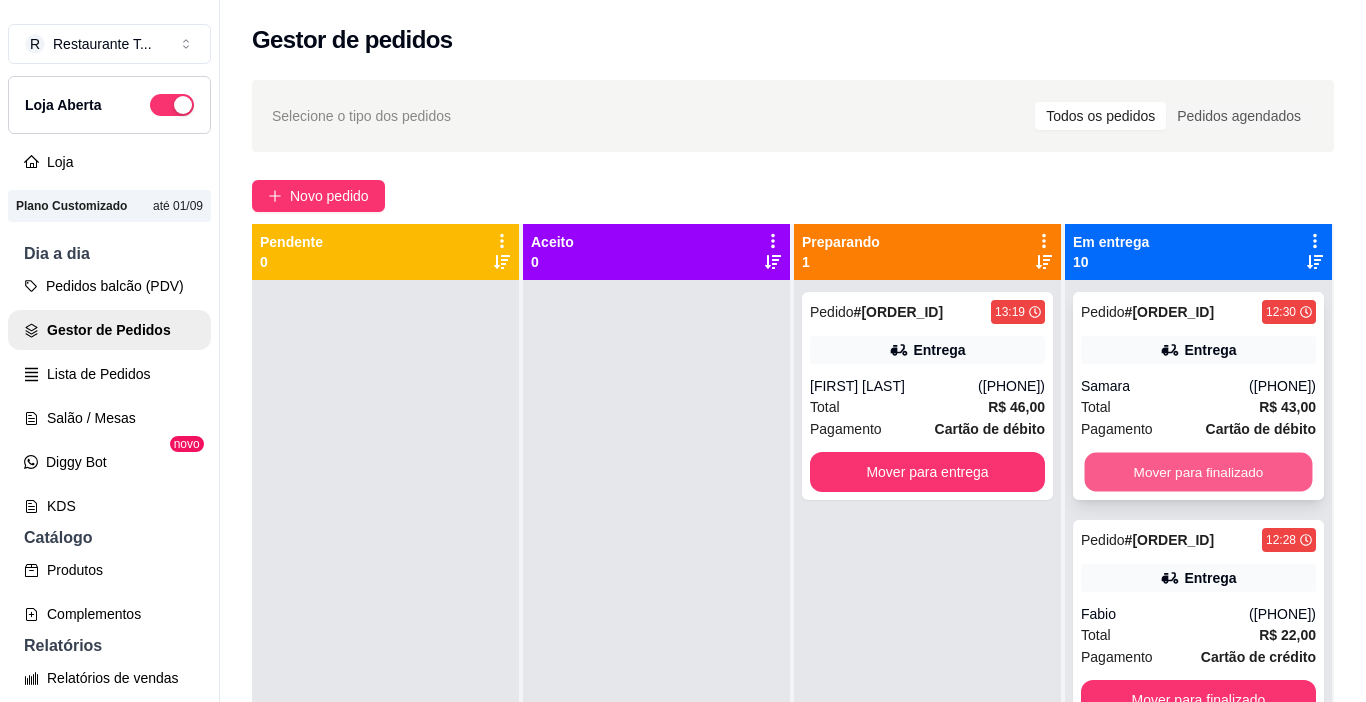 click on "Mover para finalizado" at bounding box center [1199, 472] 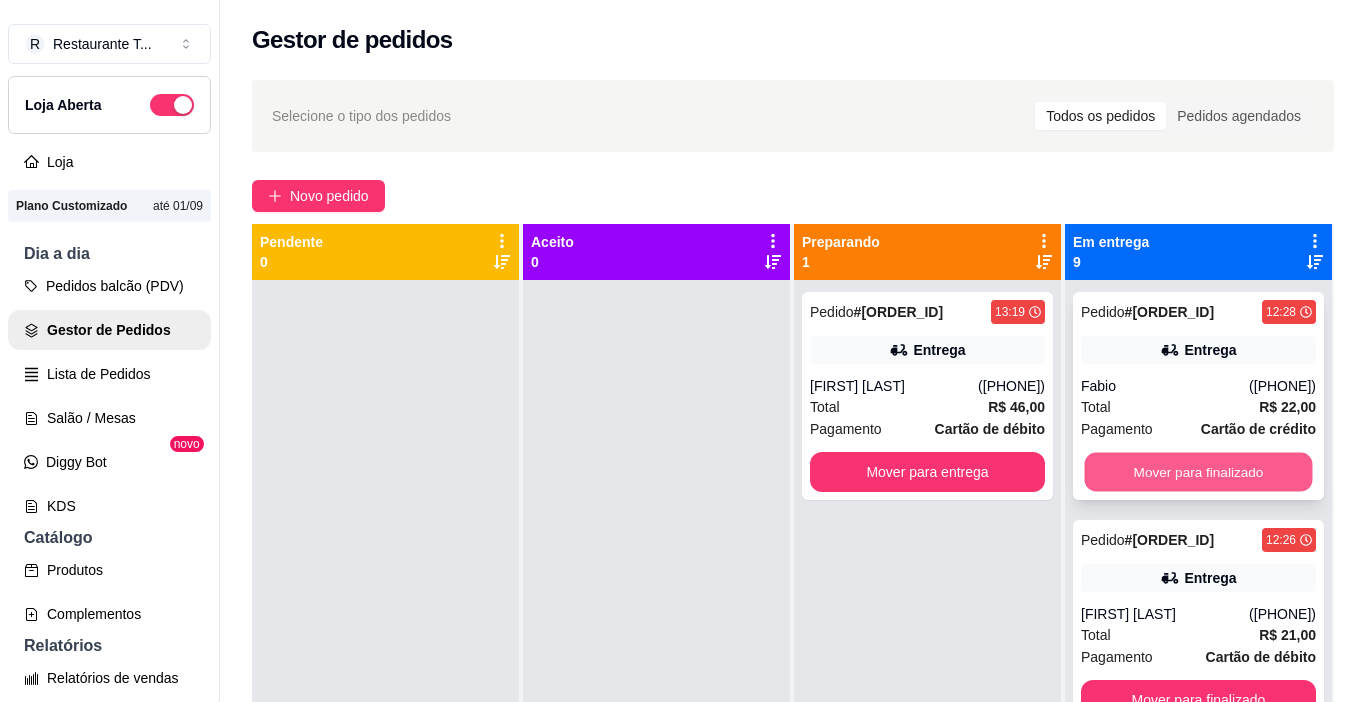 click on "Mover para finalizado" at bounding box center [1199, 472] 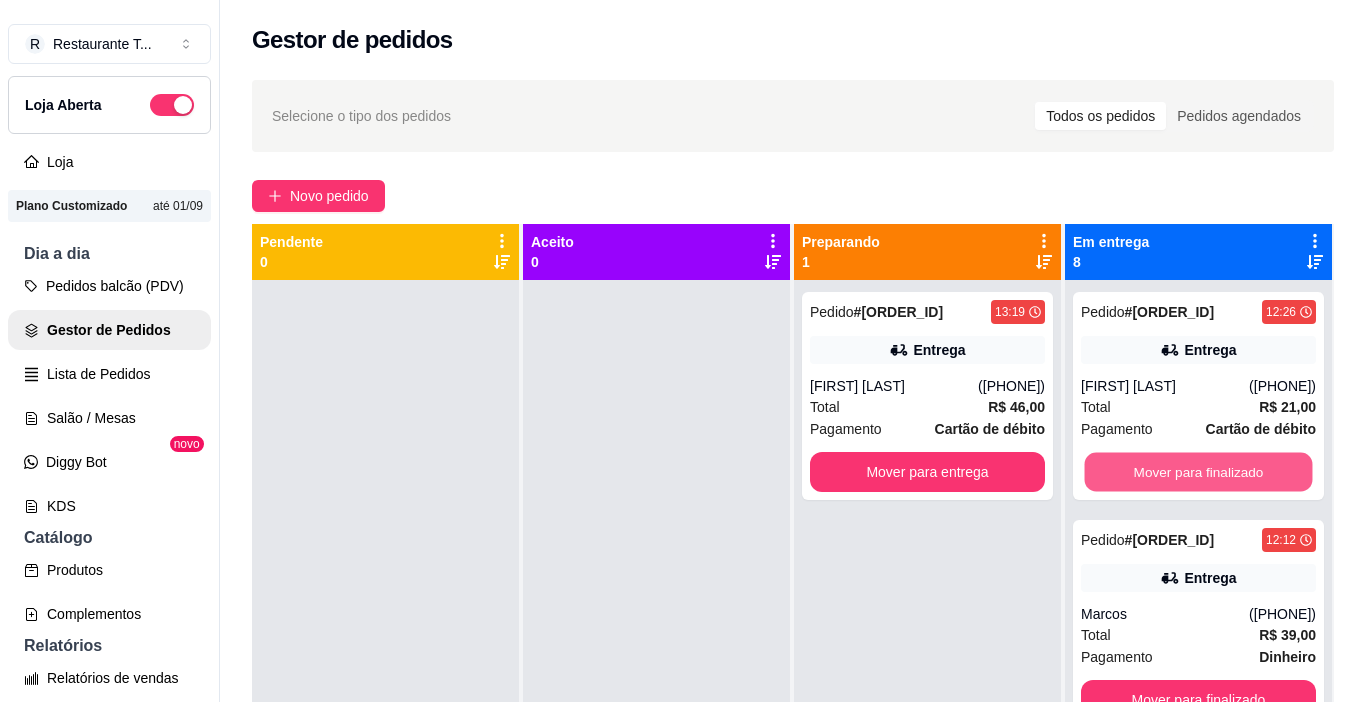 click on "Mover para finalizado" at bounding box center (1199, 472) 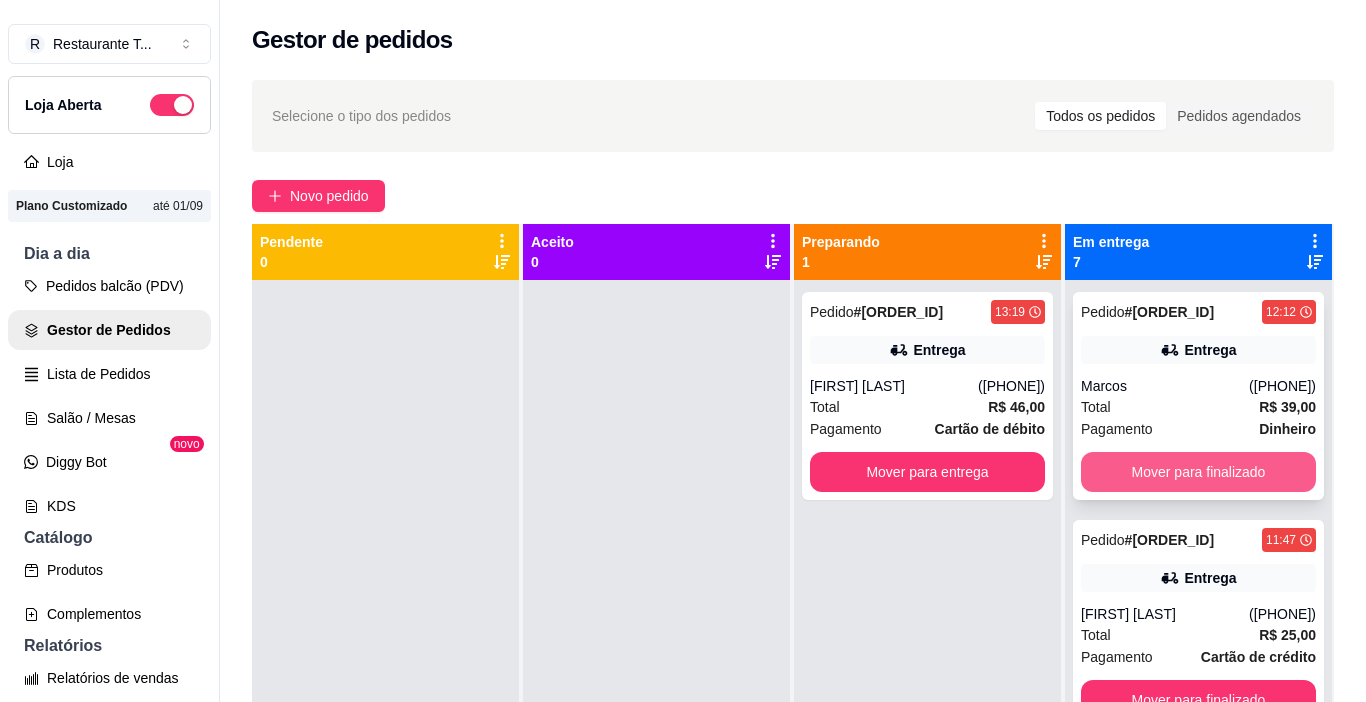 click on "Mover para finalizado" at bounding box center [1198, 472] 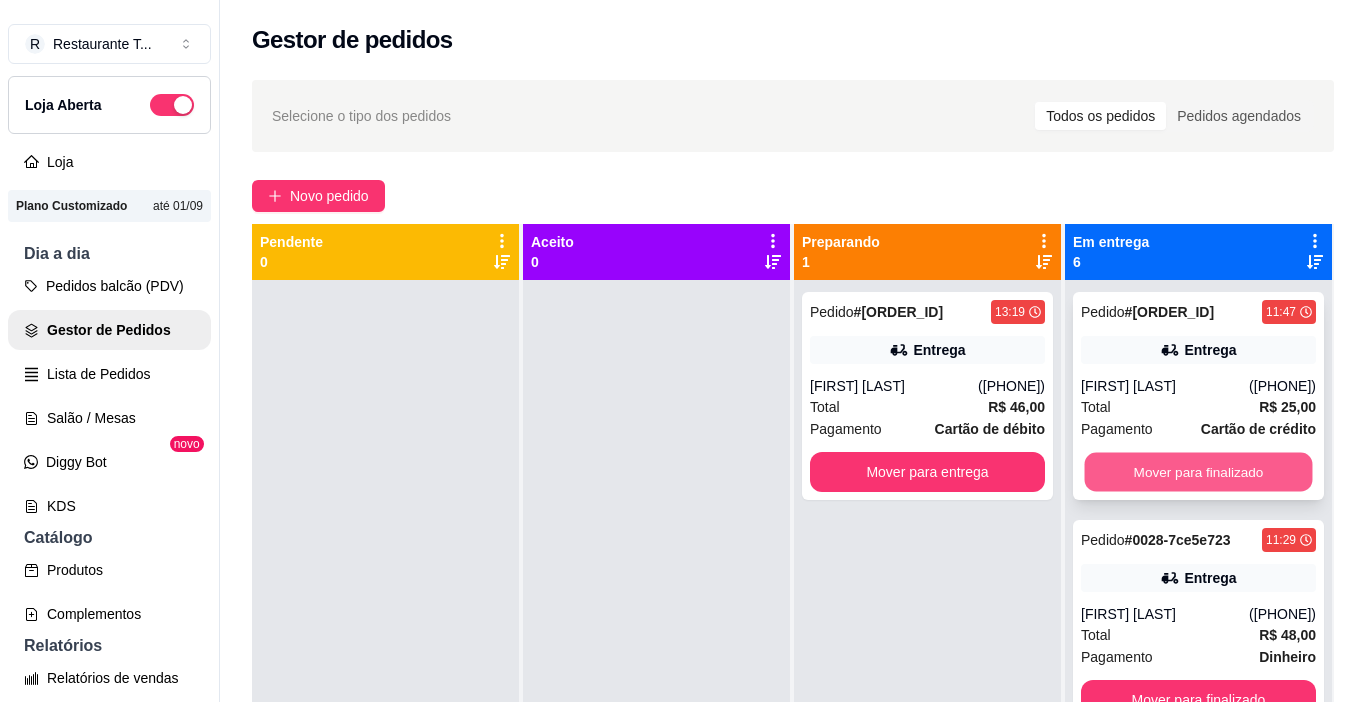 click on "Mover para finalizado" at bounding box center (1199, 472) 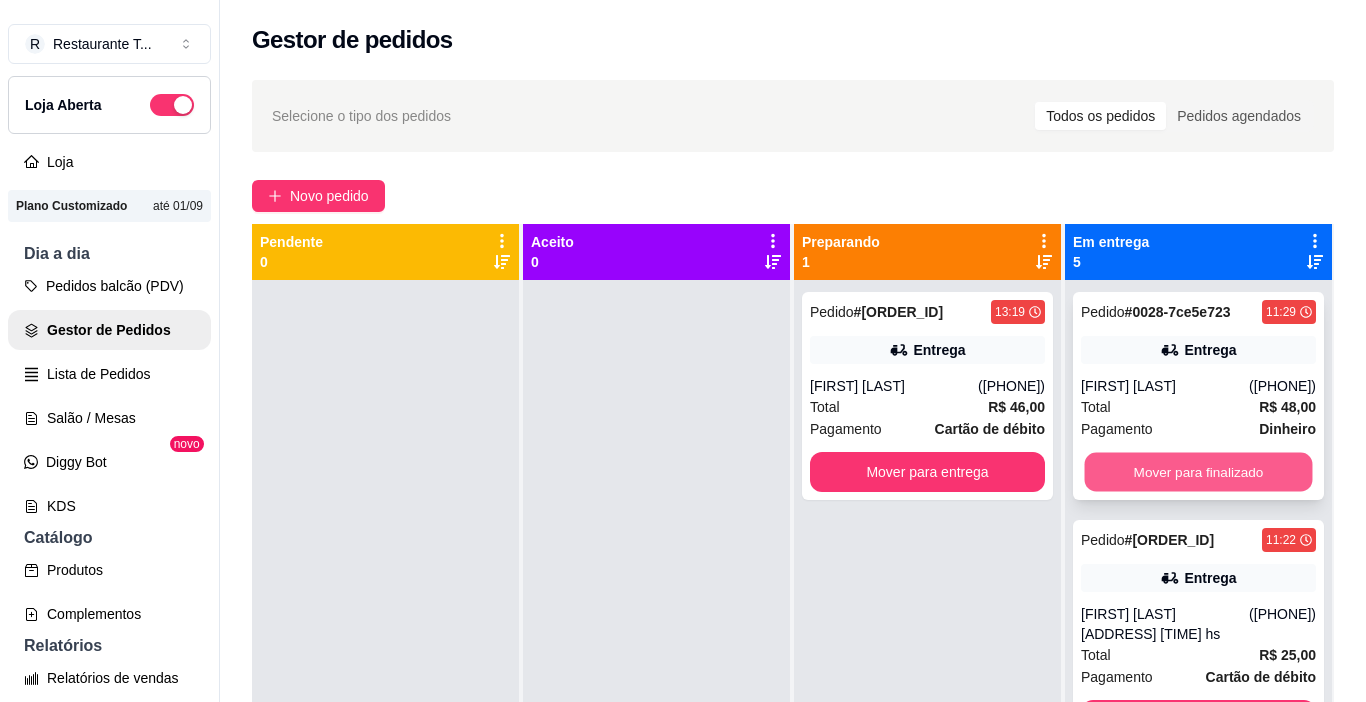 click on "Mover para finalizado" at bounding box center [1199, 472] 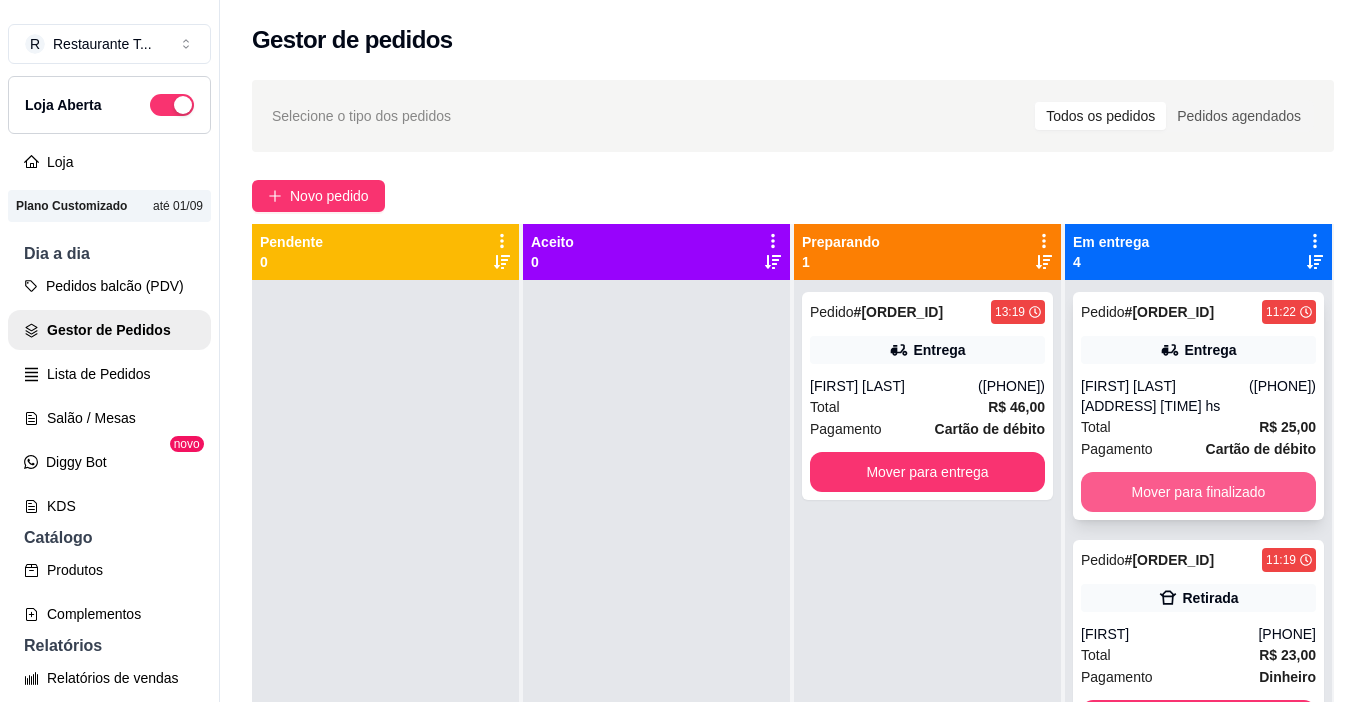 click on "Mover para finalizado" at bounding box center (1198, 492) 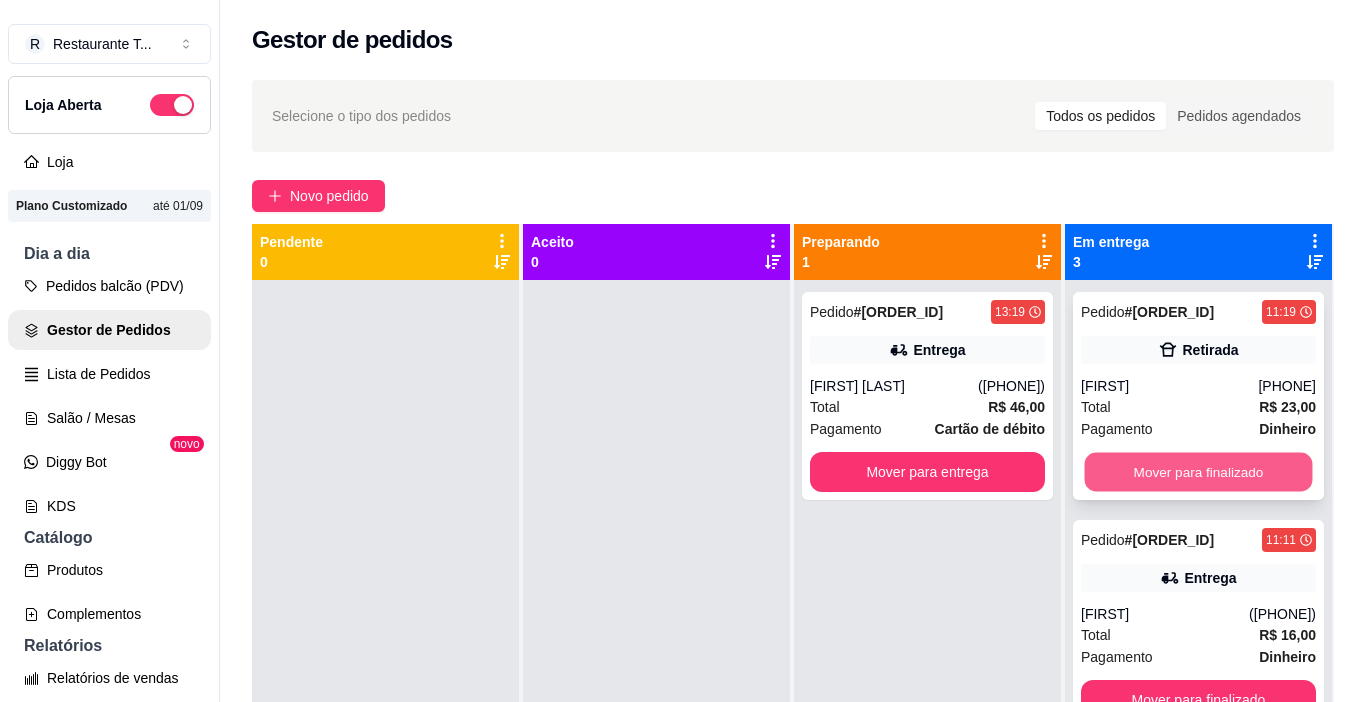 click on "Mover para finalizado" at bounding box center [1199, 472] 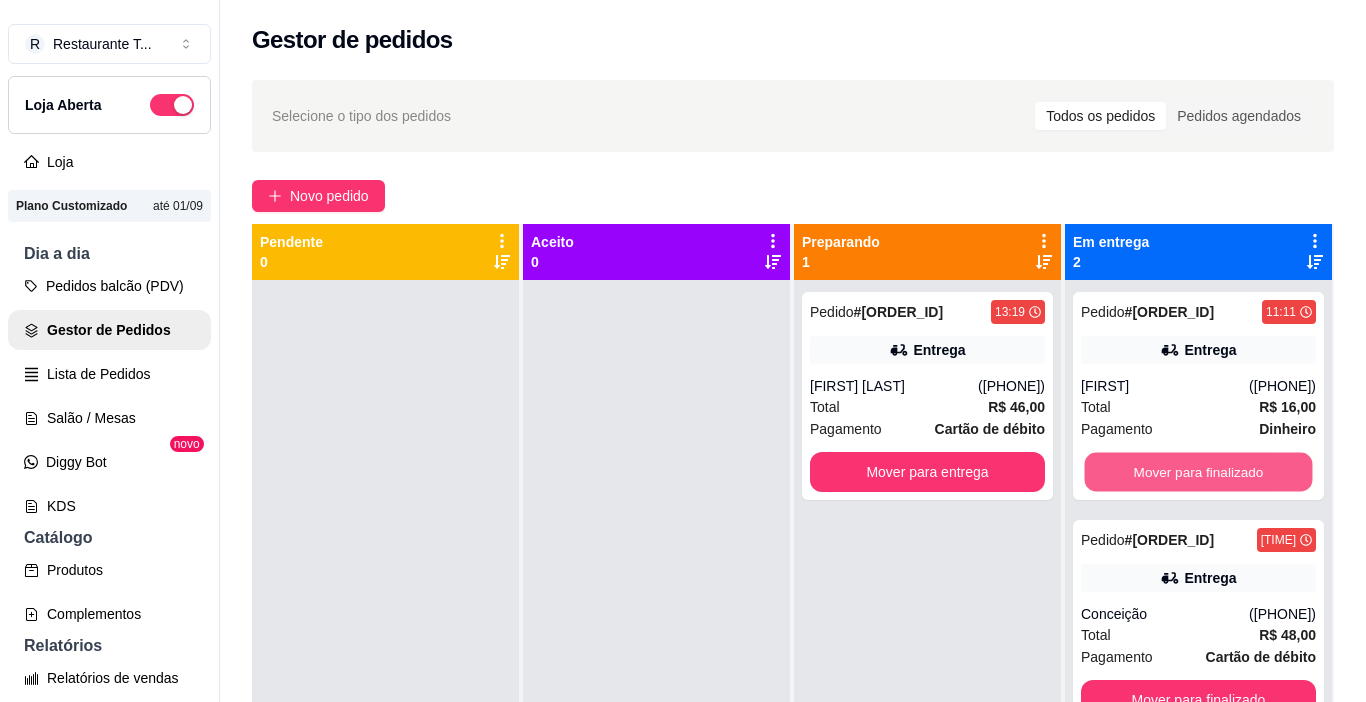 click on "Mover para finalizado" at bounding box center (1199, 472) 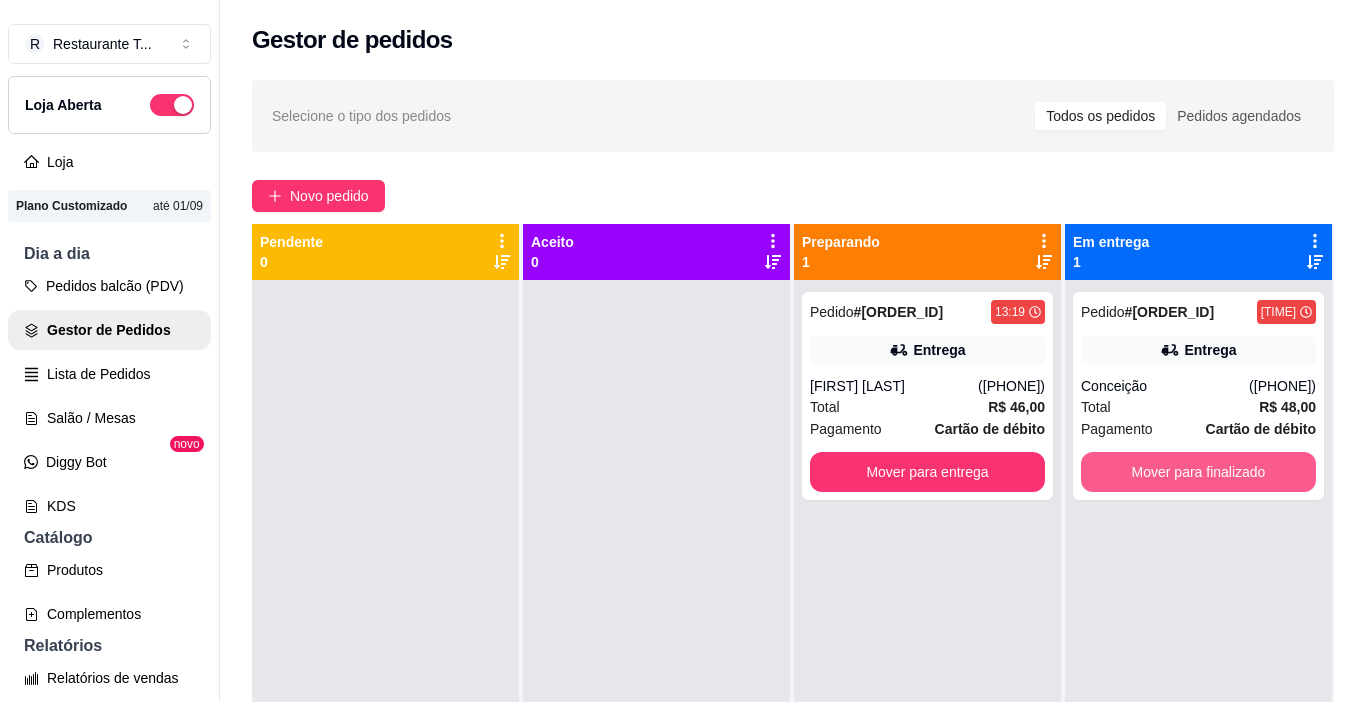click on "Mover para finalizado" at bounding box center (1198, 472) 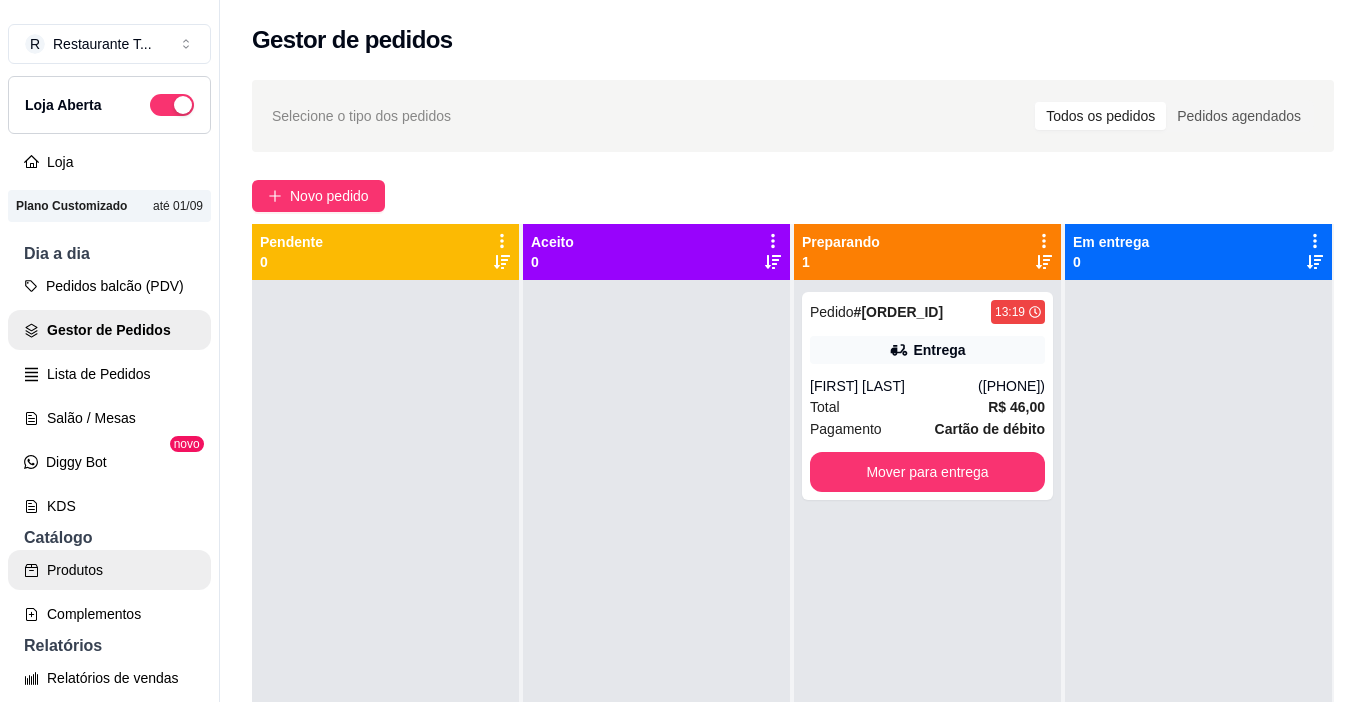 click on "Produtos" at bounding box center (109, 570) 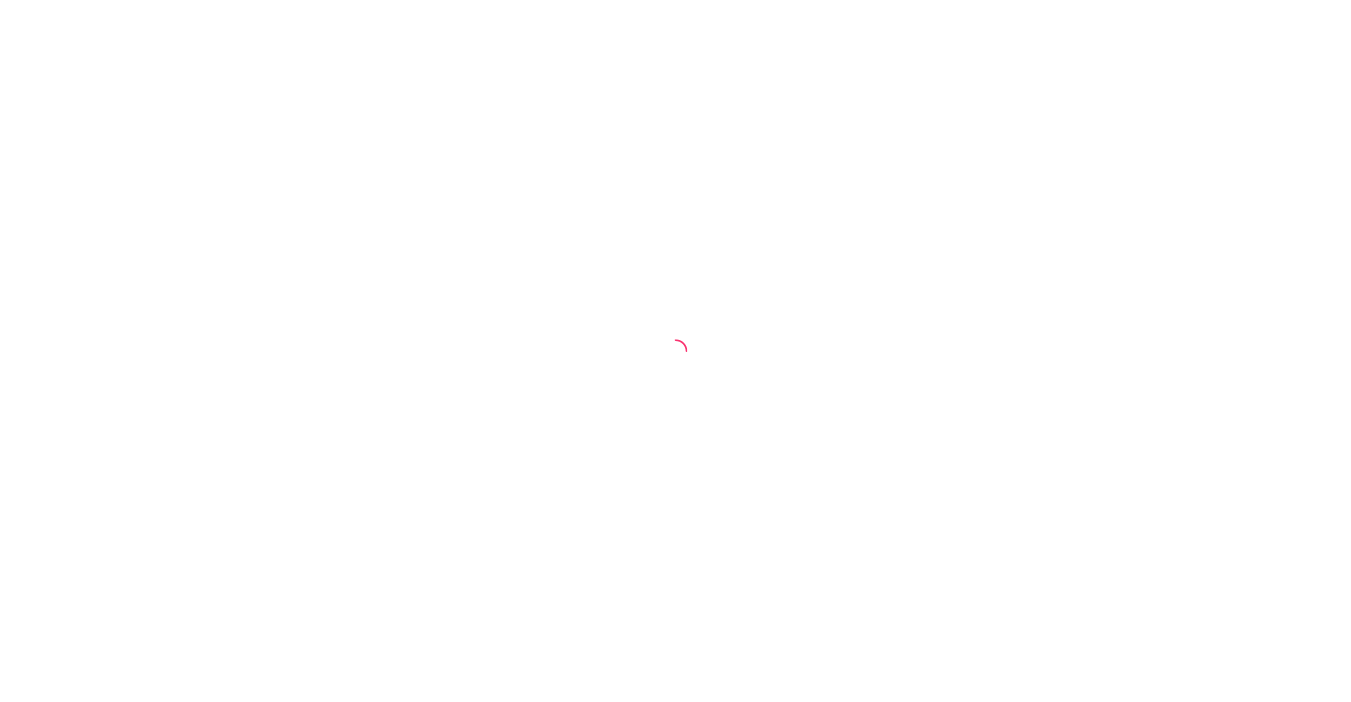 scroll, scrollTop: 0, scrollLeft: 0, axis: both 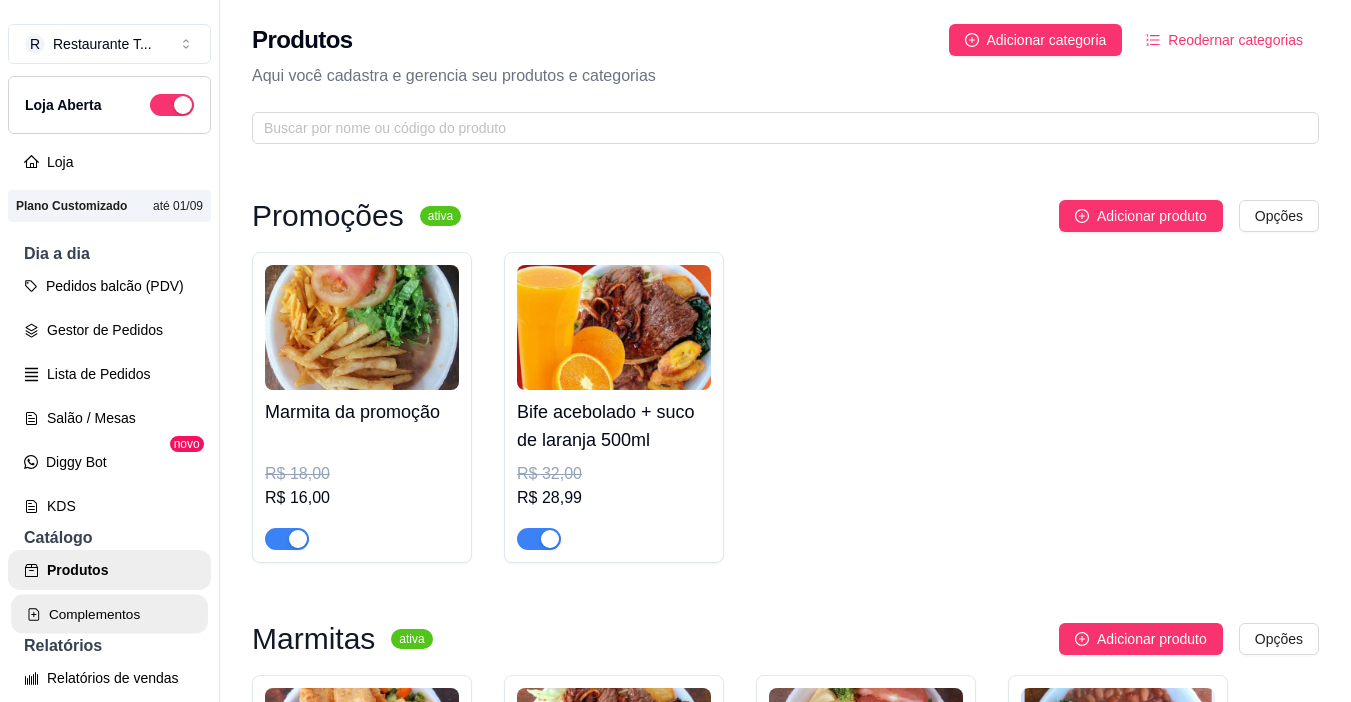 click on "Complementos" at bounding box center [109, 614] 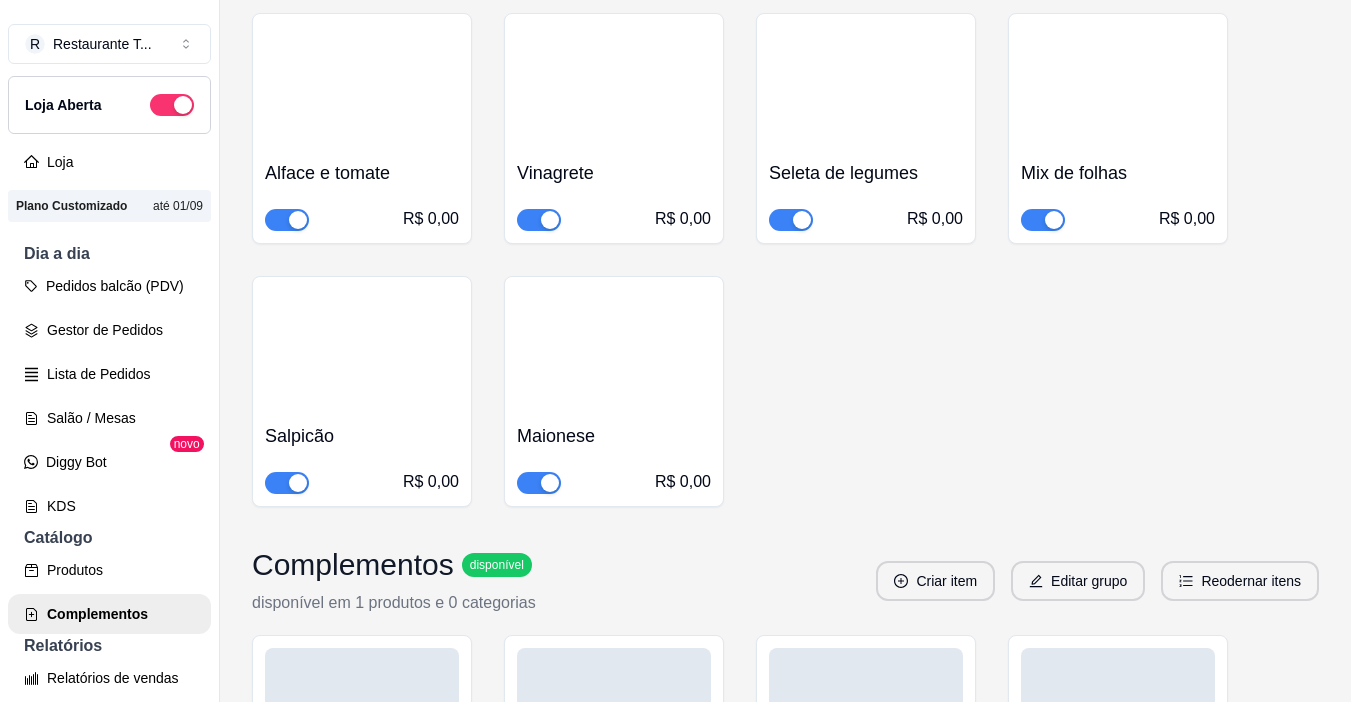 scroll, scrollTop: 1173, scrollLeft: 0, axis: vertical 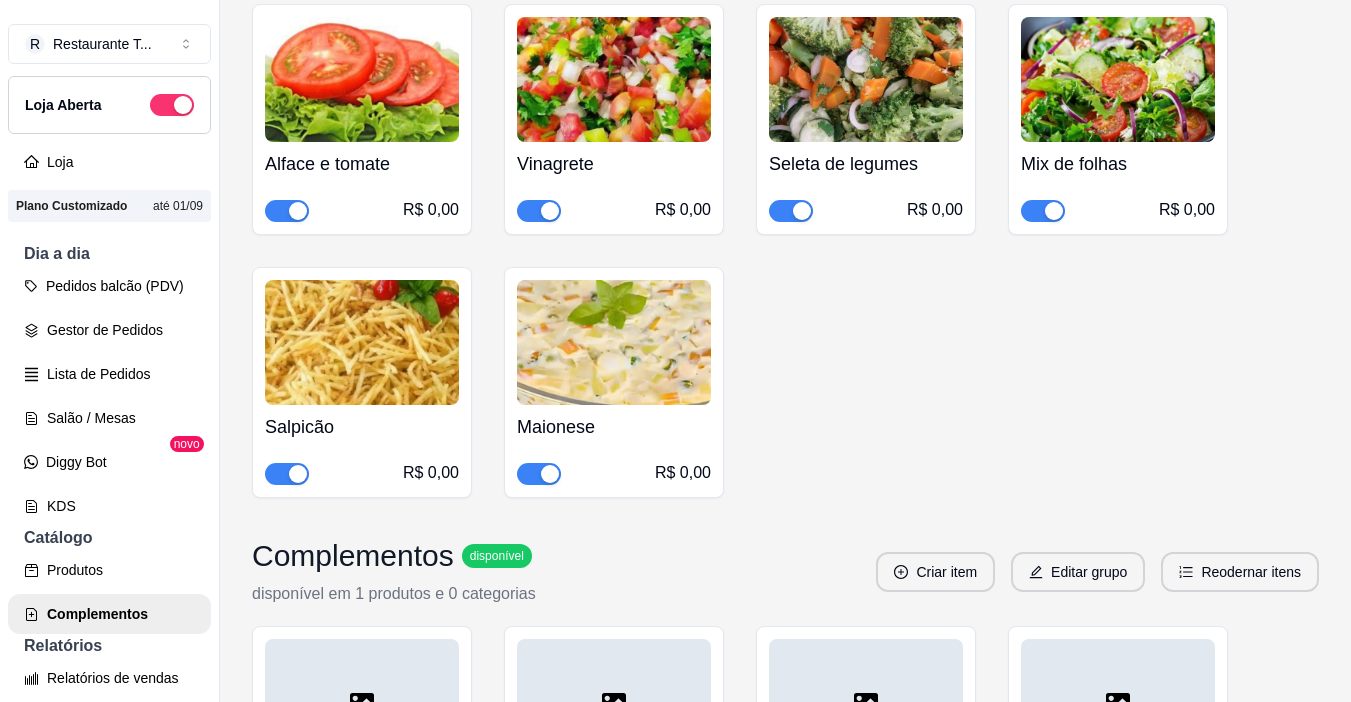 click at bounding box center (550, 474) 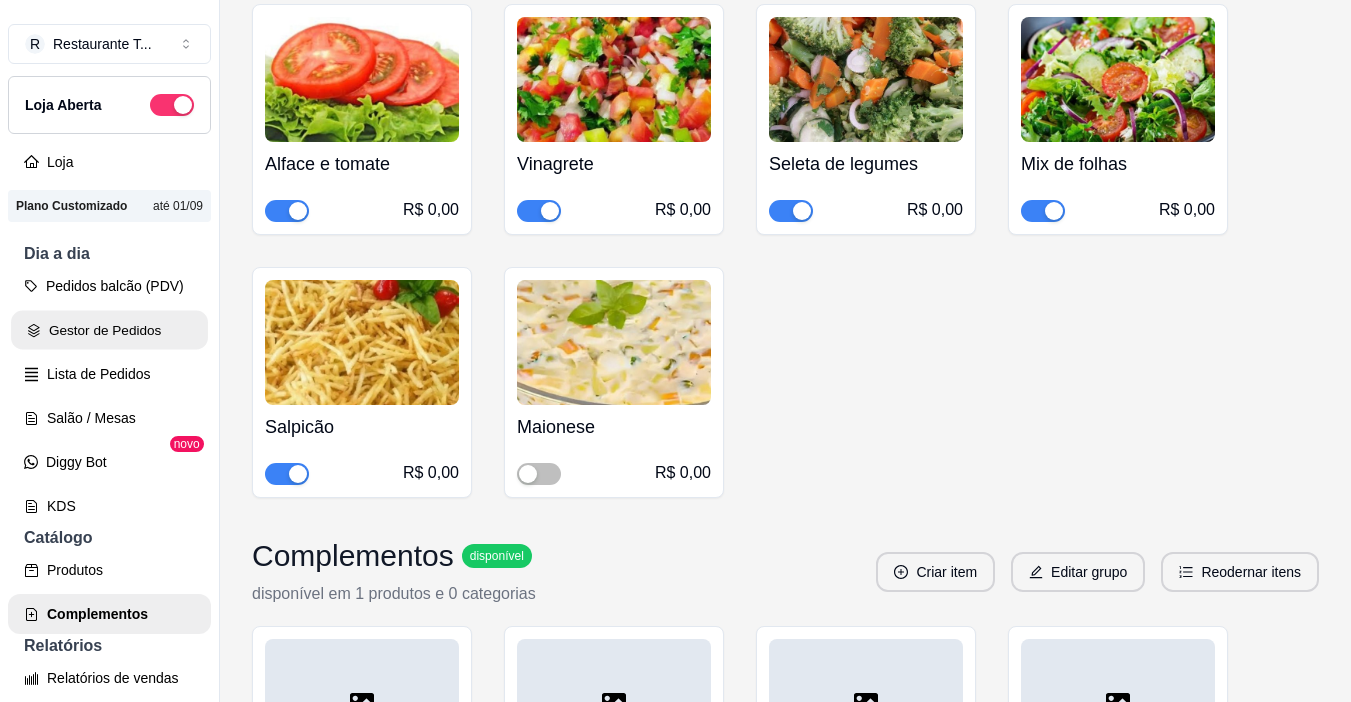 click on "Gestor de Pedidos" at bounding box center (109, 330) 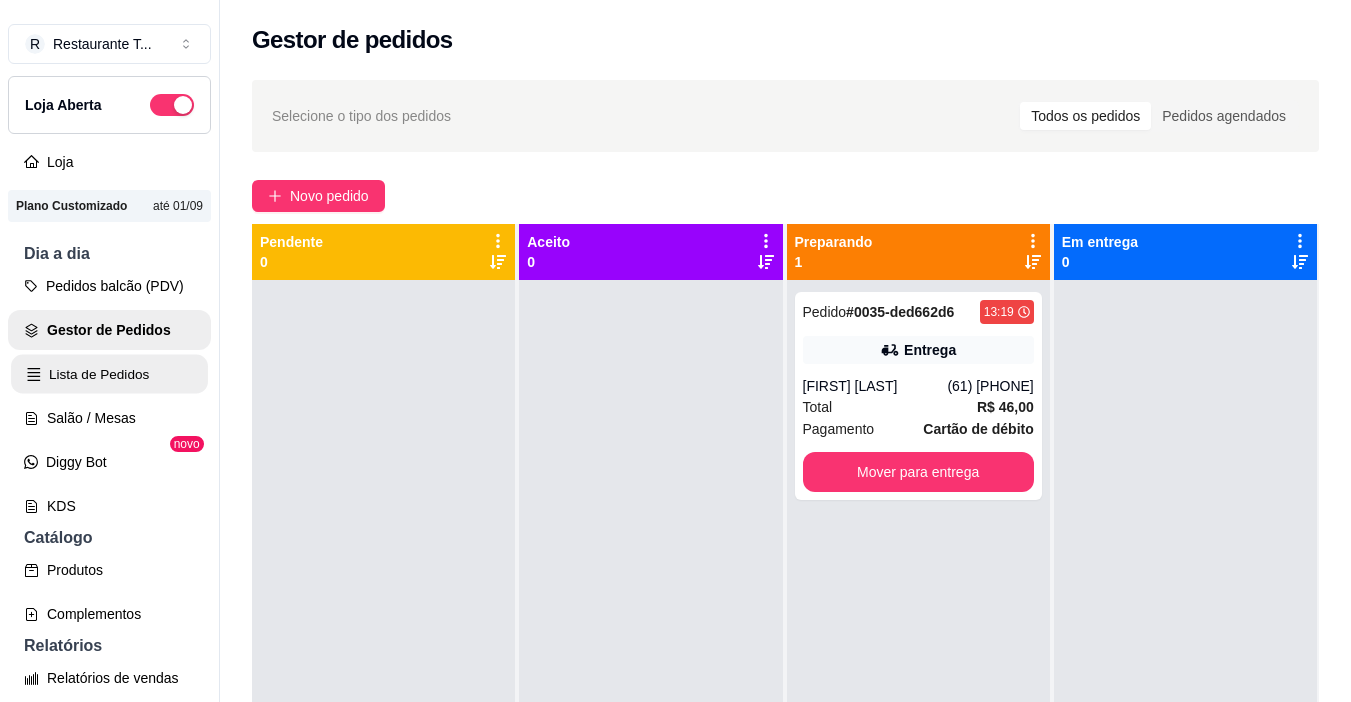 click on "Lista de Pedidos" at bounding box center [109, 374] 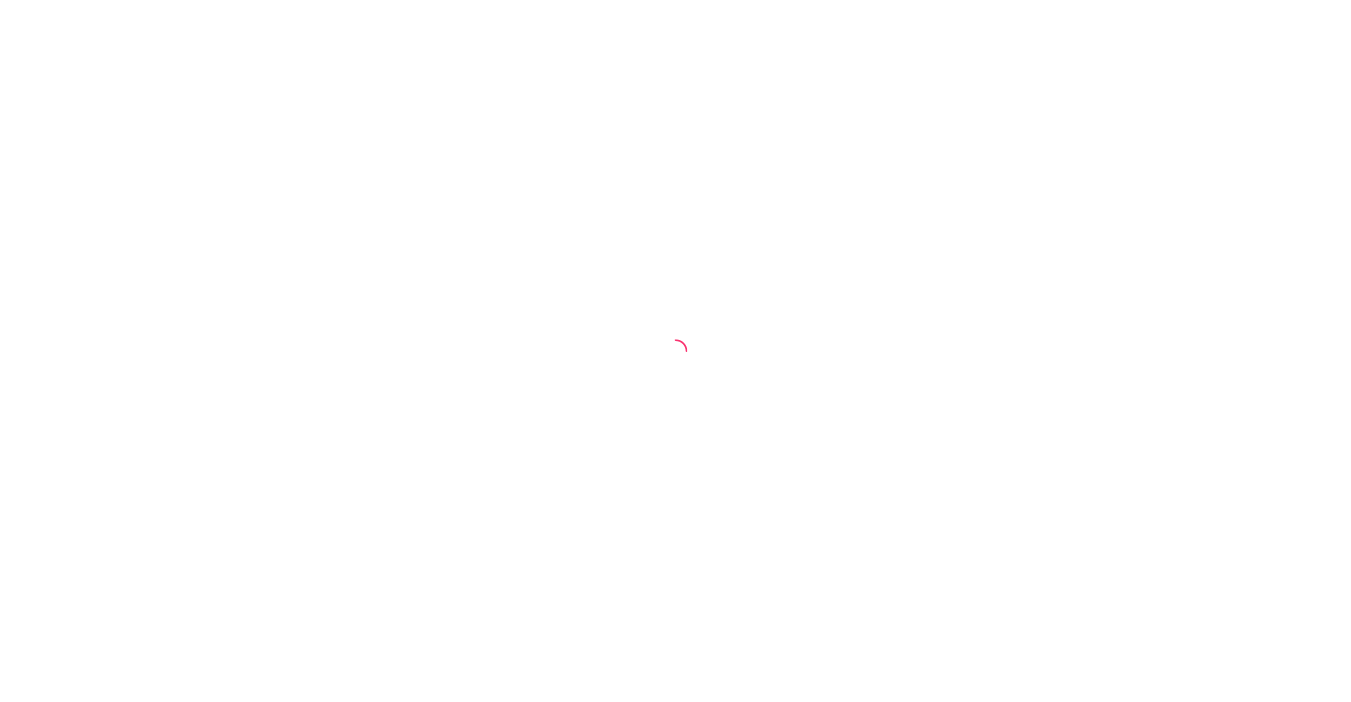 scroll, scrollTop: 0, scrollLeft: 0, axis: both 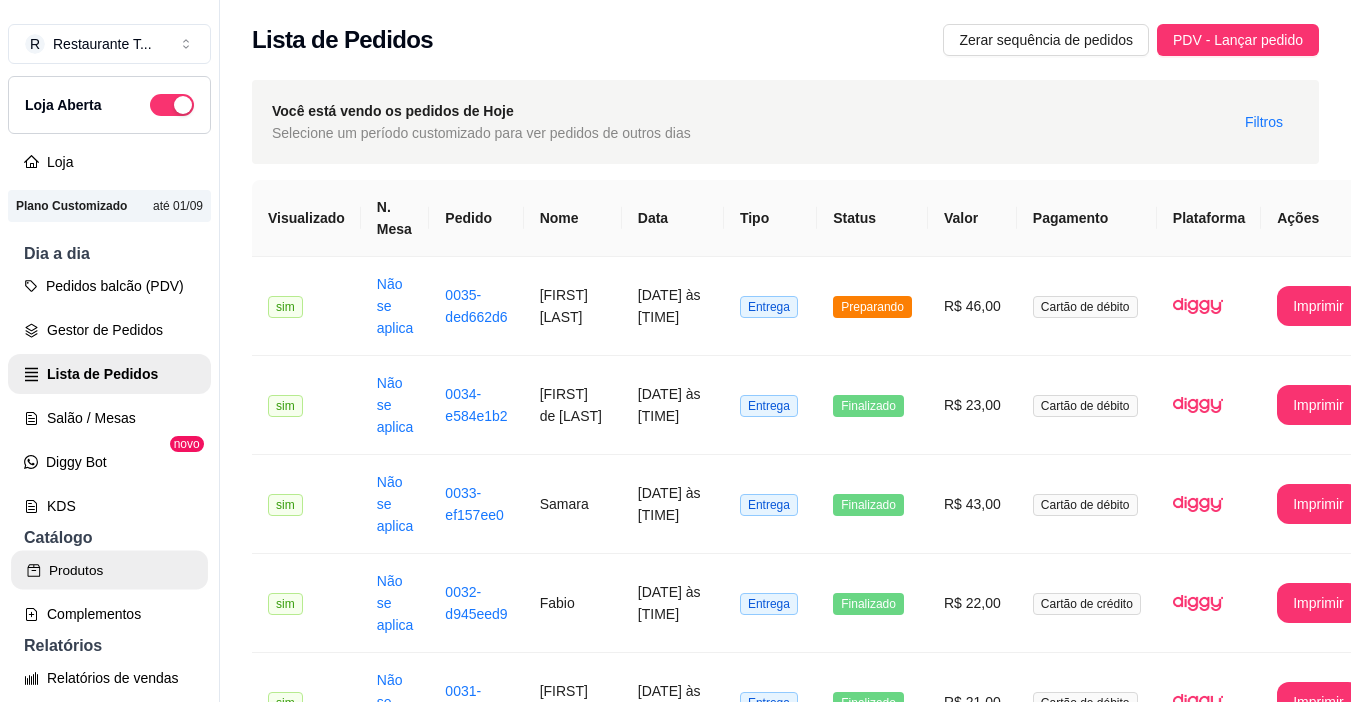 click on "Produtos" at bounding box center [109, 570] 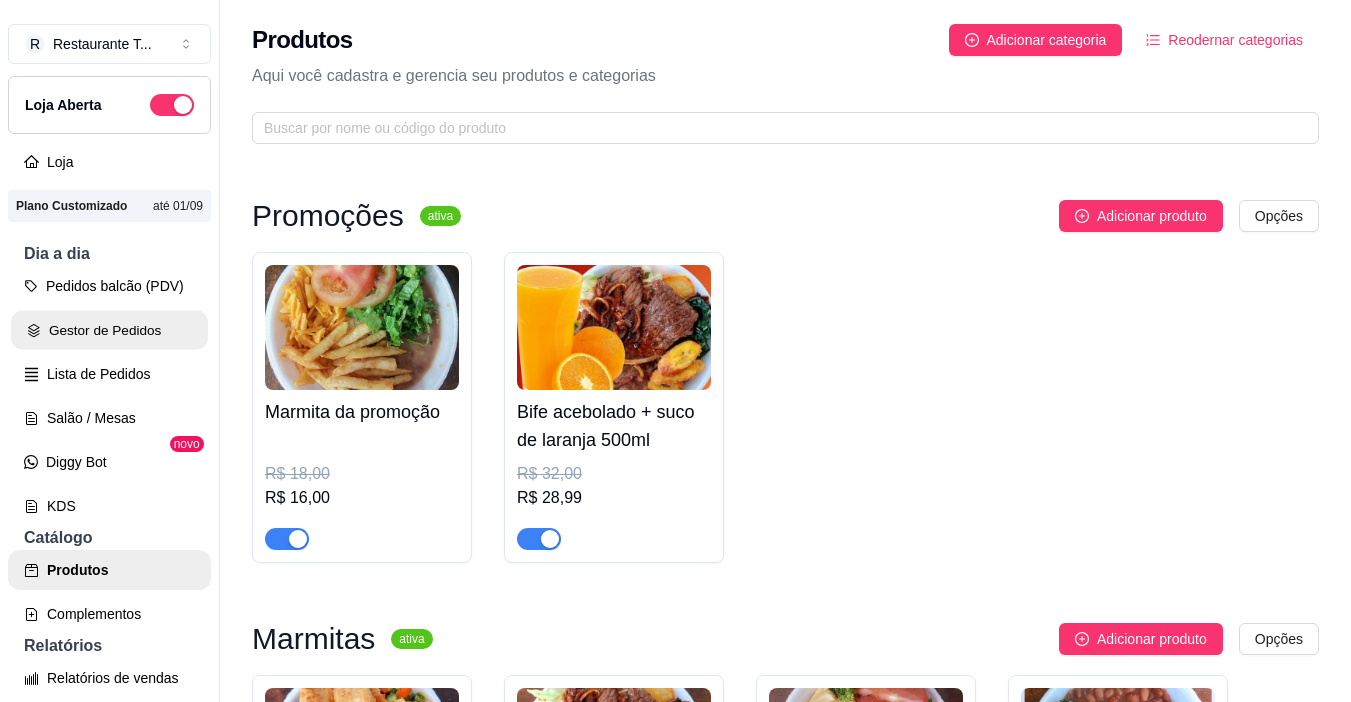 click on "Gestor de Pedidos" at bounding box center (109, 330) 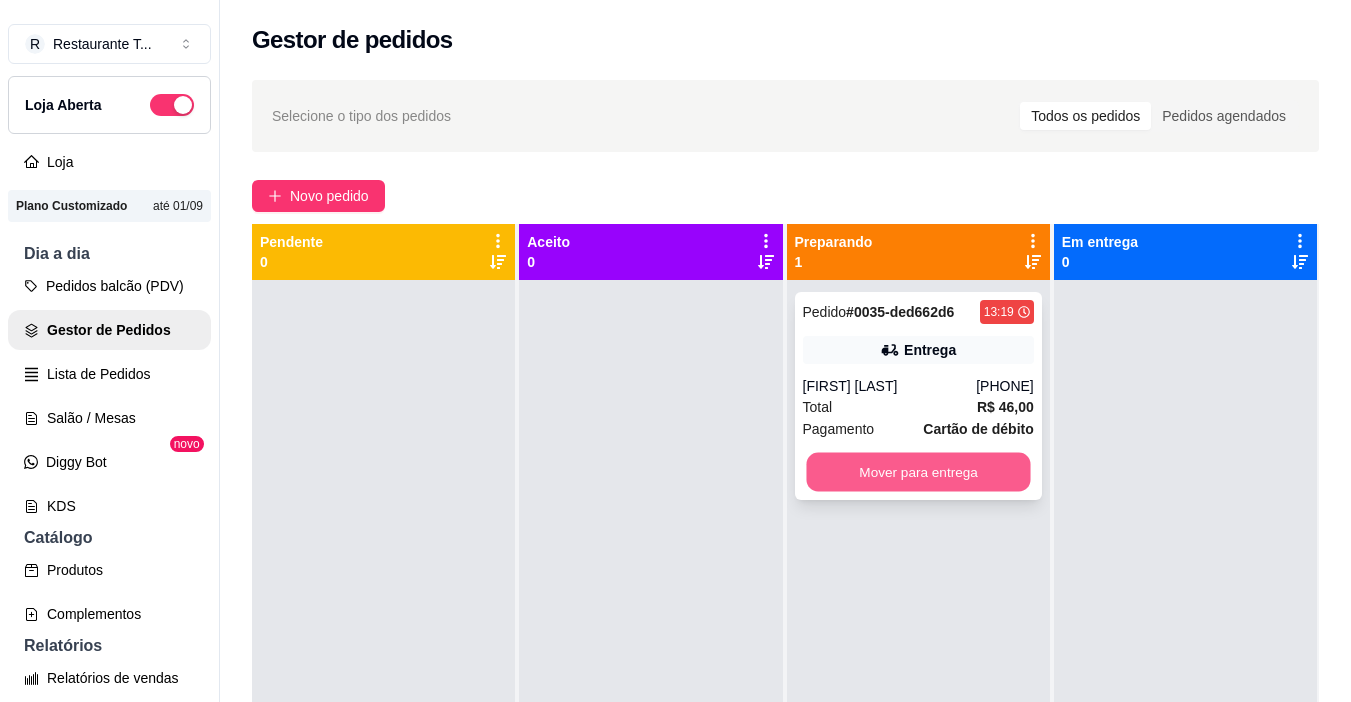 click on "Mover para entrega" at bounding box center (918, 472) 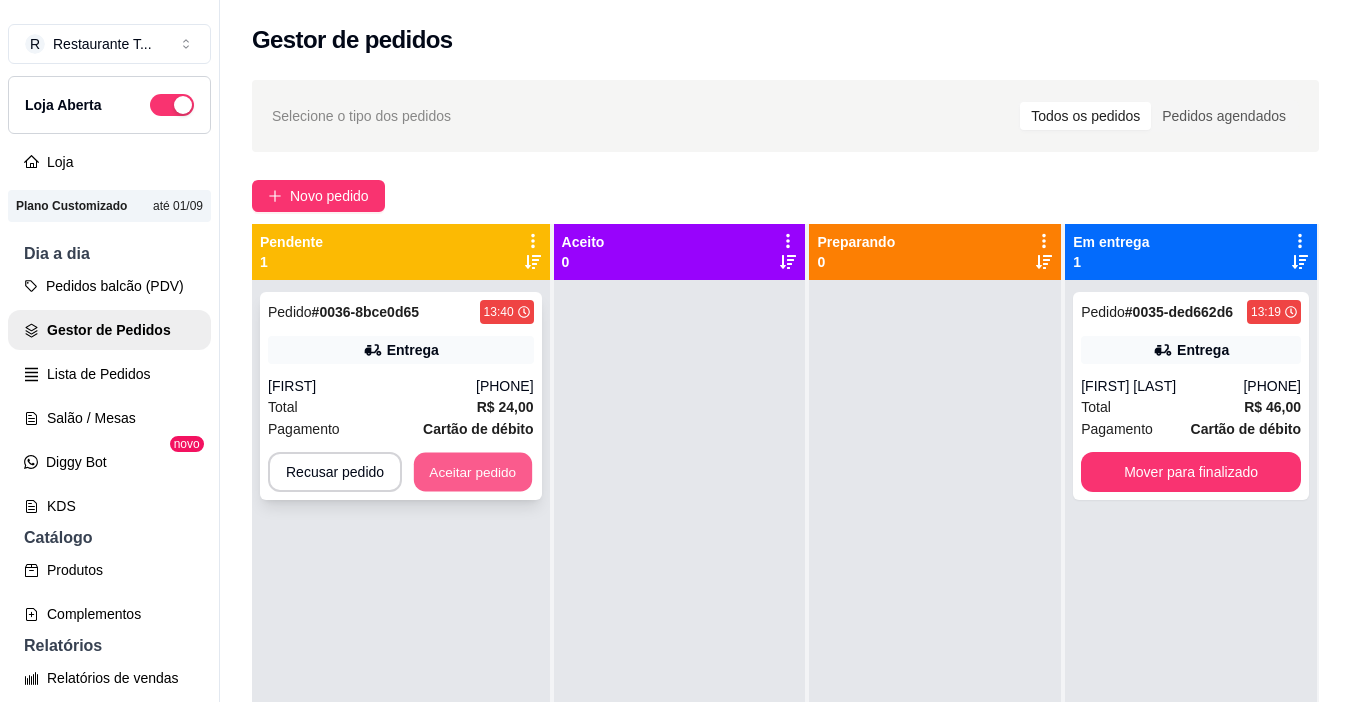 click on "Aceitar pedido" at bounding box center (473, 472) 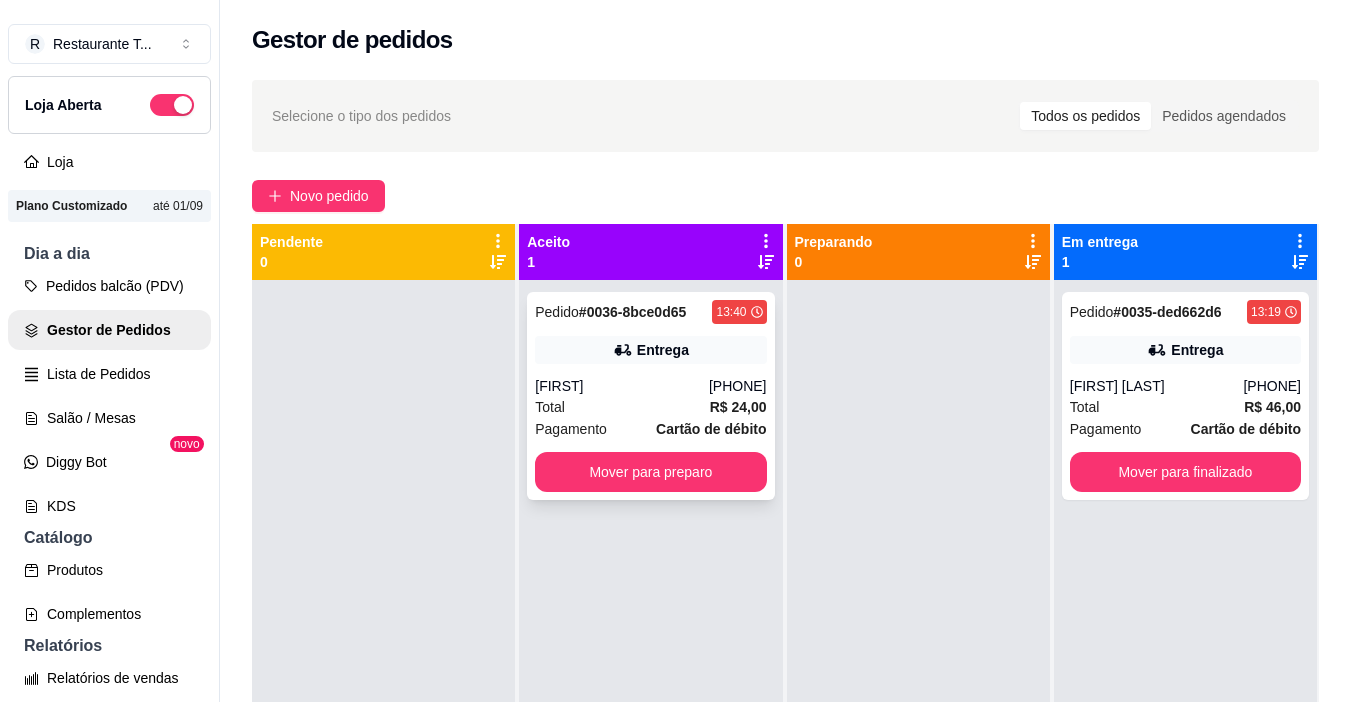 click on "Entrega" at bounding box center (663, 350) 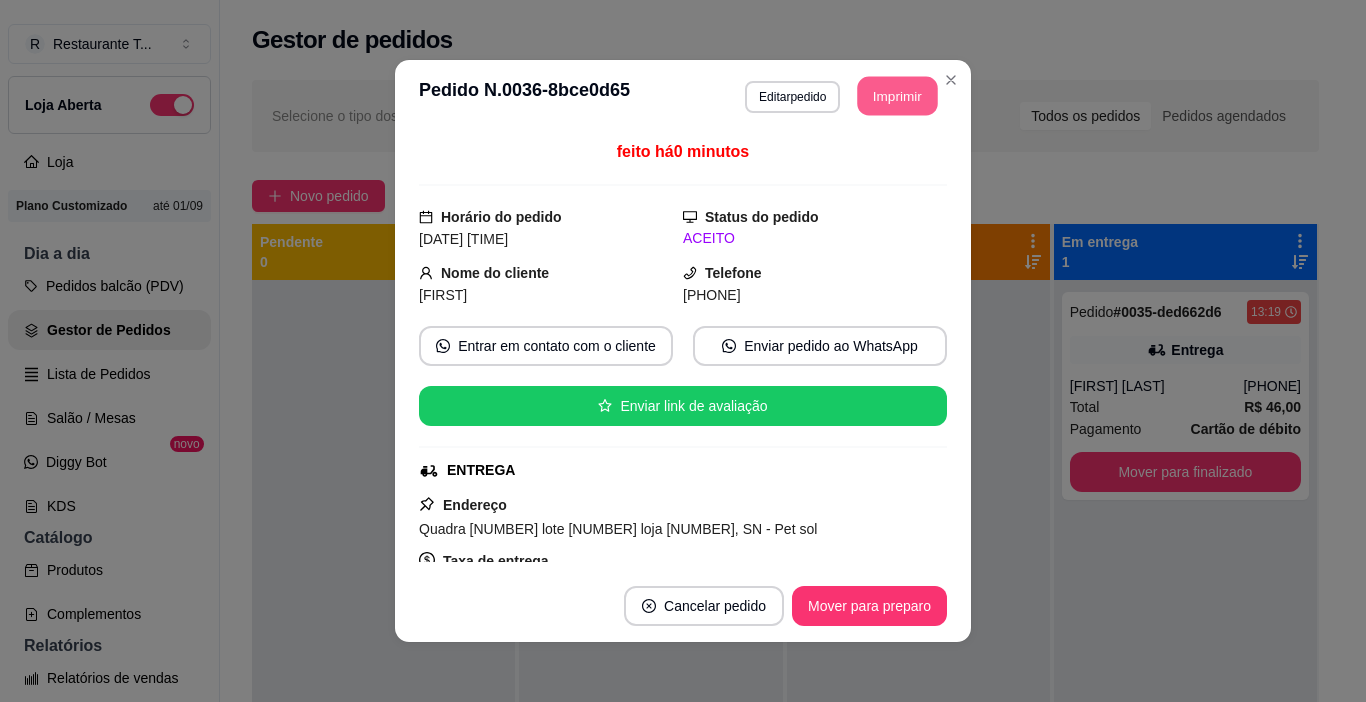 click on "Imprimir" at bounding box center (898, 96) 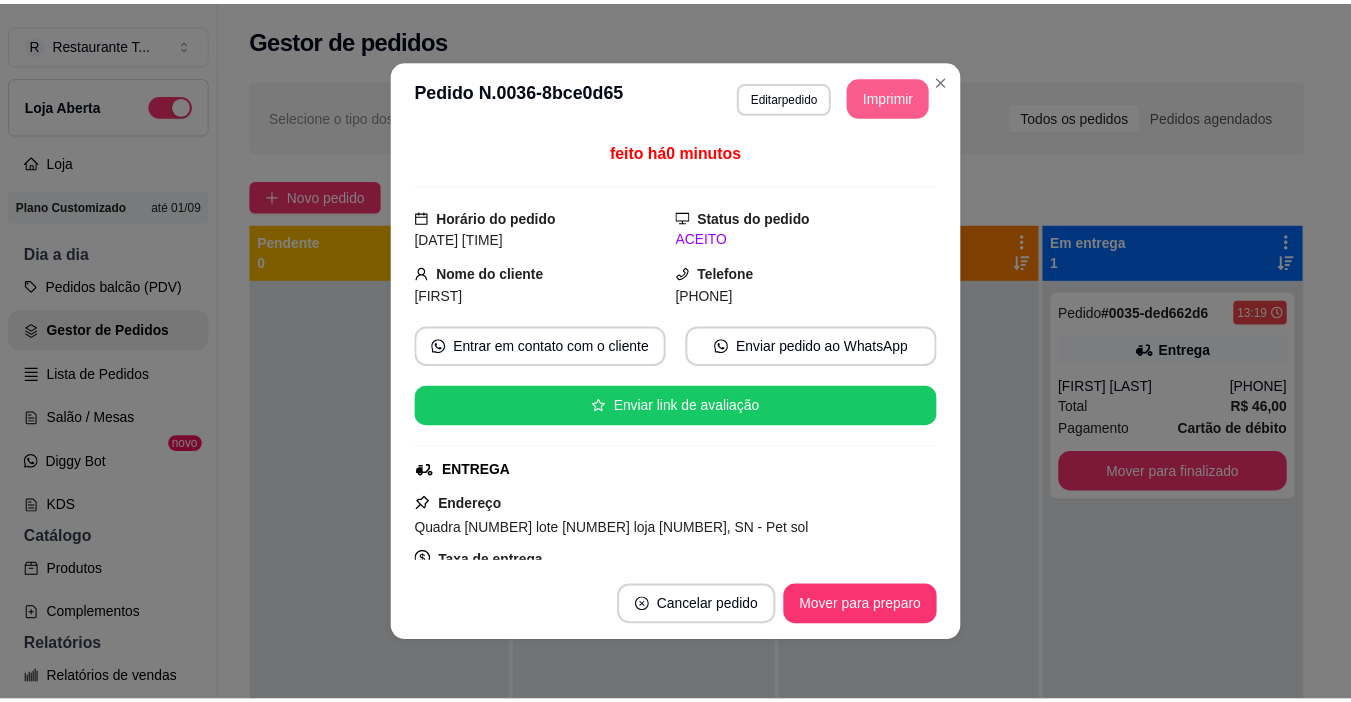scroll, scrollTop: 0, scrollLeft: 0, axis: both 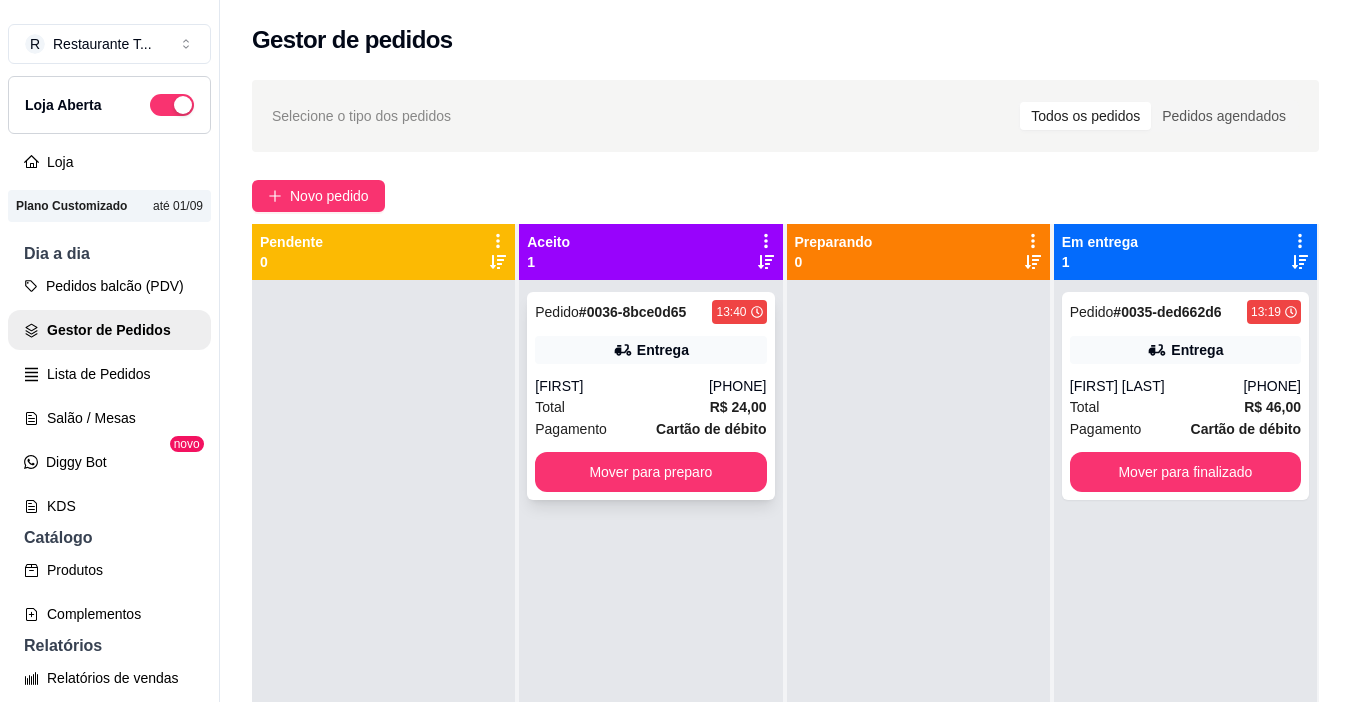 click on "Entrega" at bounding box center (663, 350) 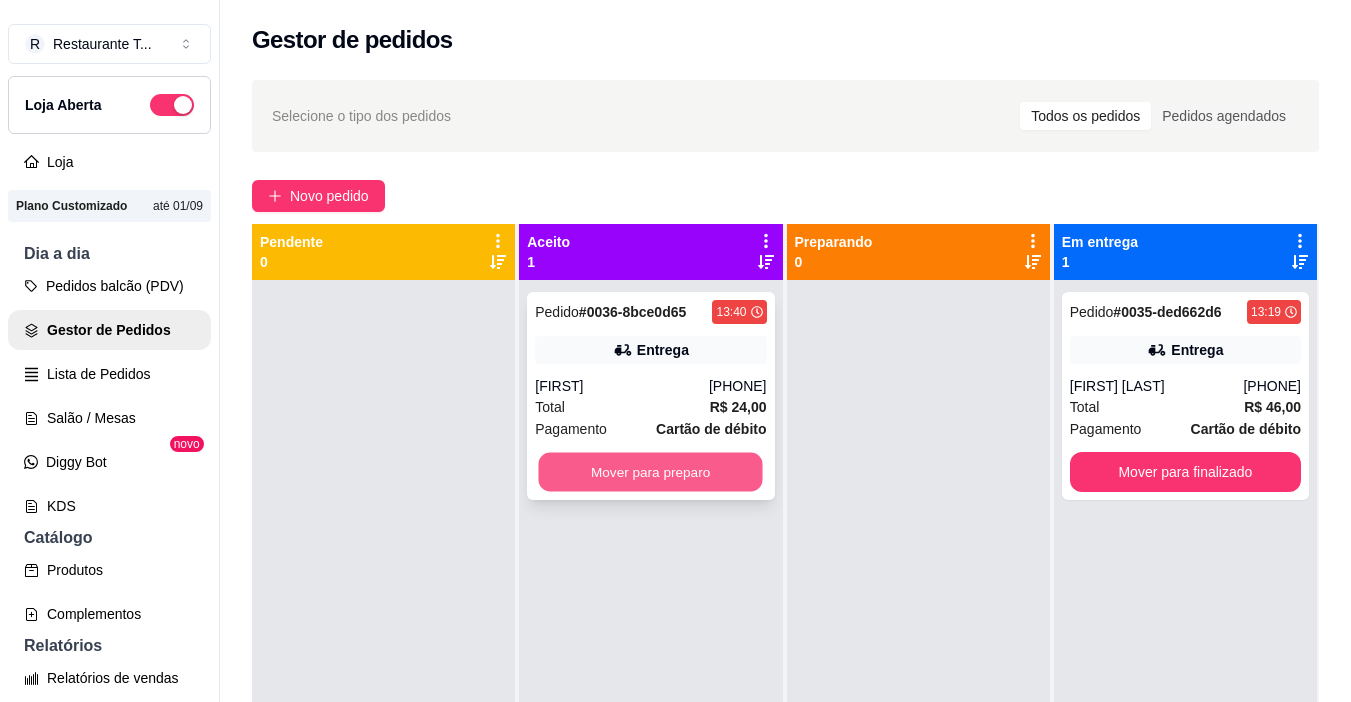 click on "Mover para preparo" at bounding box center [651, 472] 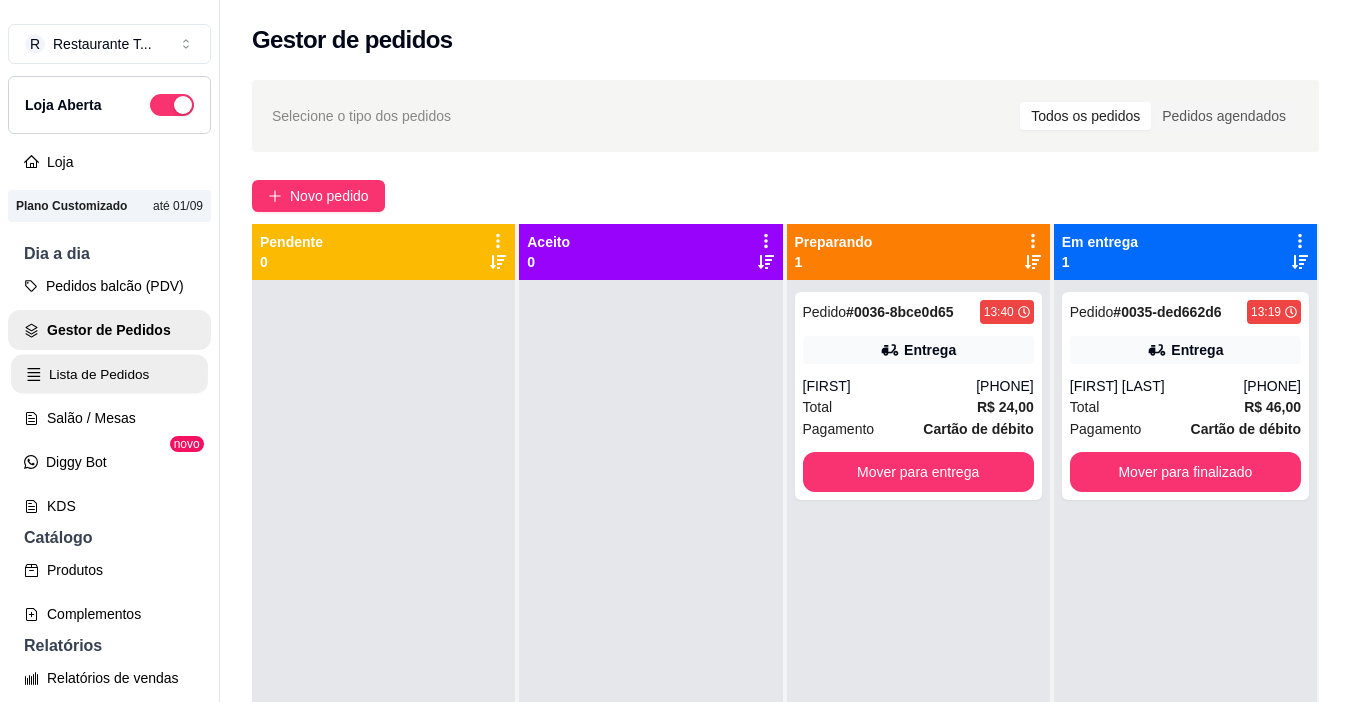 click on "Lista de Pedidos" at bounding box center (109, 374) 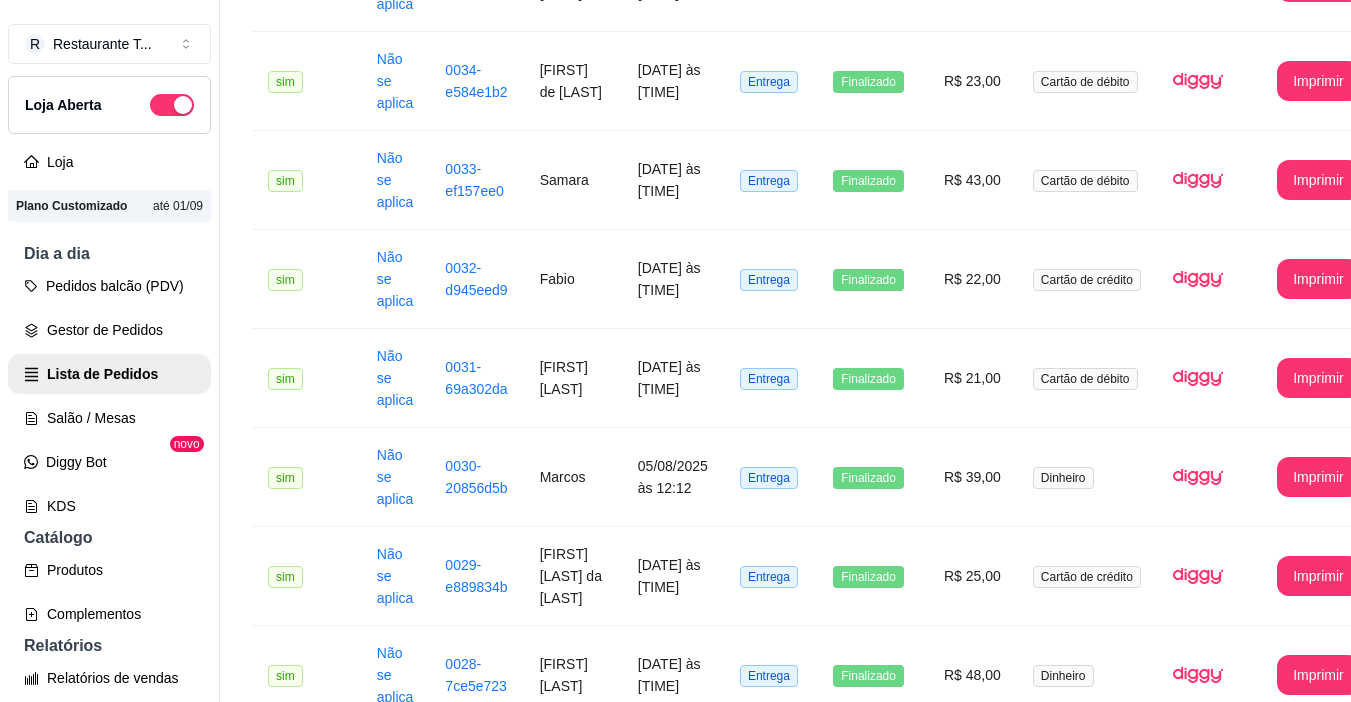 scroll, scrollTop: 426, scrollLeft: 0, axis: vertical 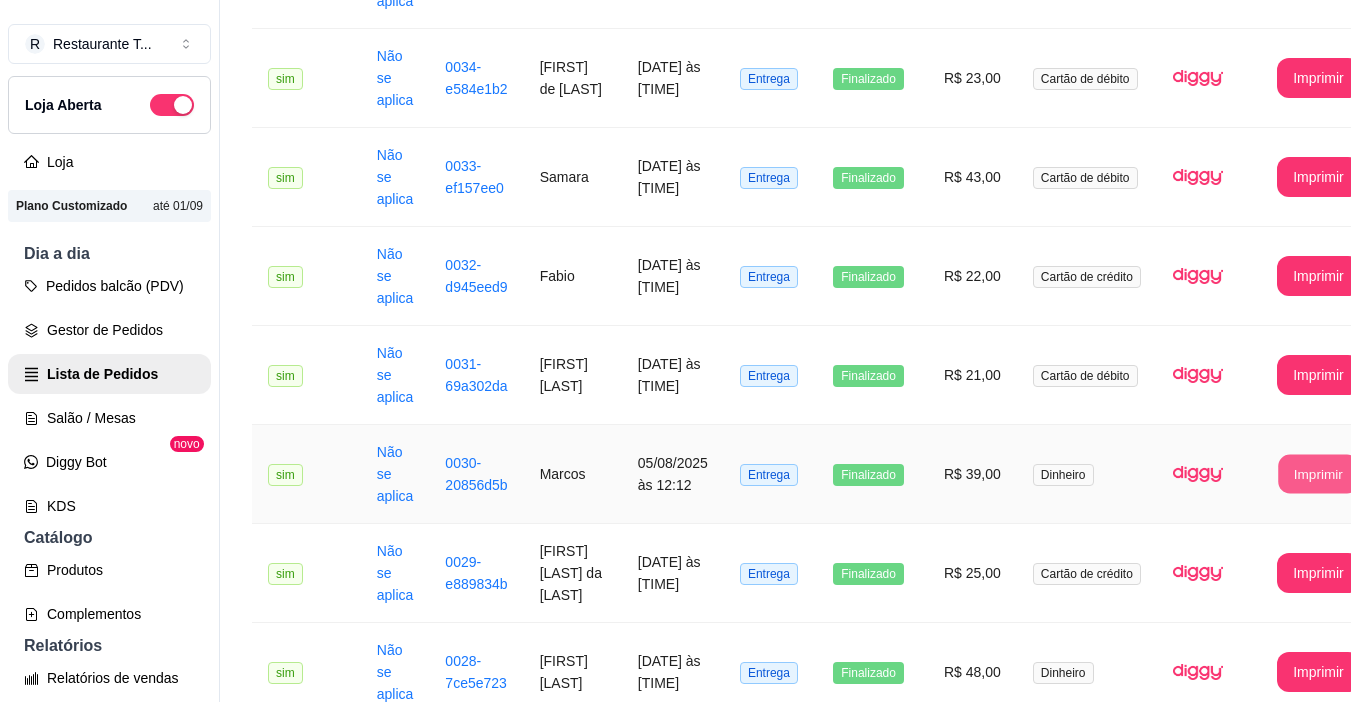 click on "Imprimir" at bounding box center (1318, 474) 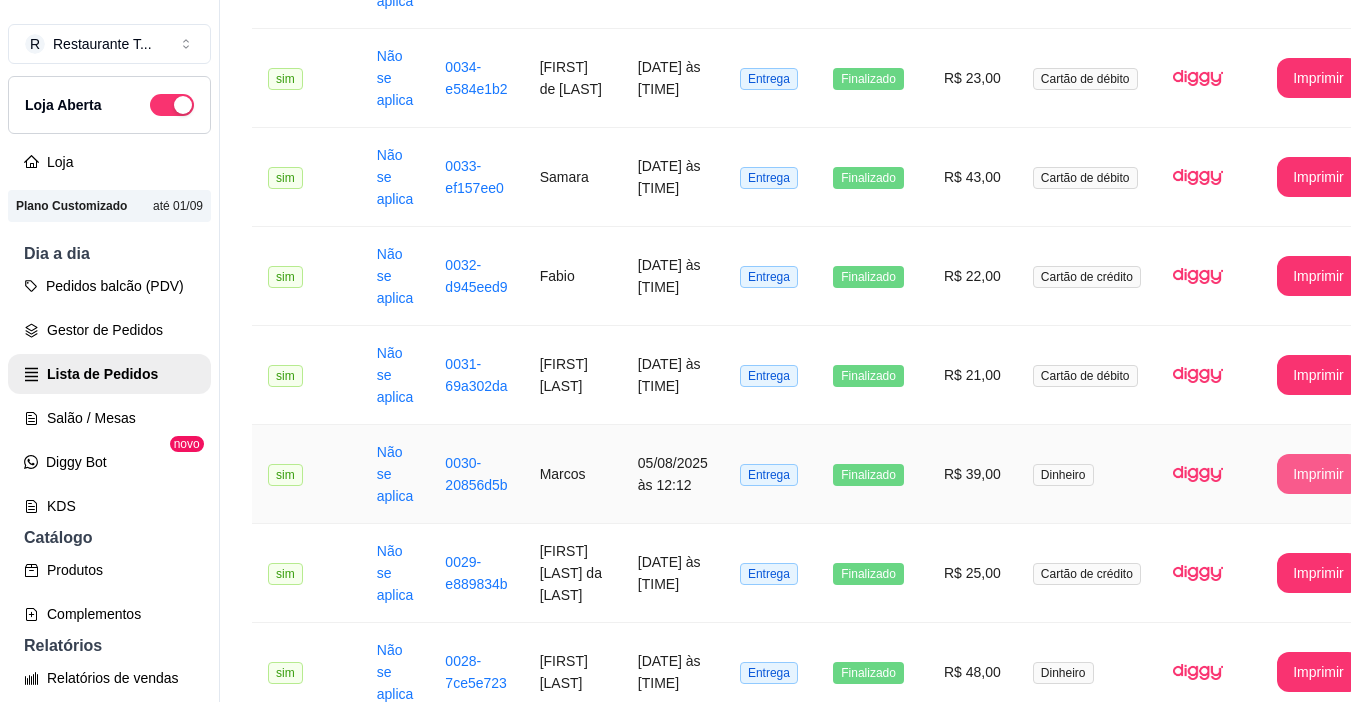 scroll, scrollTop: 0, scrollLeft: 0, axis: both 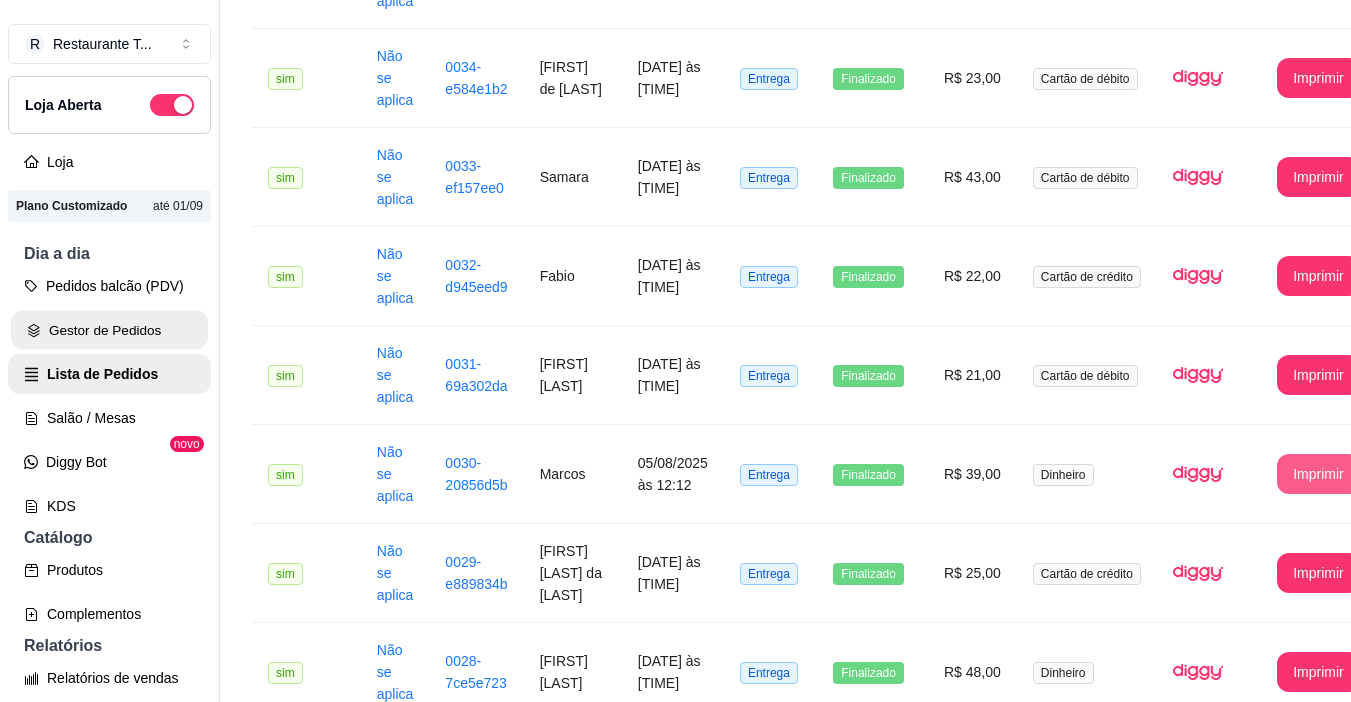 click on "Gestor de Pedidos" at bounding box center (109, 330) 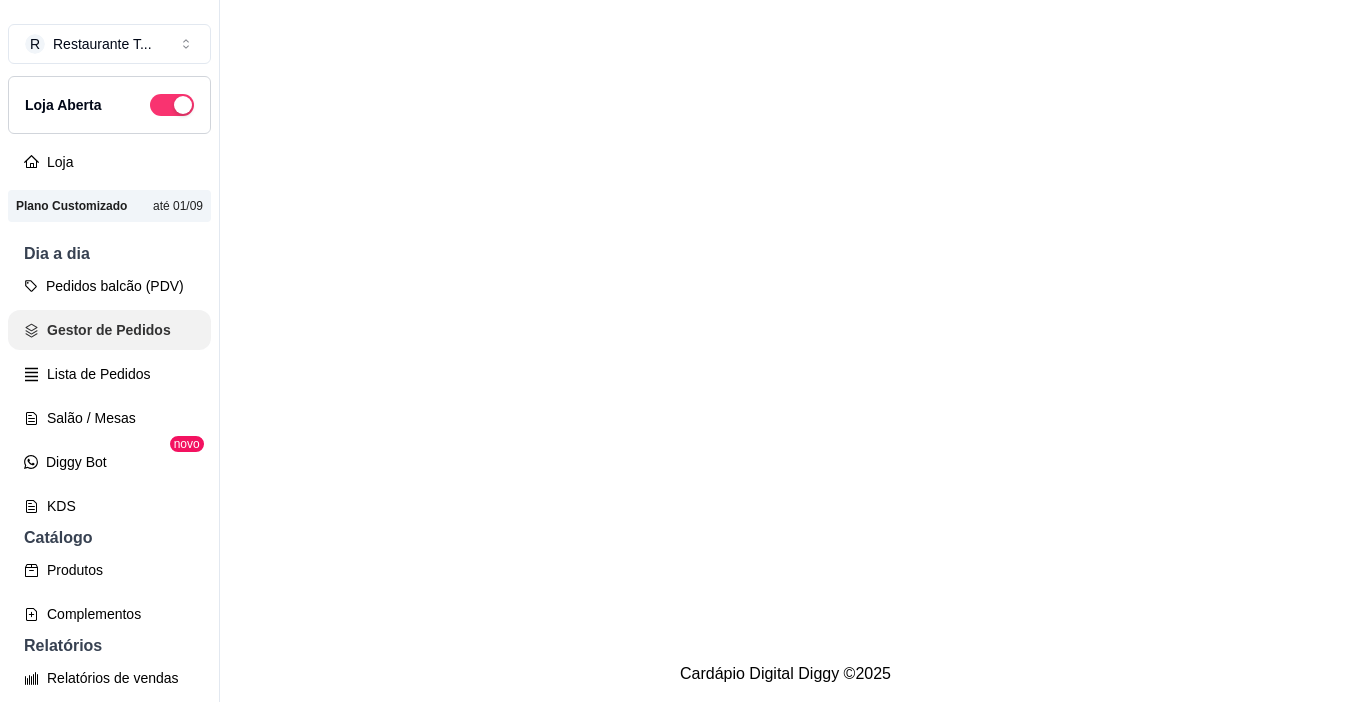 scroll, scrollTop: 0, scrollLeft: 0, axis: both 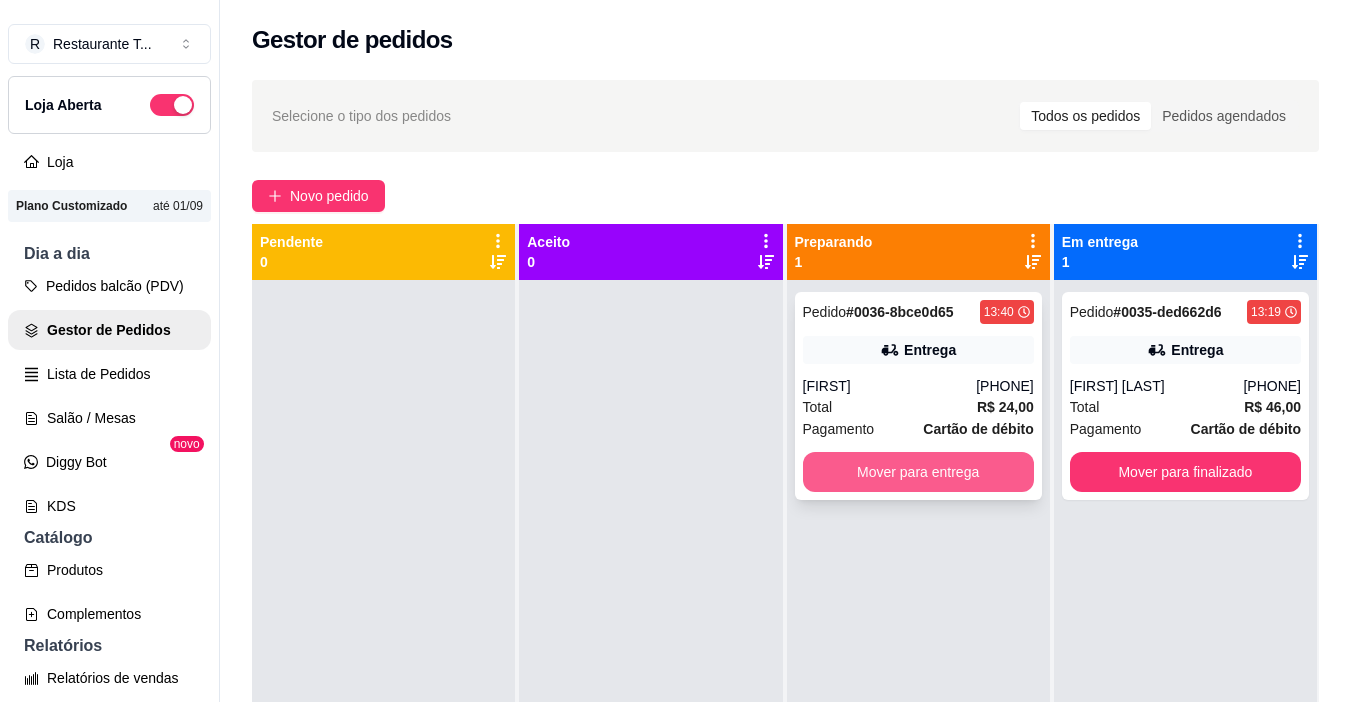 click on "Mover para entrega" at bounding box center (918, 472) 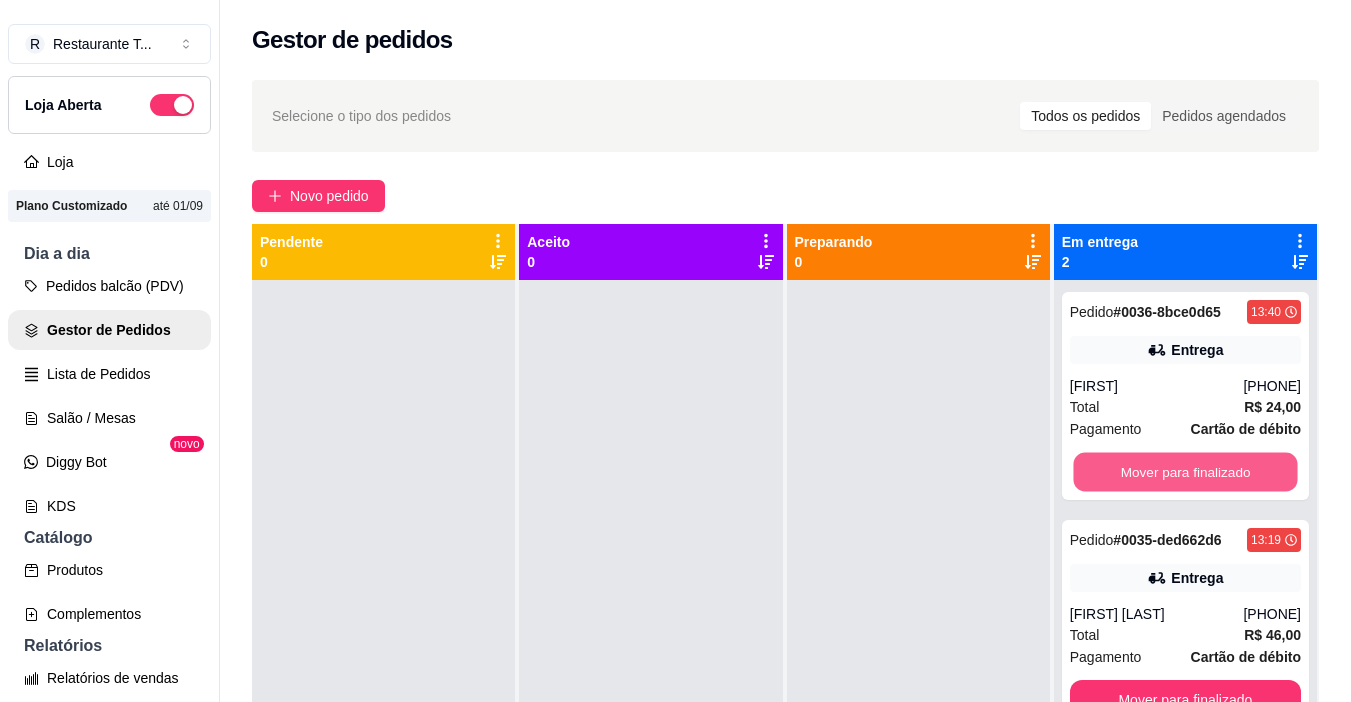 click on "Mover para finalizado" at bounding box center (1185, 472) 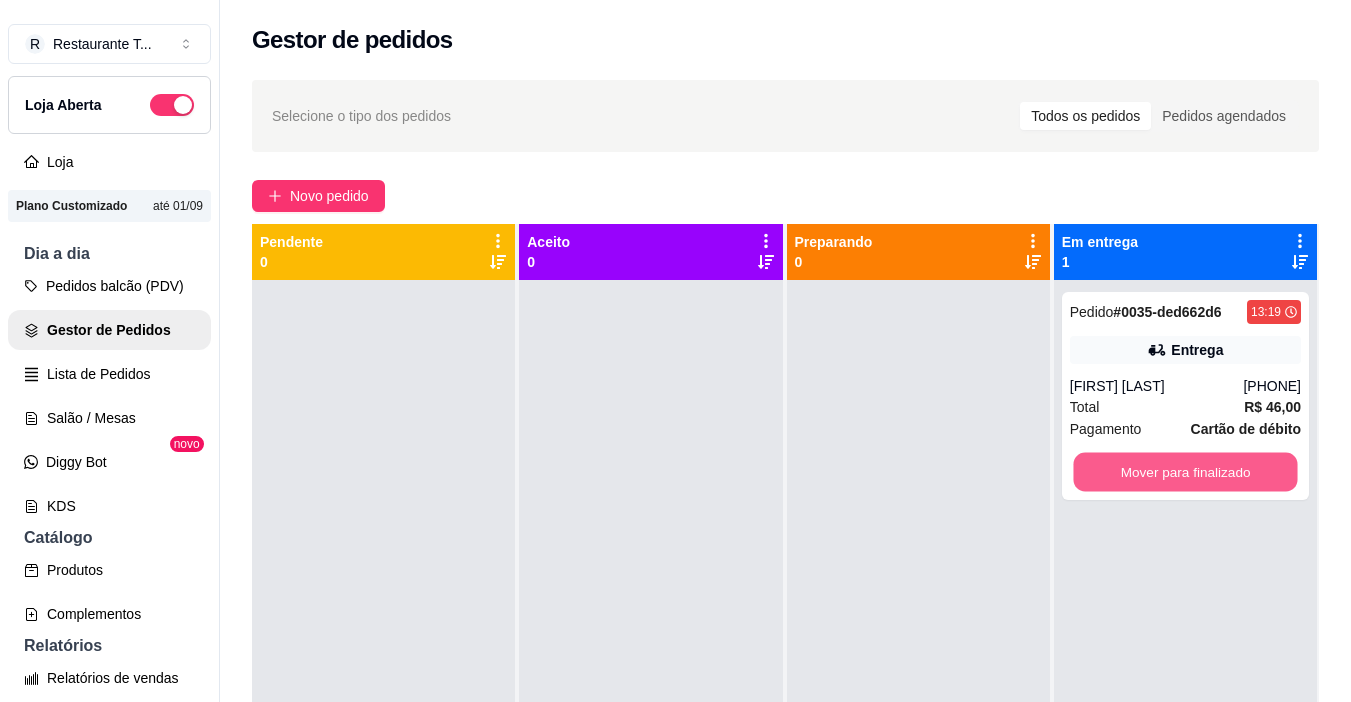 click on "Mover para finalizado" at bounding box center [1185, 472] 